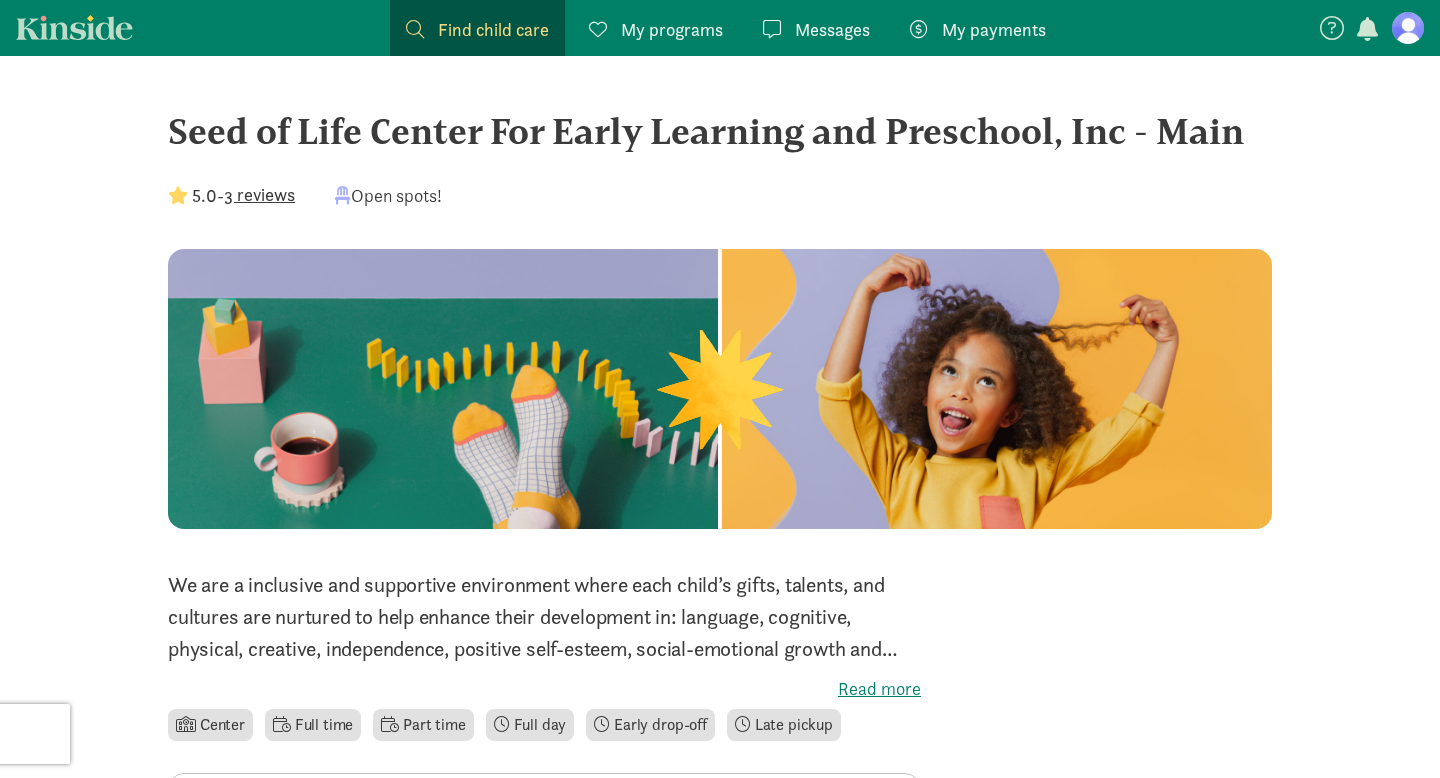 scroll, scrollTop: 0, scrollLeft: 0, axis: both 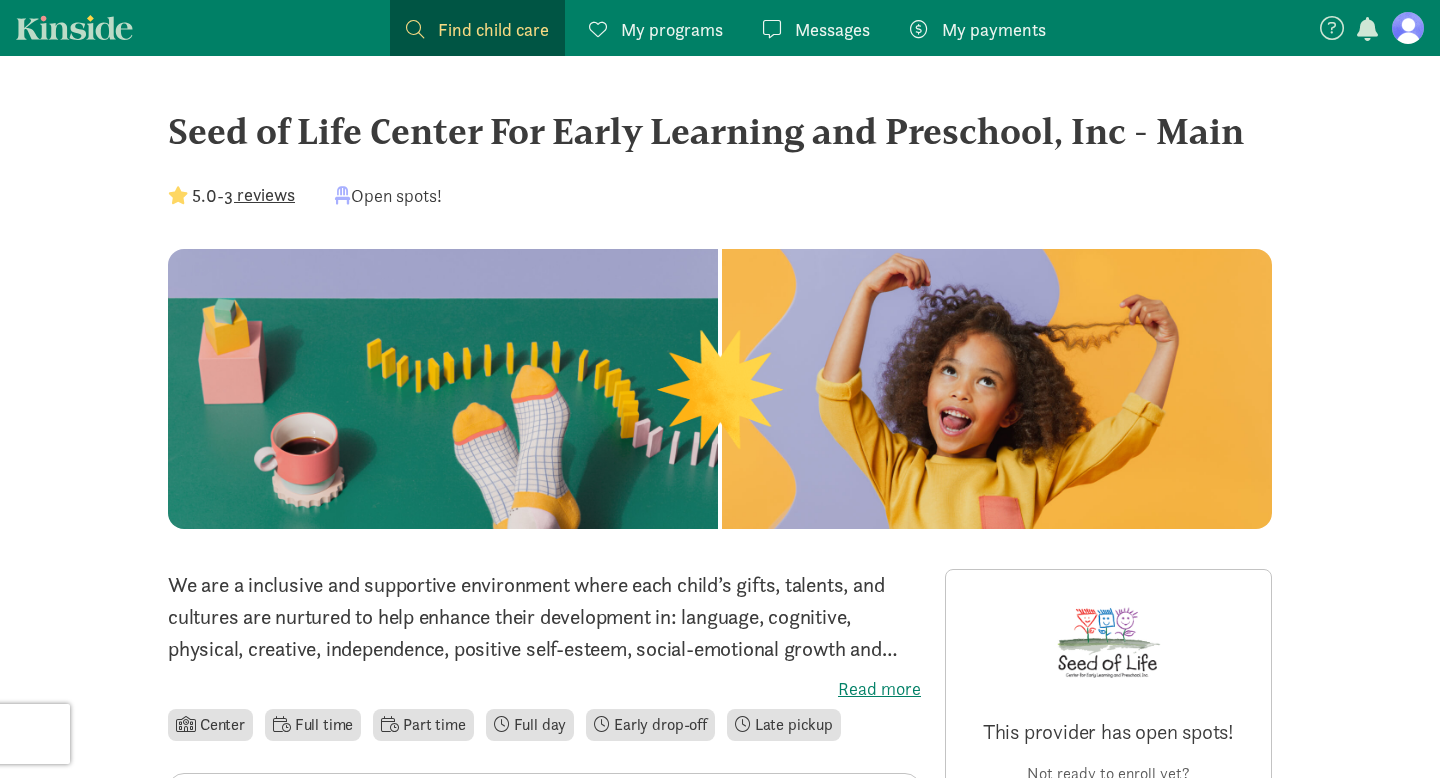 click at bounding box center (1408, 28) 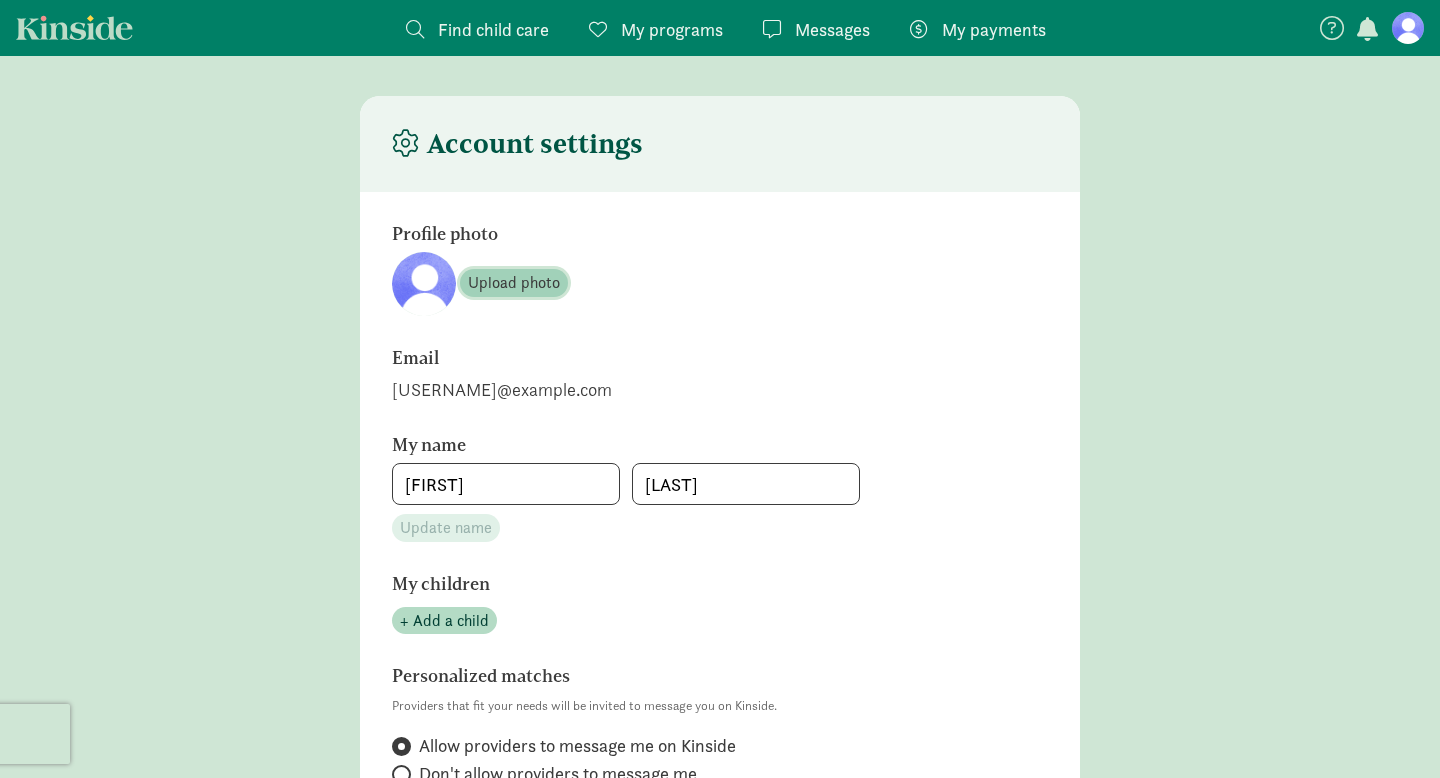 click on "Upload photo" 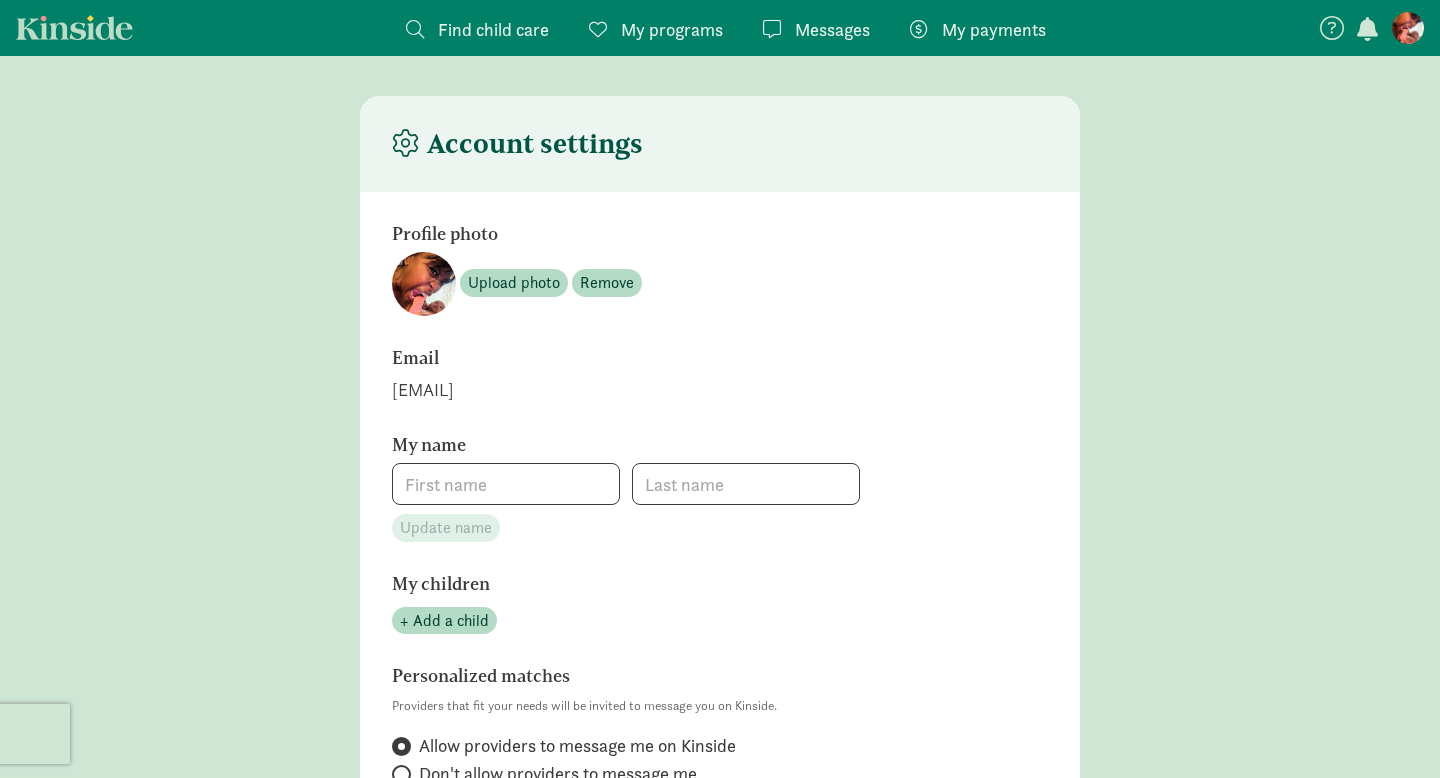 scroll, scrollTop: 0, scrollLeft: 0, axis: both 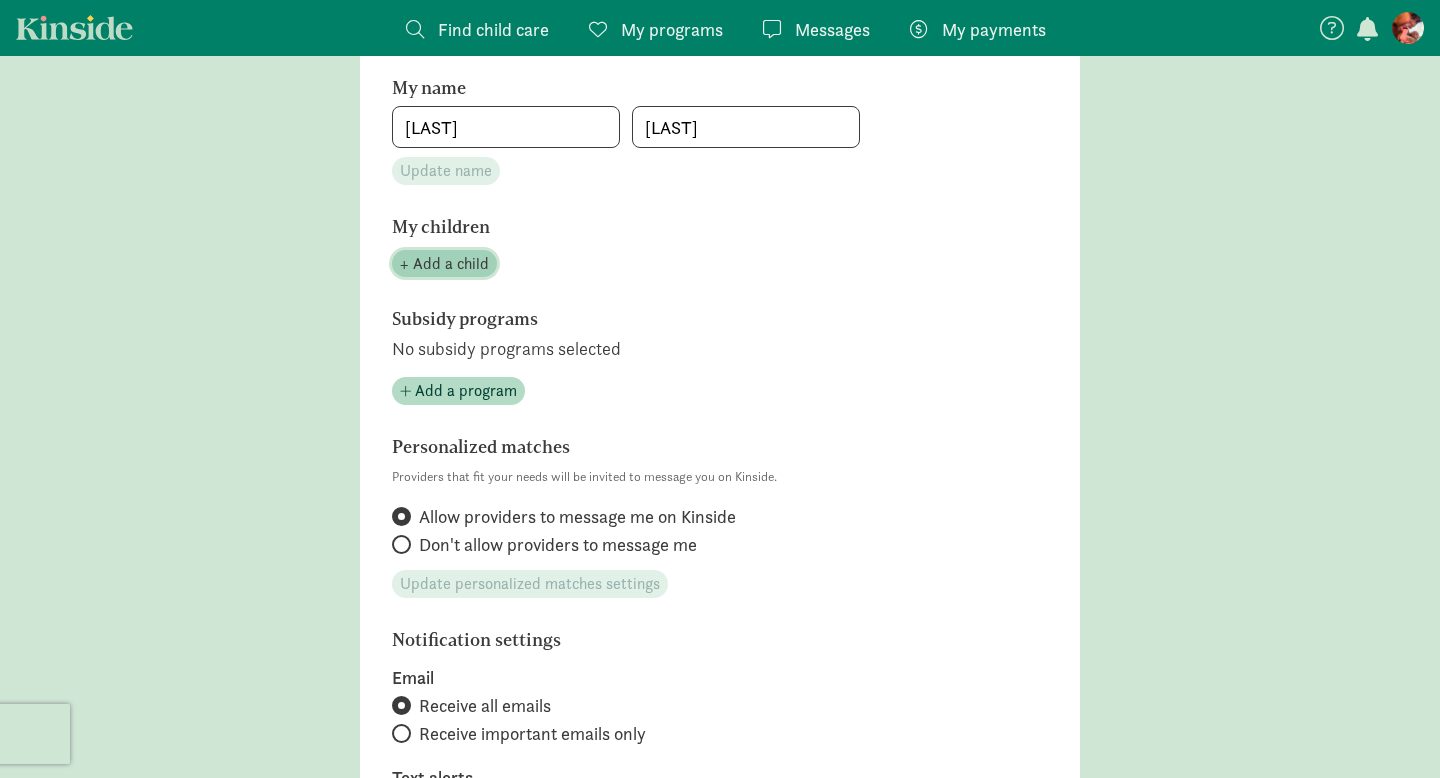click on "+ Add a child" at bounding box center (444, 264) 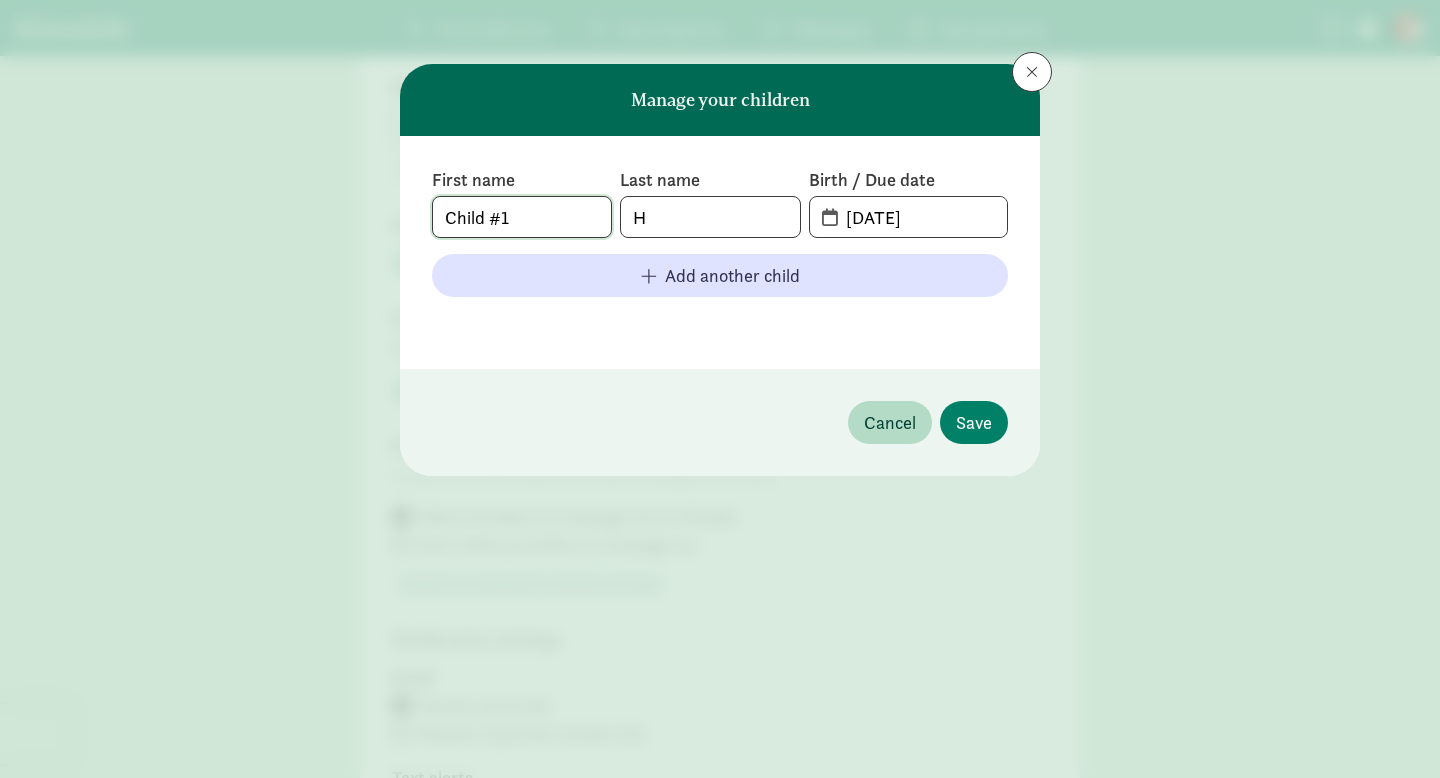 click on "Child #1" 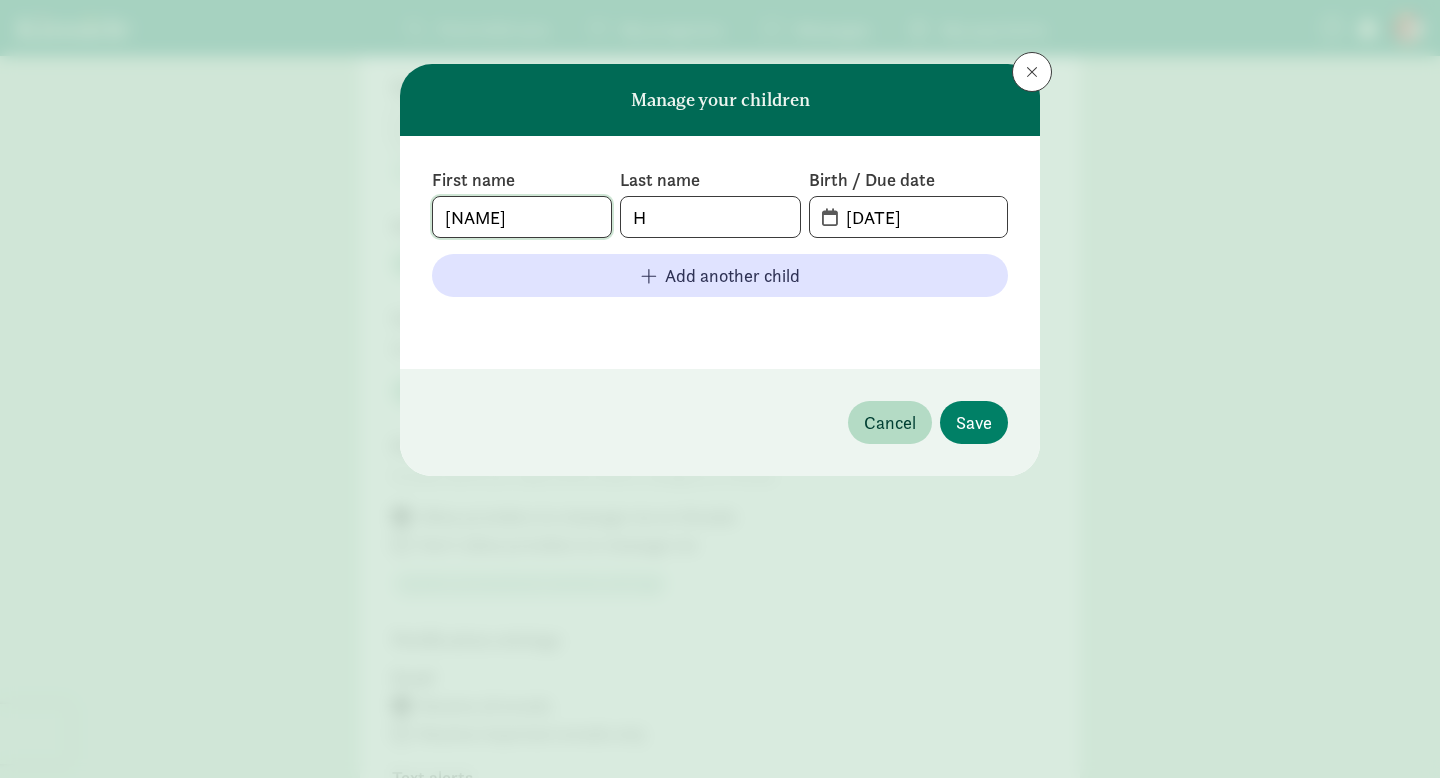 type on "[NAME]" 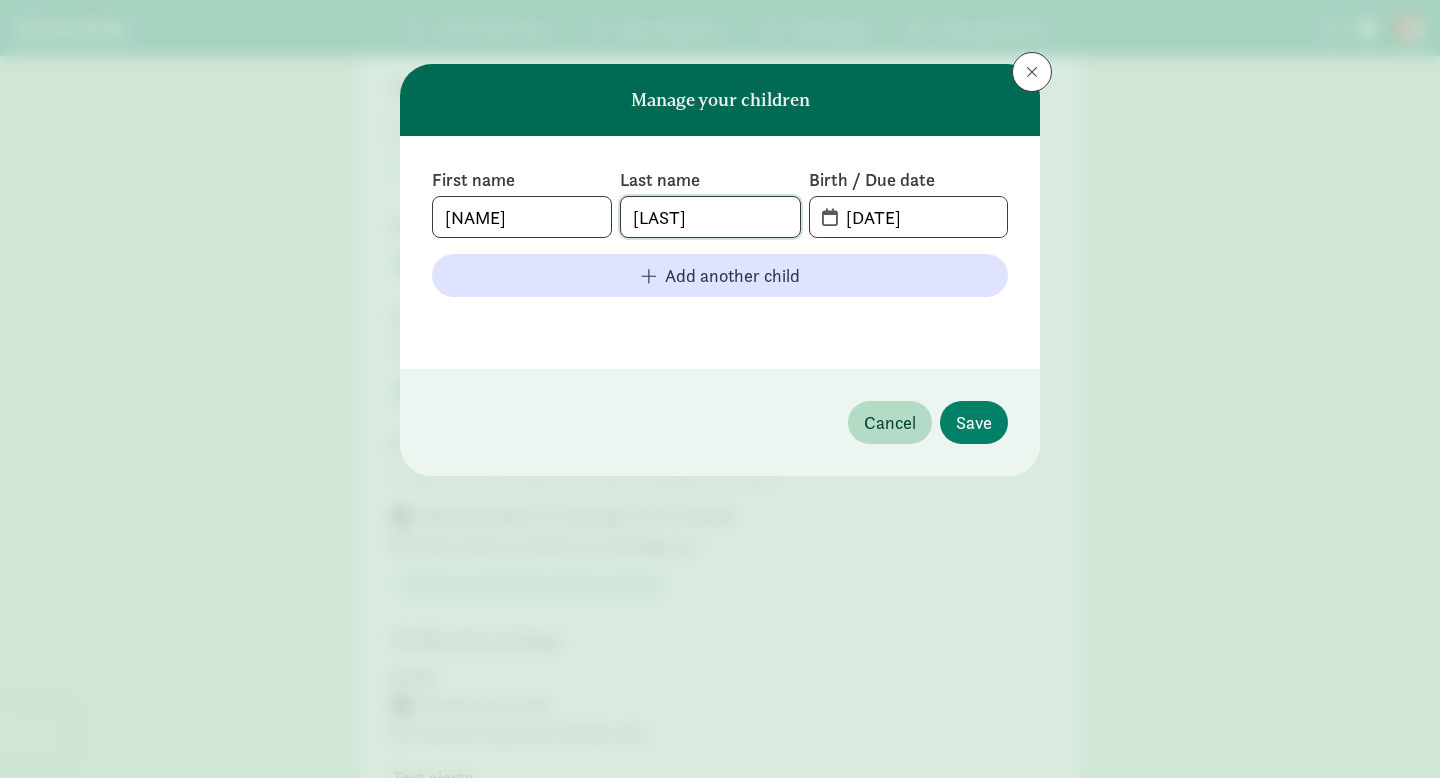 type on "[LAST]" 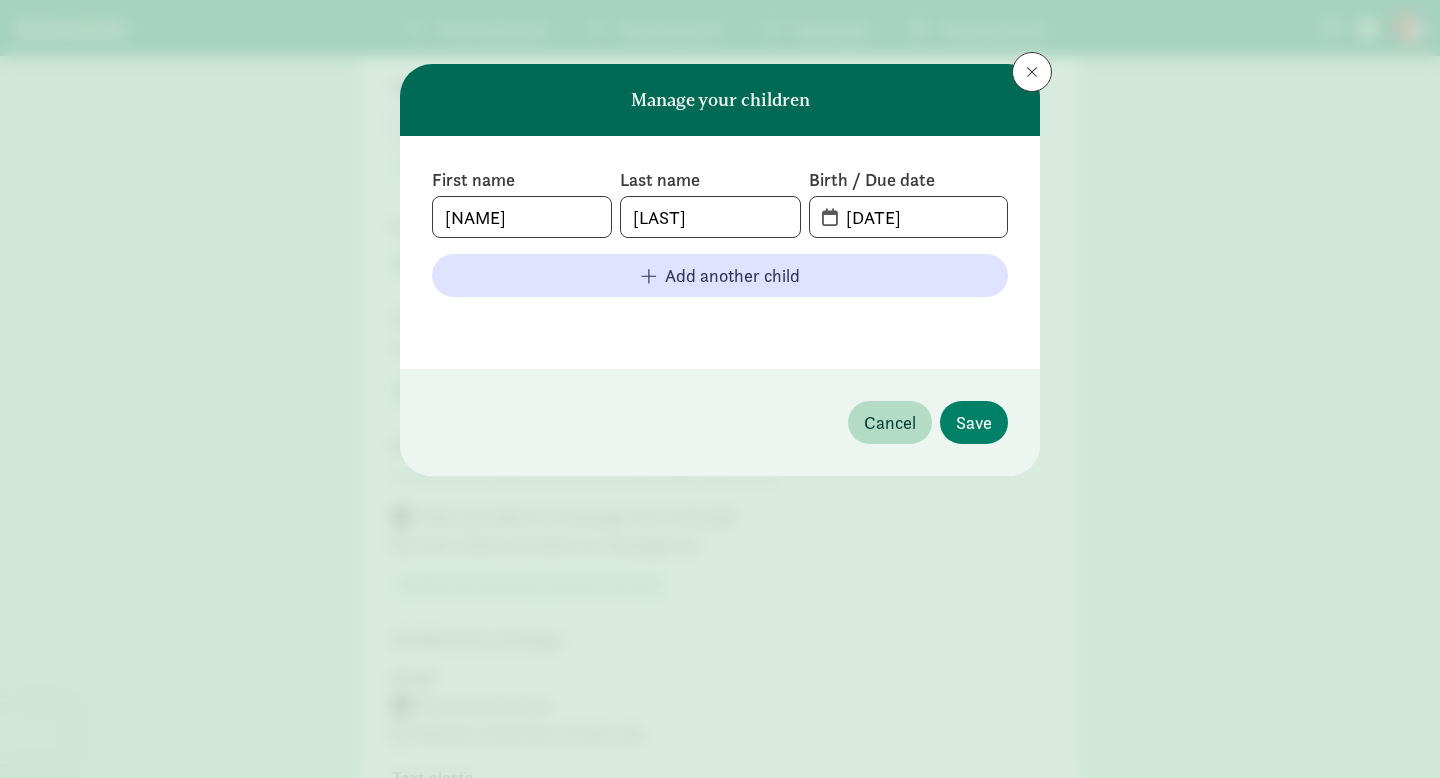click on "[DATE]" at bounding box center (908, 217) 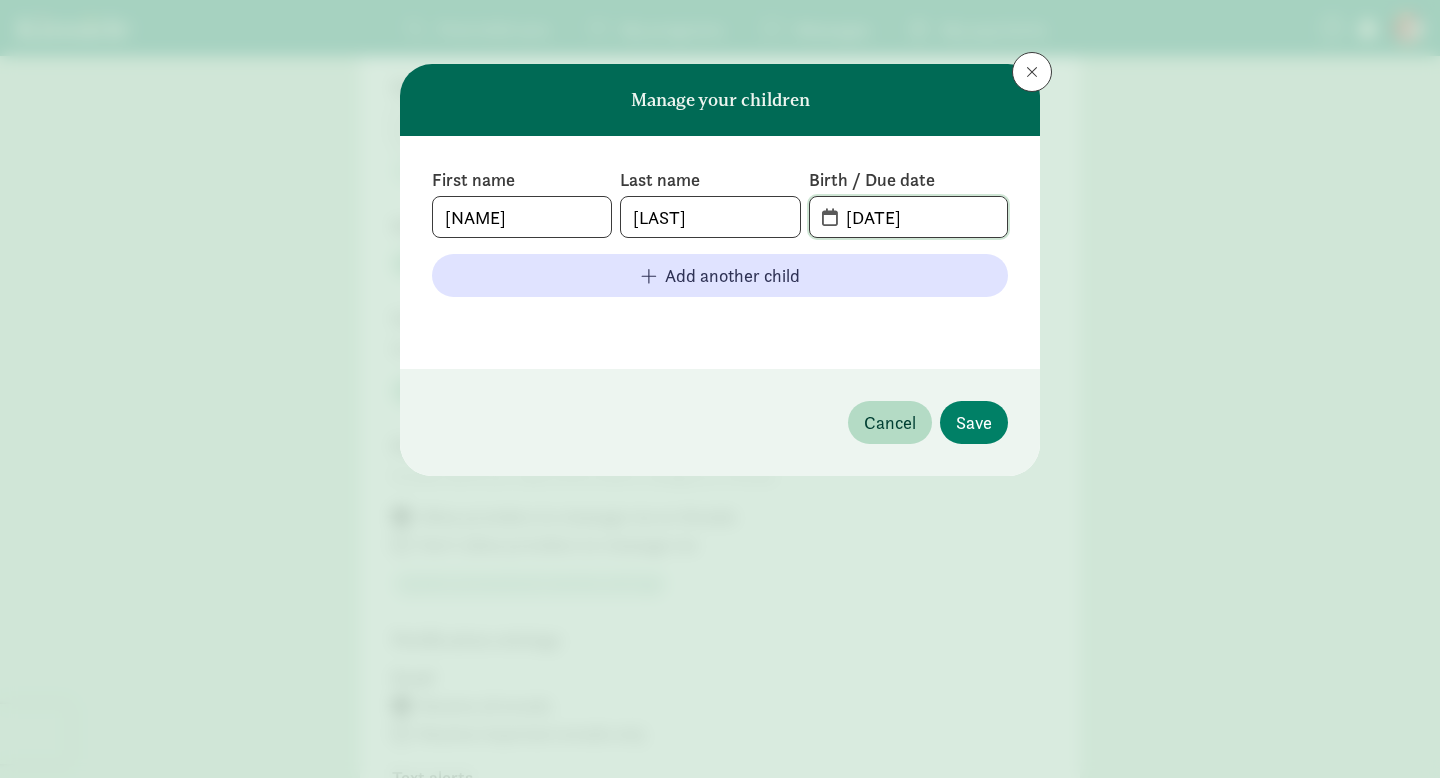click on "[DATE]" 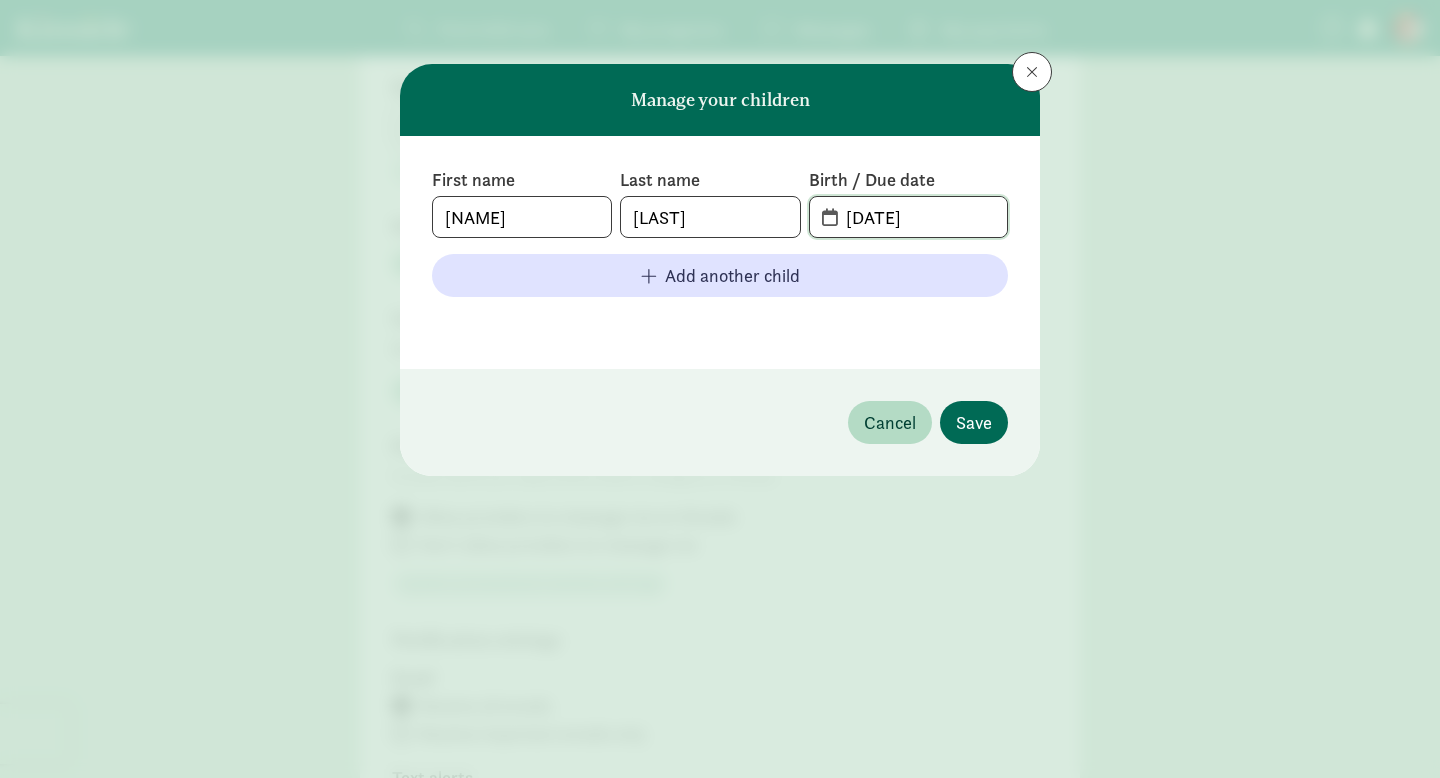 type on "[DATE]" 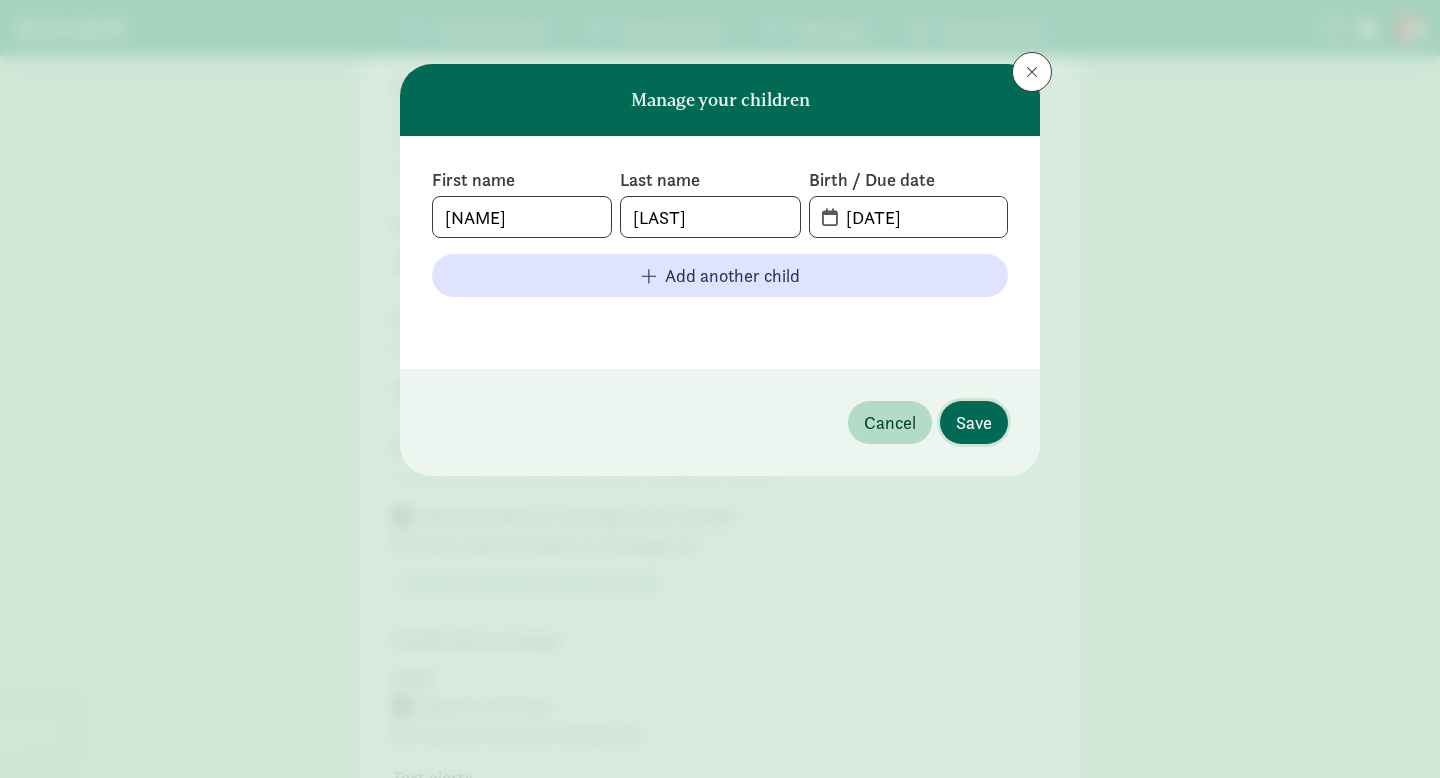 click on "Save" at bounding box center (974, 422) 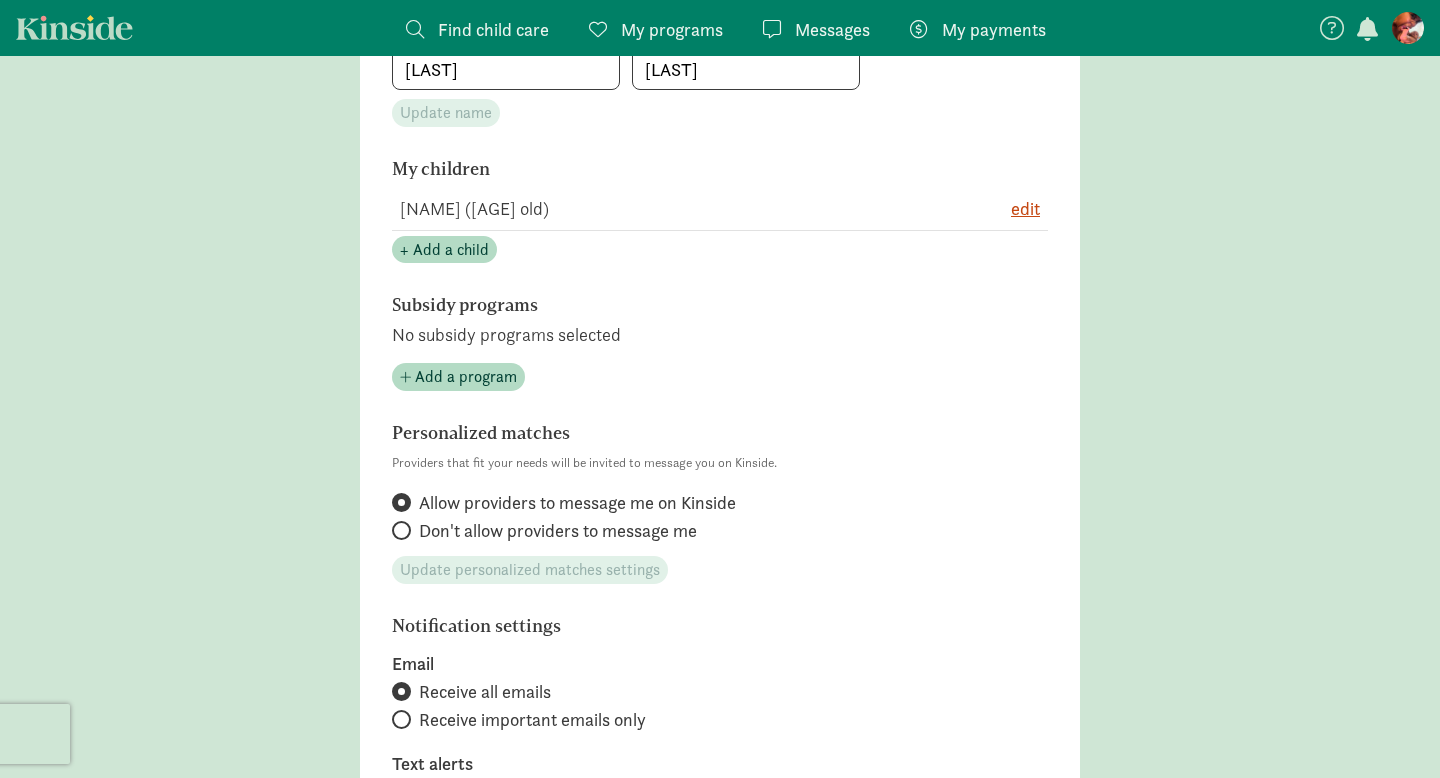 scroll, scrollTop: 436, scrollLeft: 0, axis: vertical 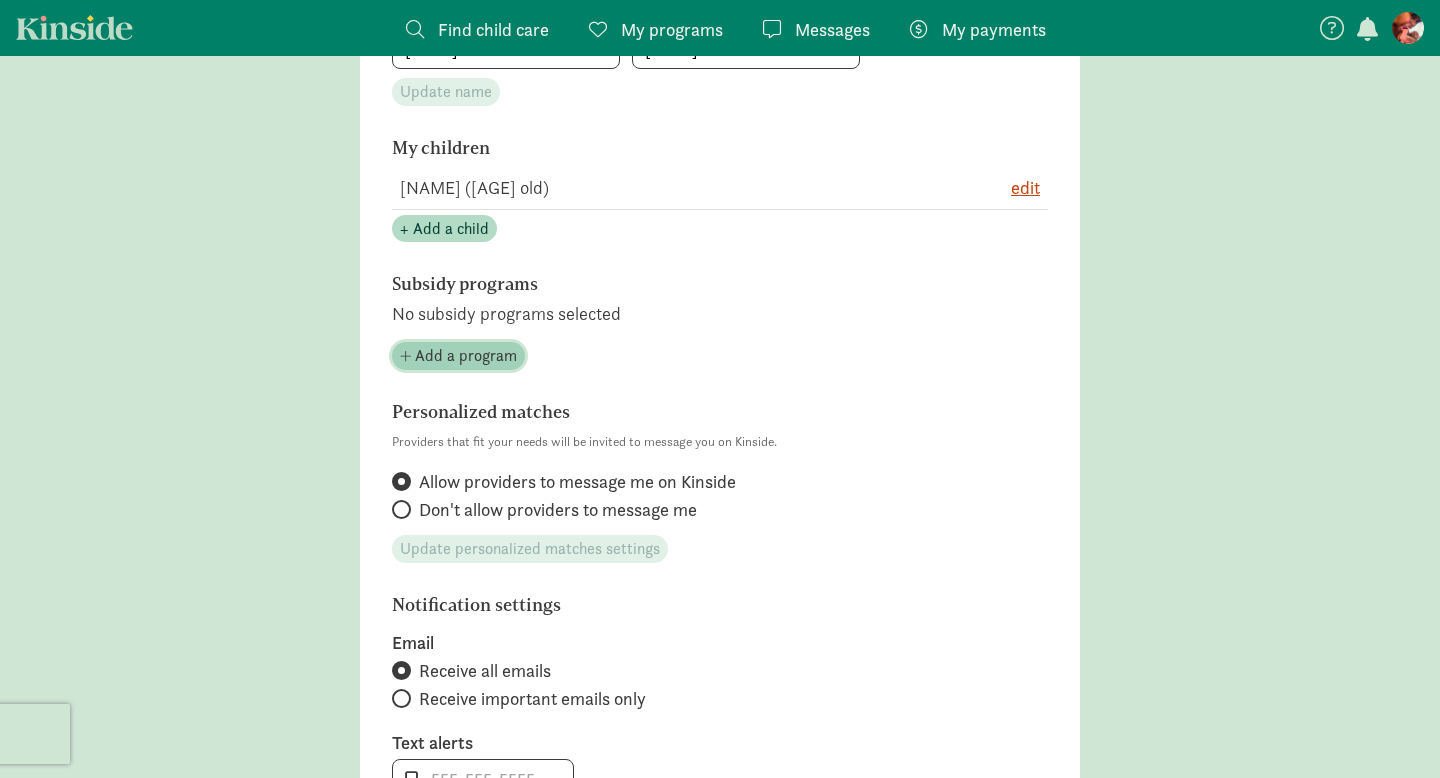 click on "Add a program" at bounding box center [466, 356] 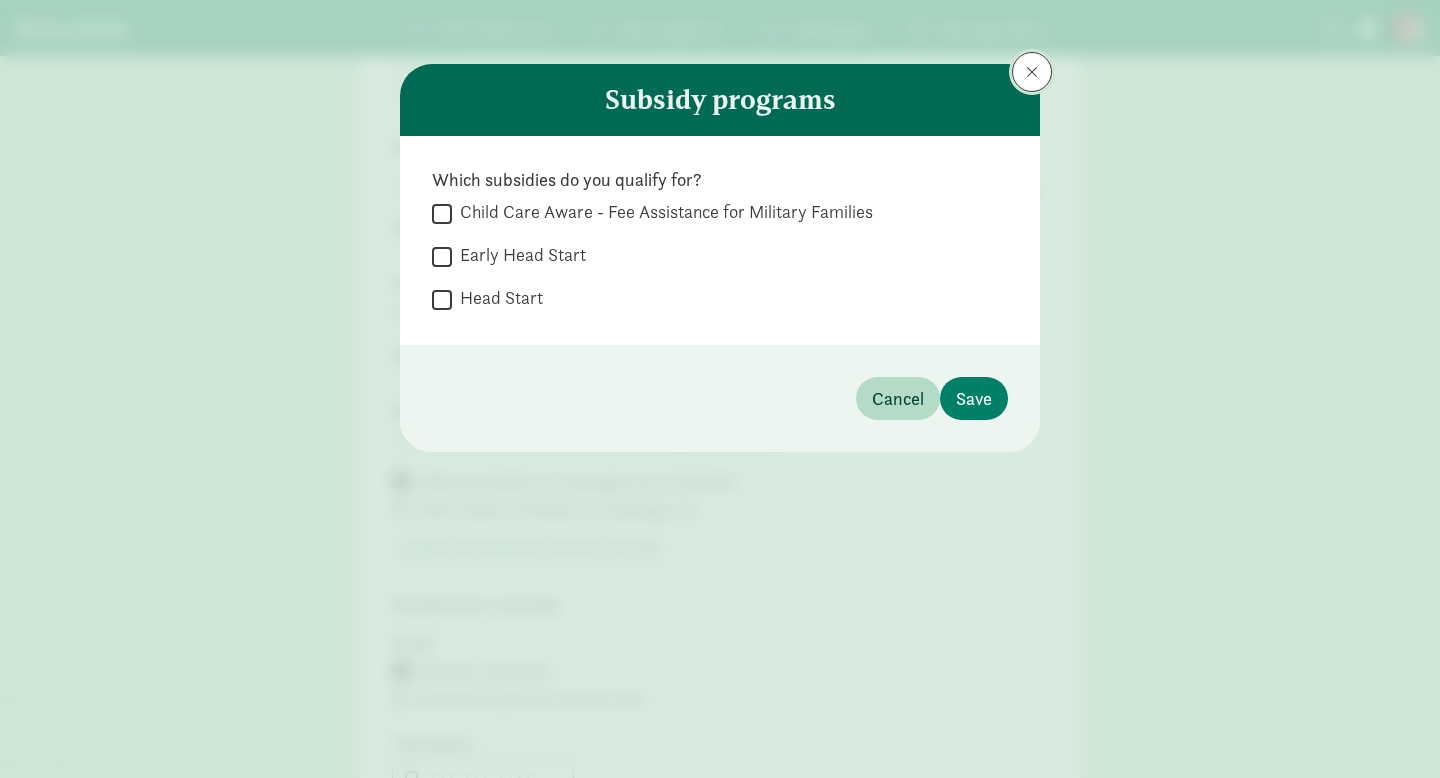 click at bounding box center [1032, 72] 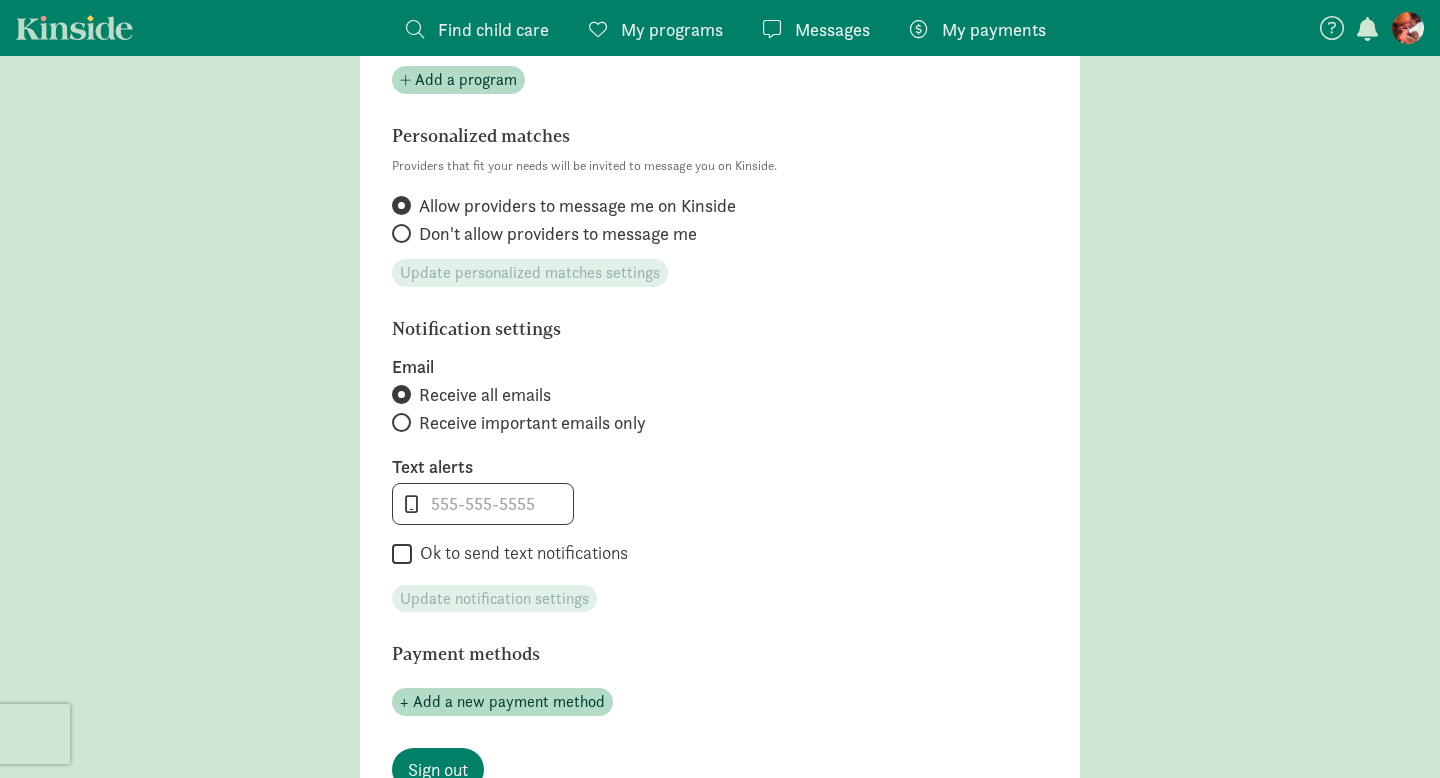 scroll, scrollTop: 718, scrollLeft: 0, axis: vertical 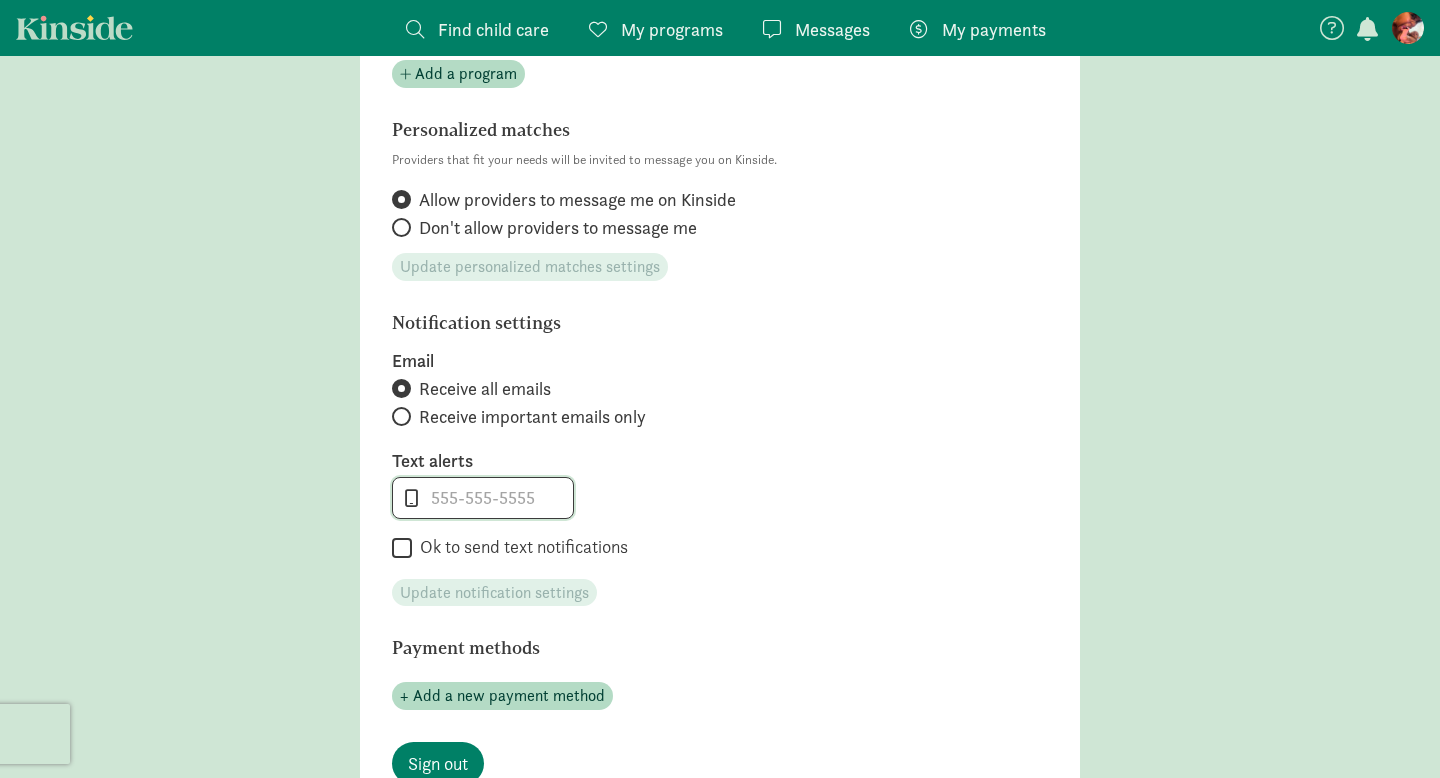 click 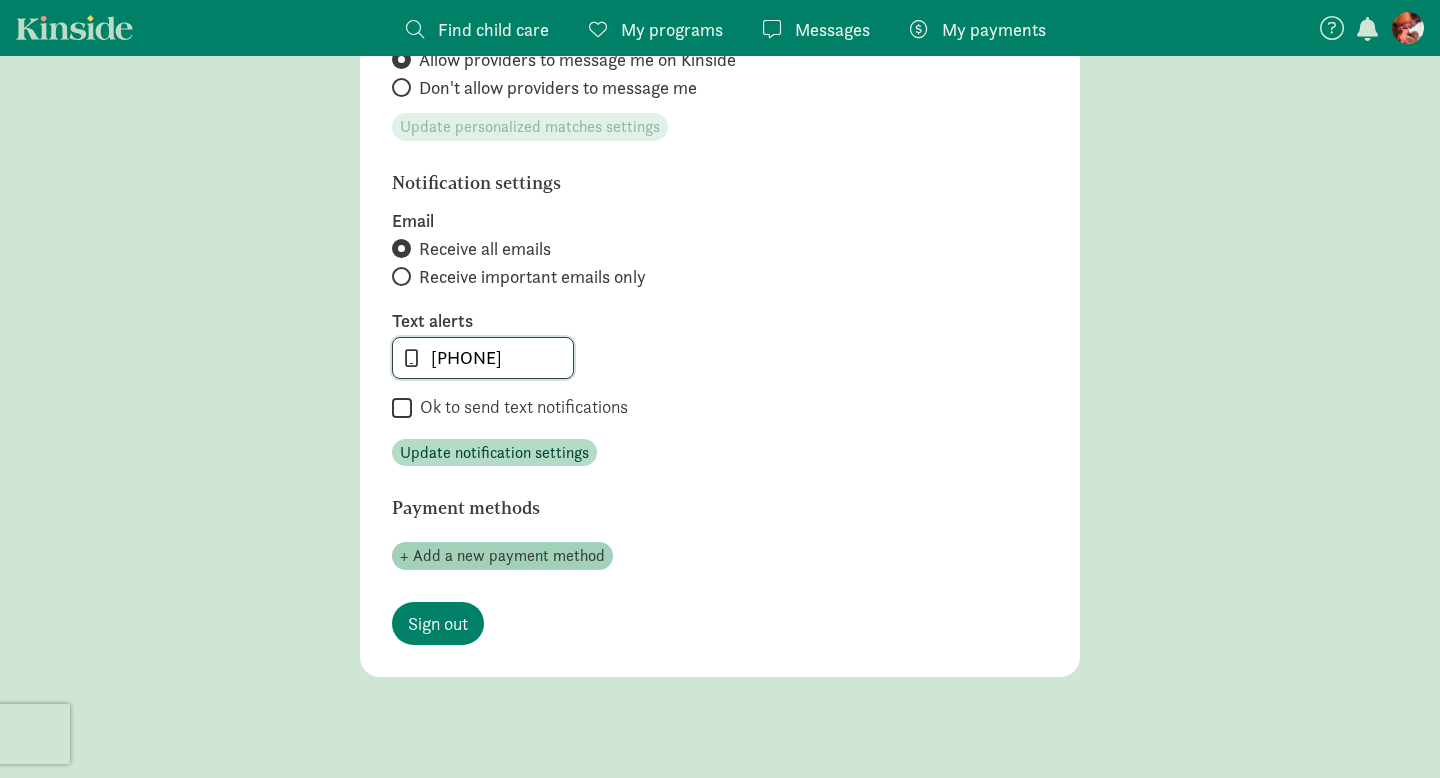 scroll, scrollTop: 919, scrollLeft: 0, axis: vertical 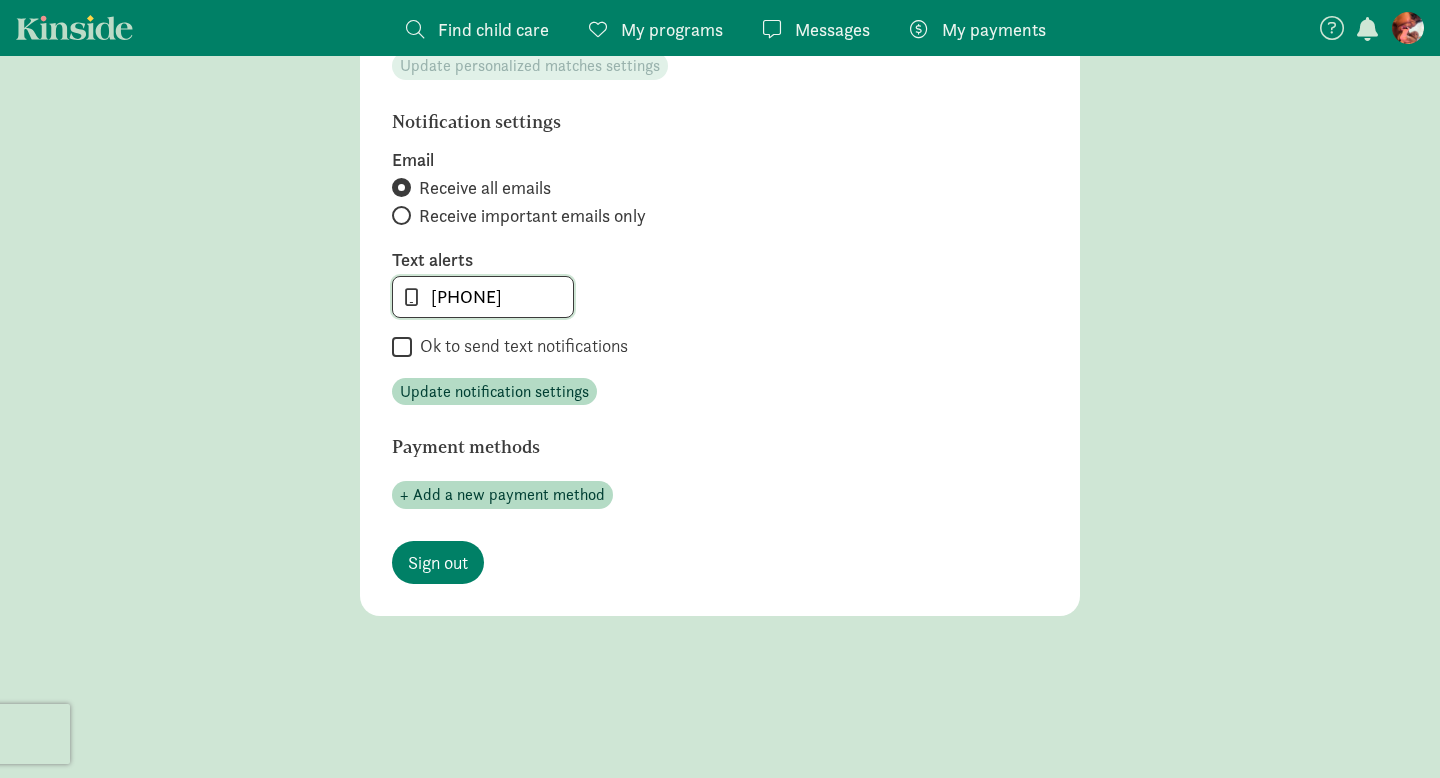 type on "404-593-4216" 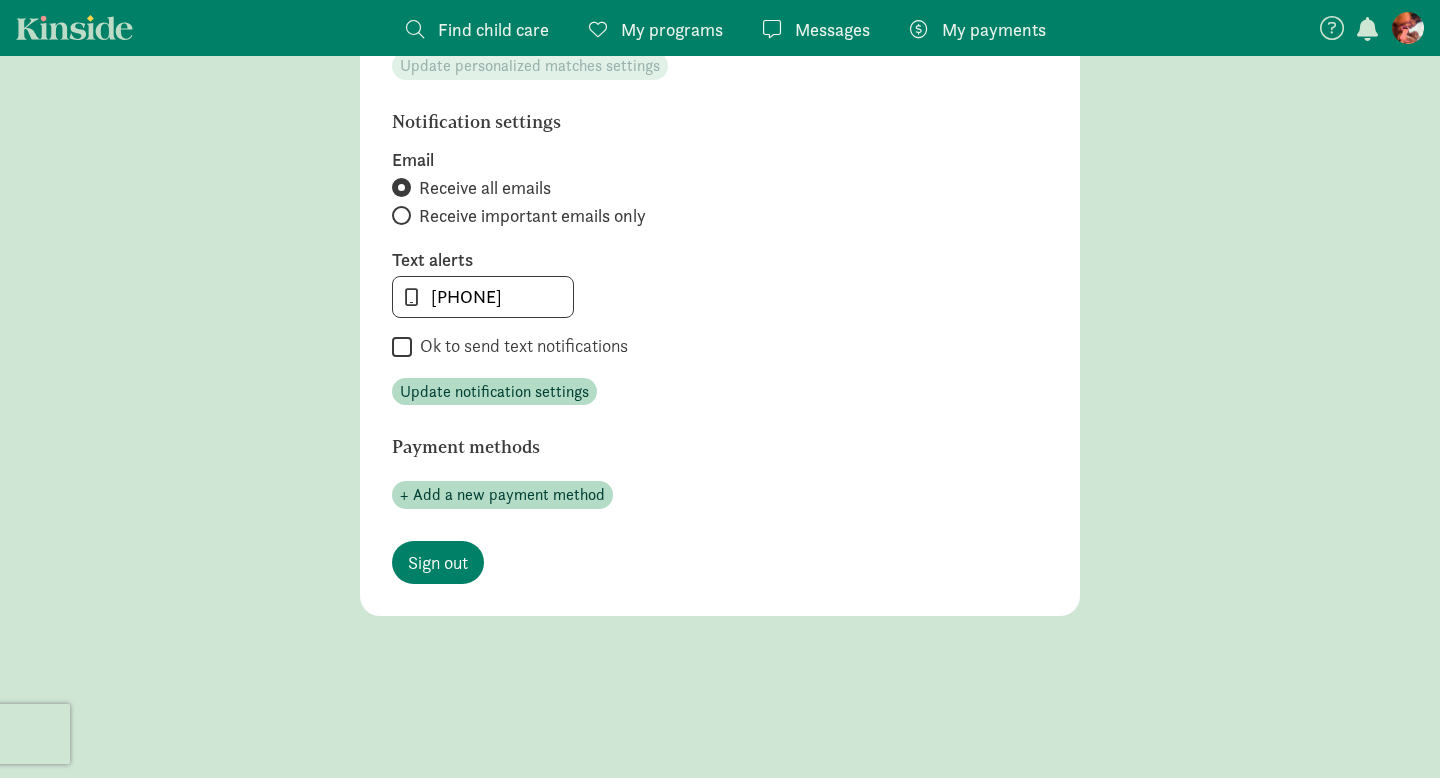 click on "Ok to send text notifications" at bounding box center (402, 347) 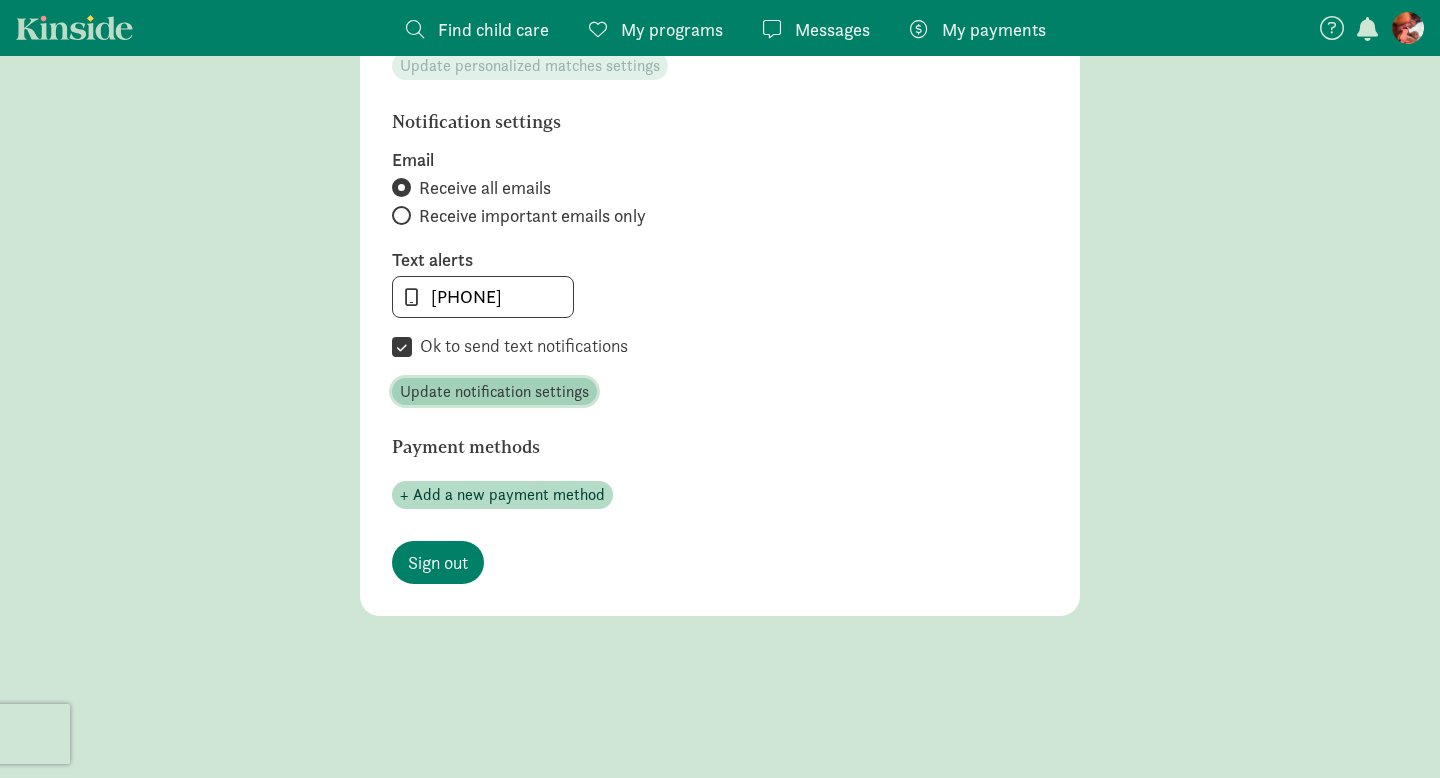 click on "Update notification settings" at bounding box center [494, 392] 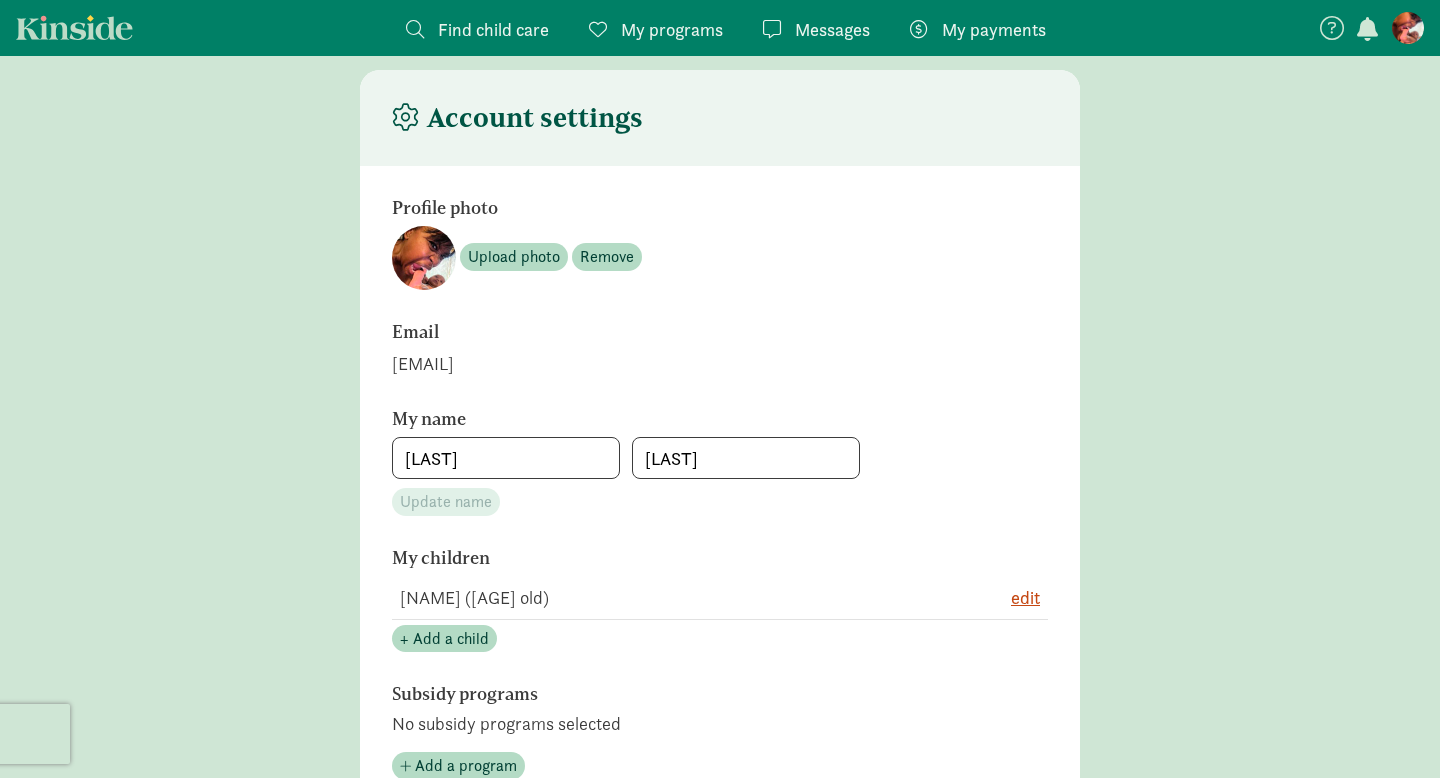 scroll, scrollTop: 0, scrollLeft: 0, axis: both 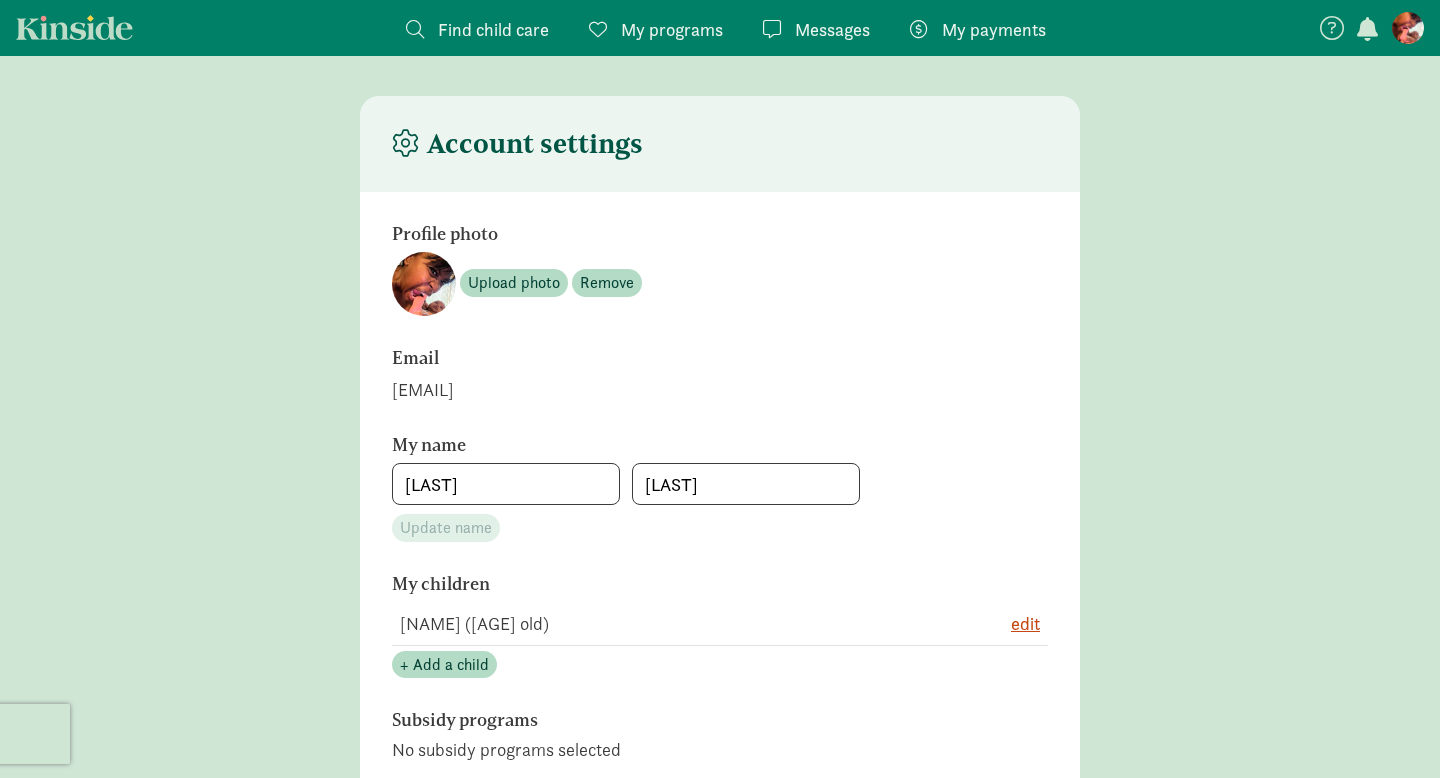 click on "Account settings" at bounding box center [517, 144] 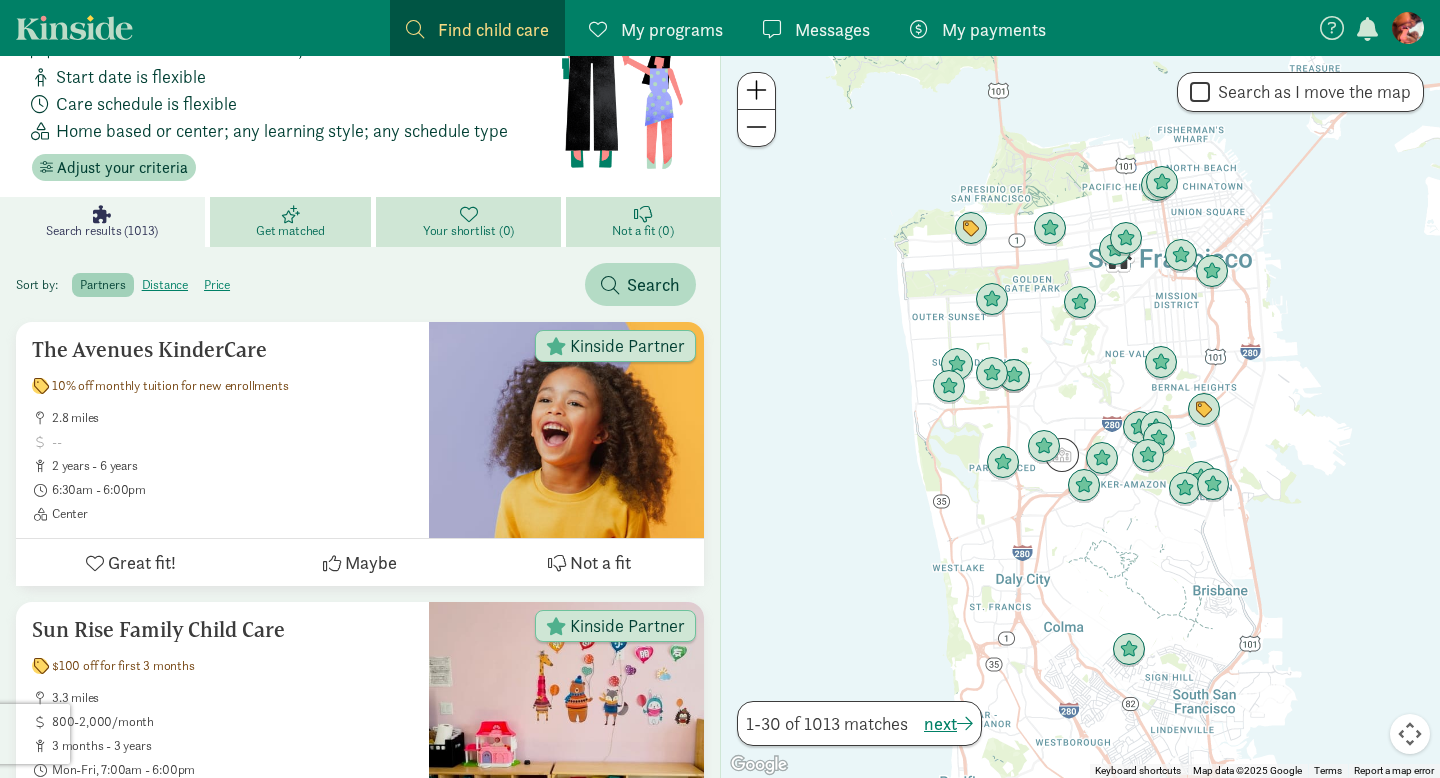 scroll, scrollTop: 0, scrollLeft: 0, axis: both 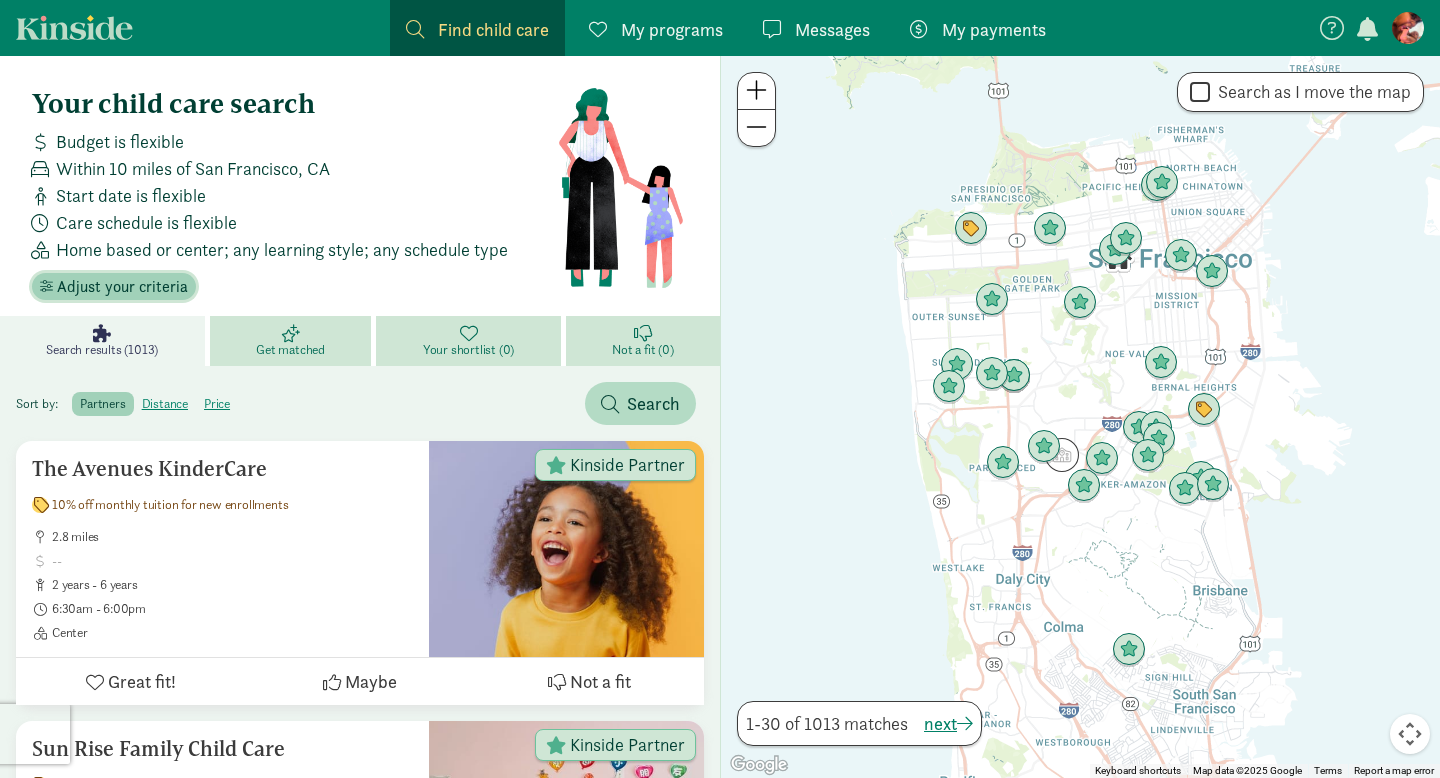 click on "Adjust your criteria" at bounding box center (122, 287) 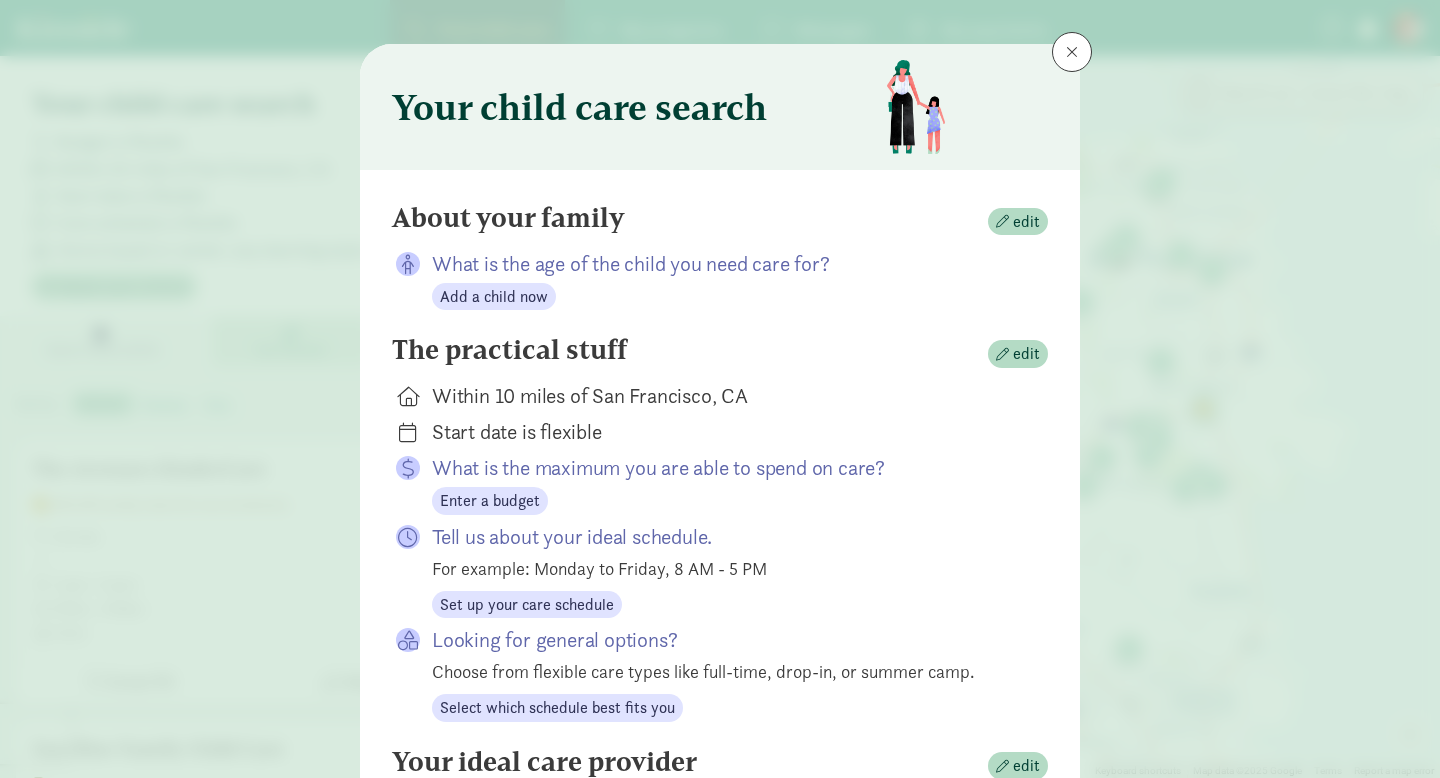 scroll, scrollTop: 19, scrollLeft: 0, axis: vertical 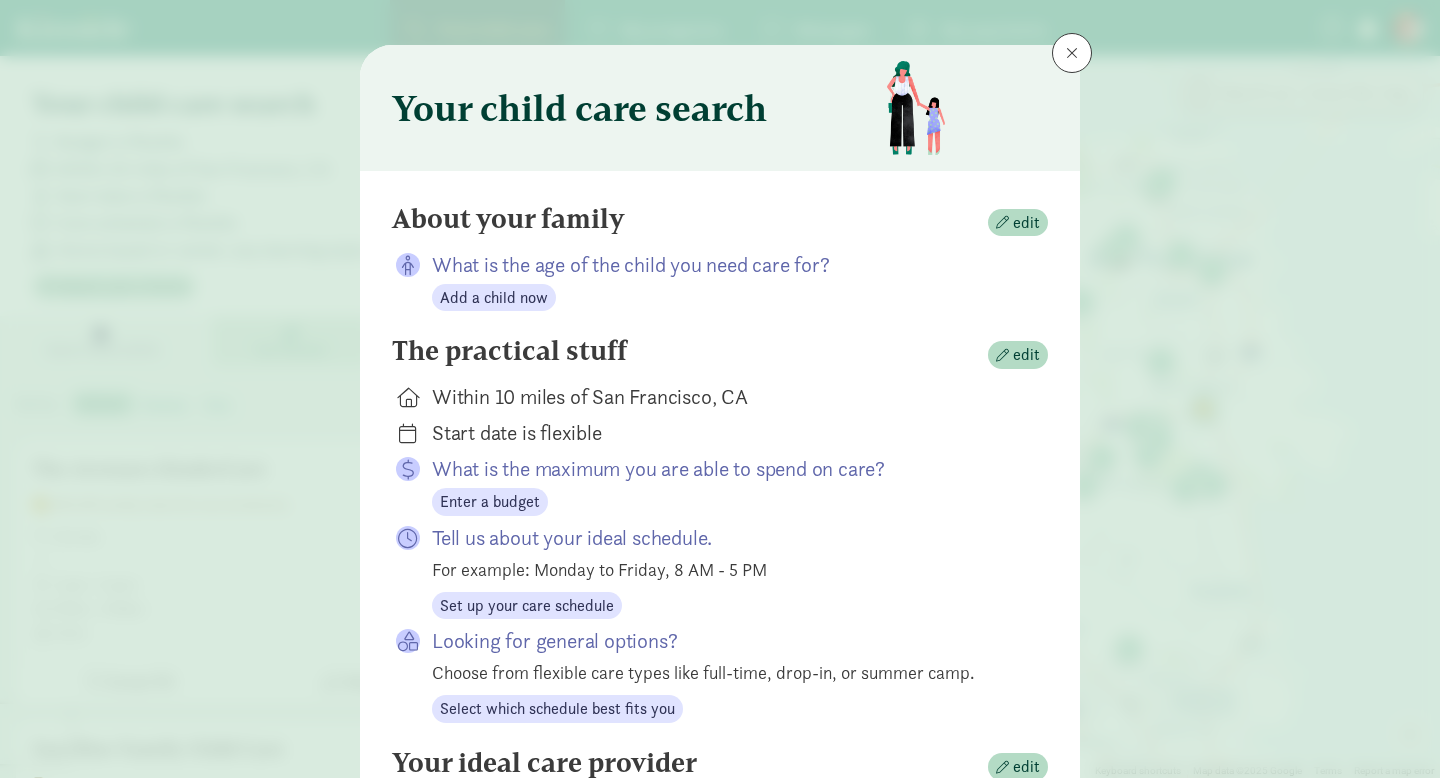 click on "About your family
edit" at bounding box center [720, 223] 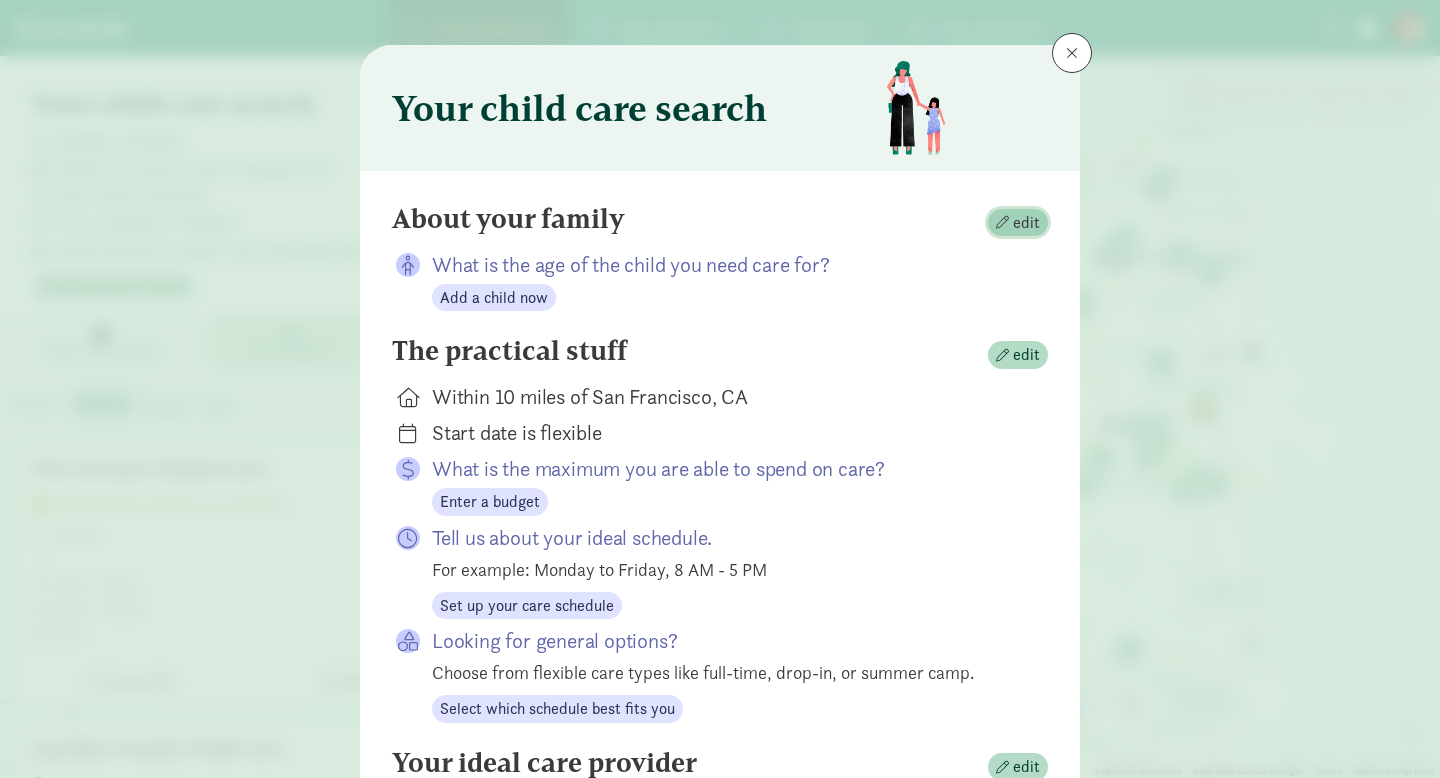 click on "edit" at bounding box center [1026, 223] 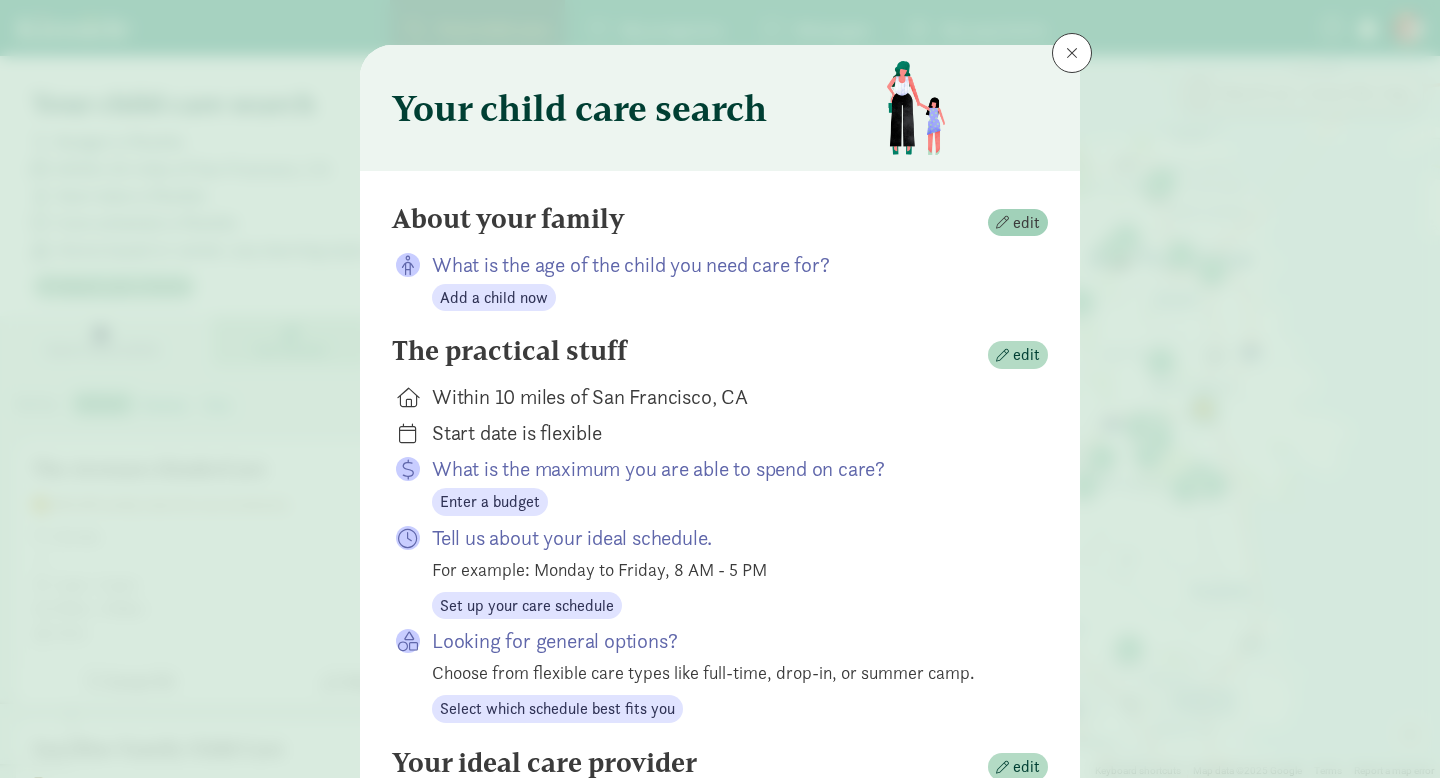 scroll, scrollTop: 0, scrollLeft: 0, axis: both 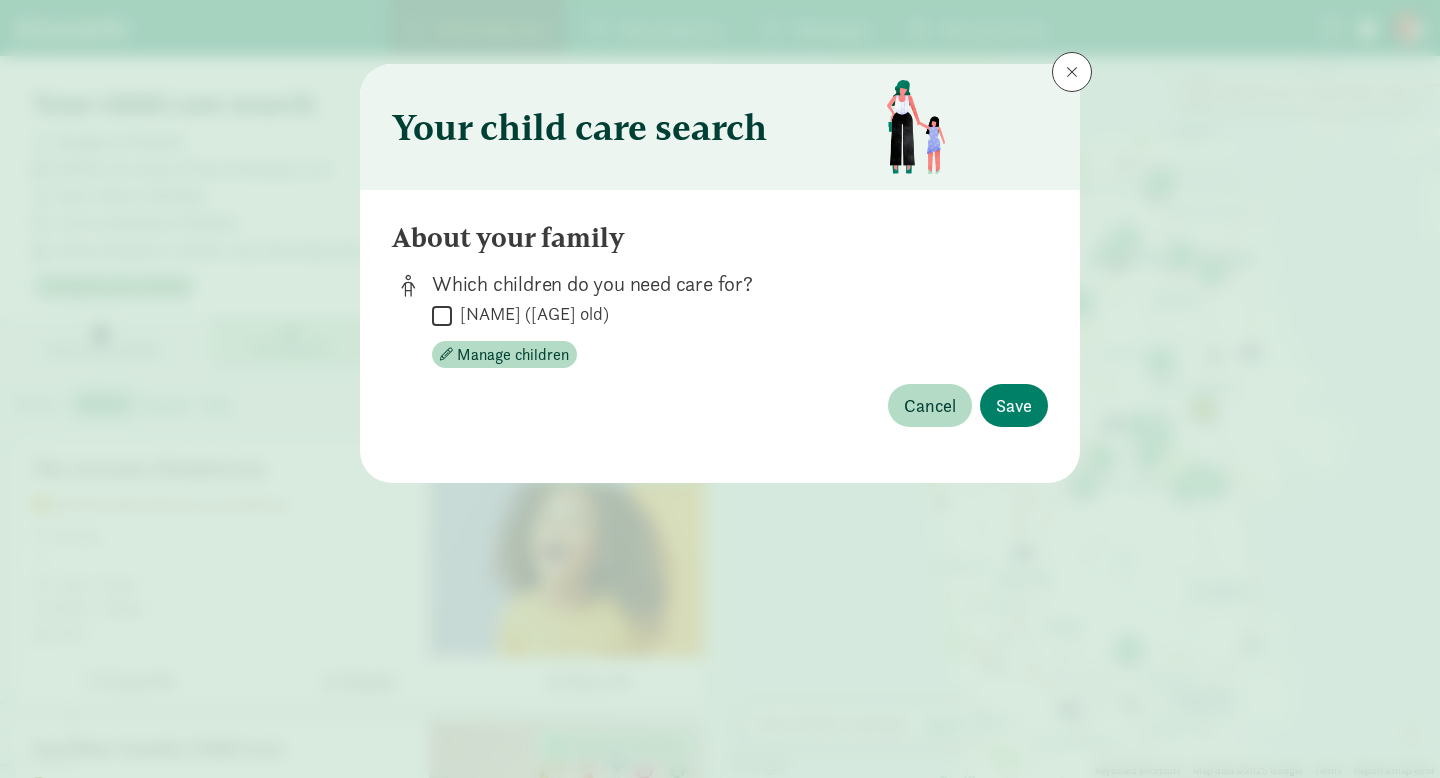 click on "Olive Huff (1.8 months old)" at bounding box center (442, 315) 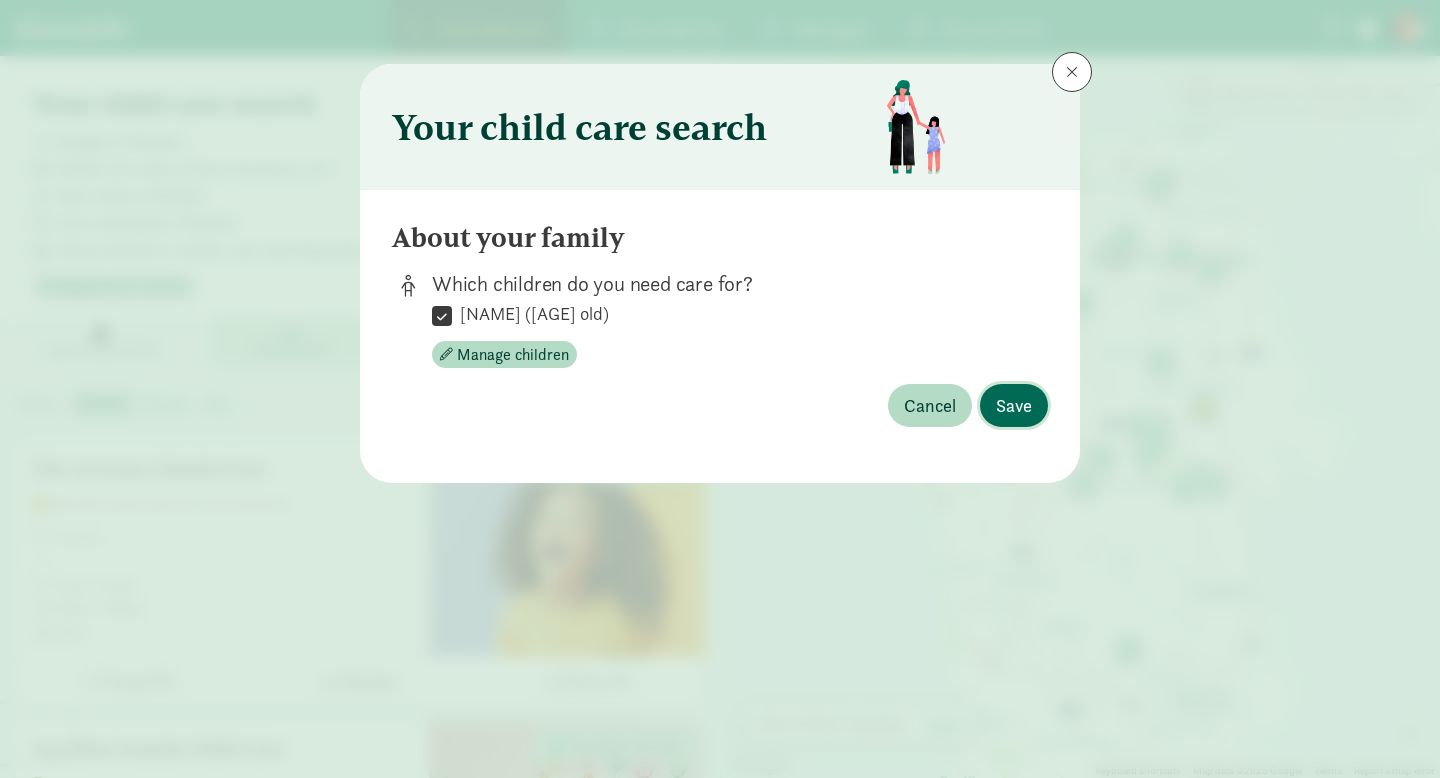 click on "Save" at bounding box center [1014, 405] 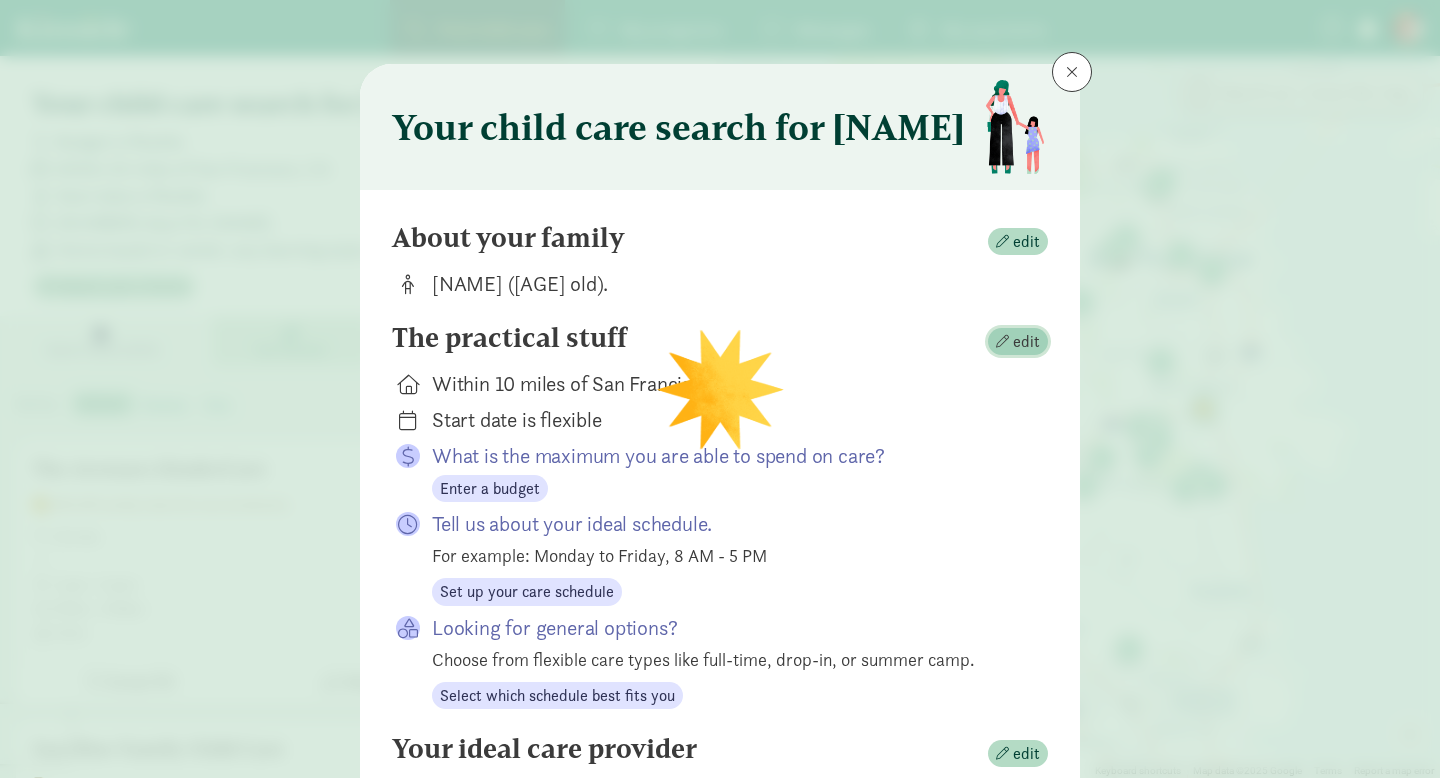 click at bounding box center (1002, 341) 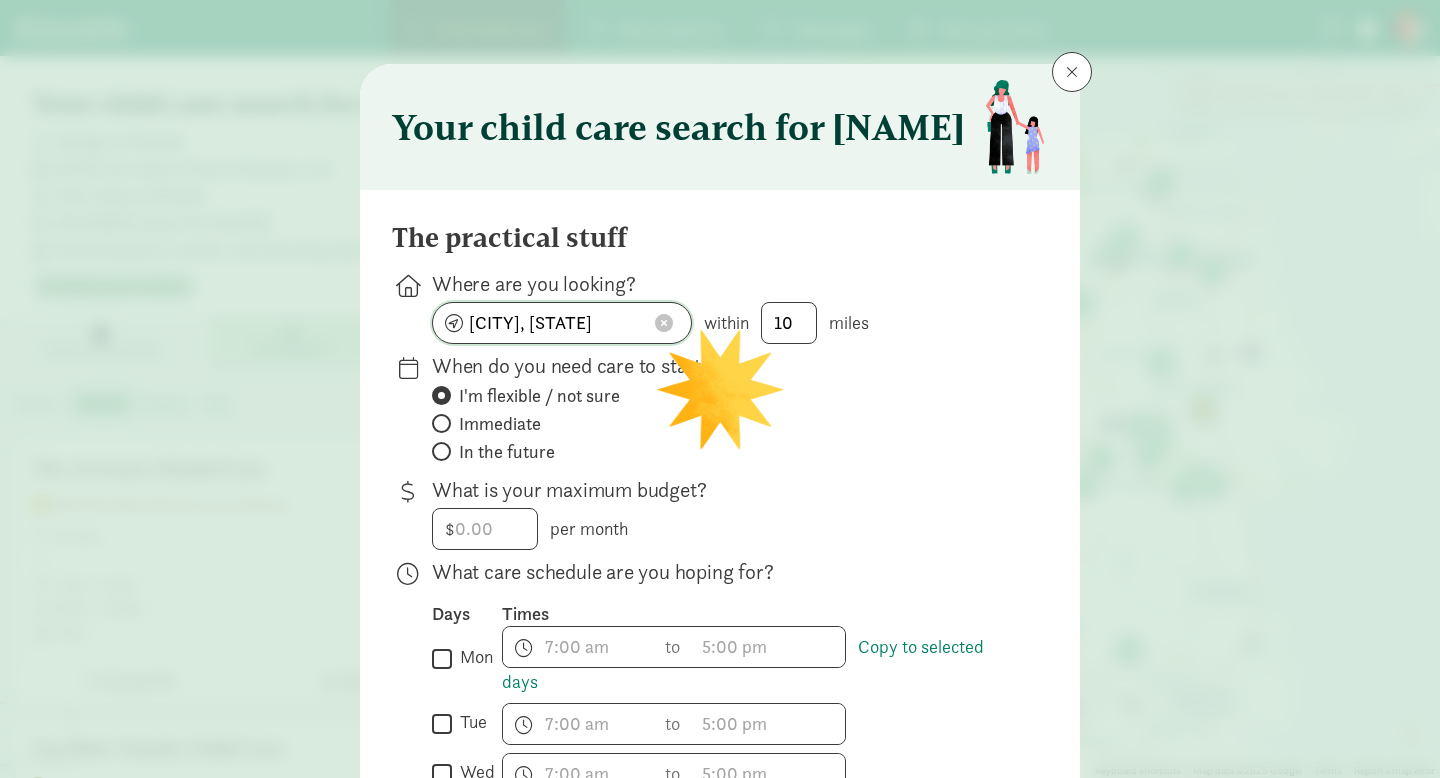 click on "San Francisco, CA" 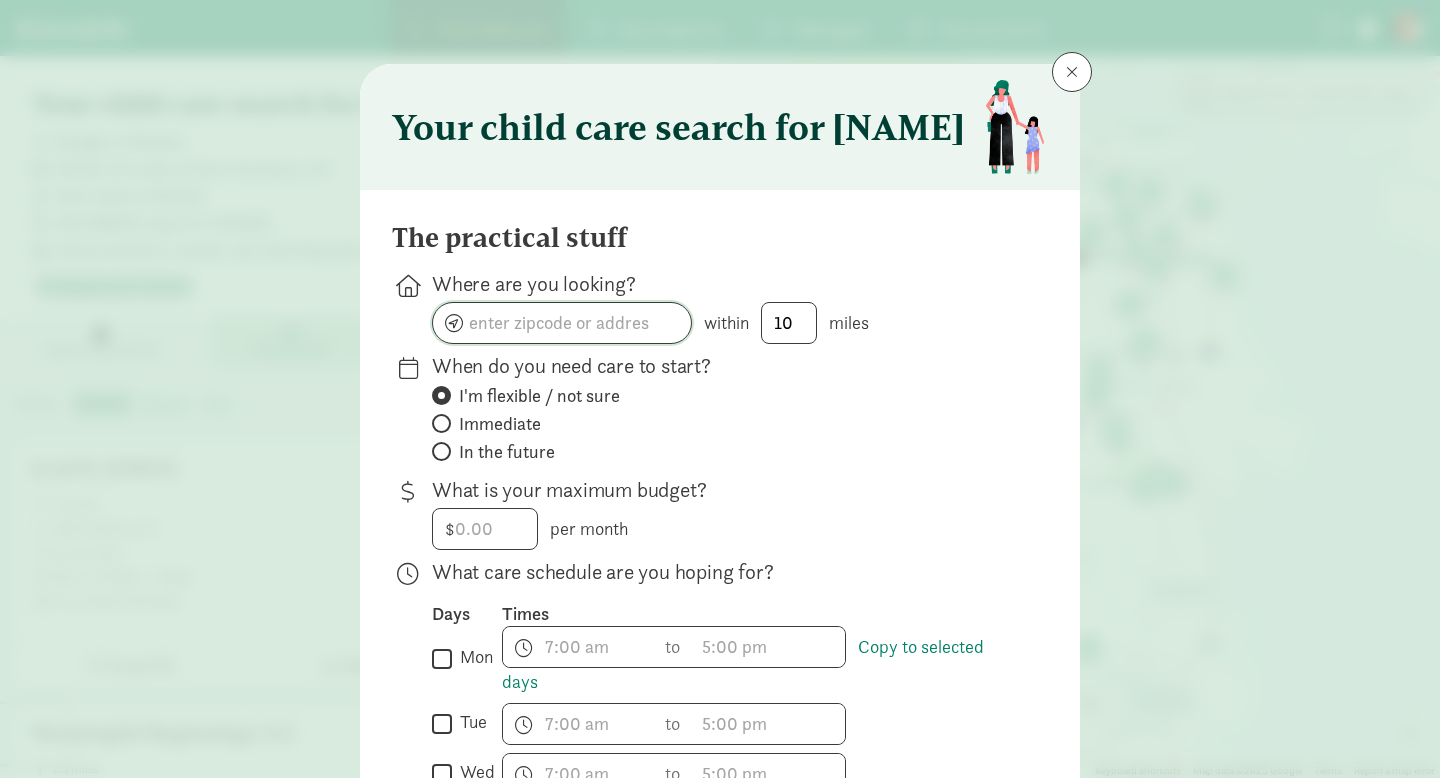 click 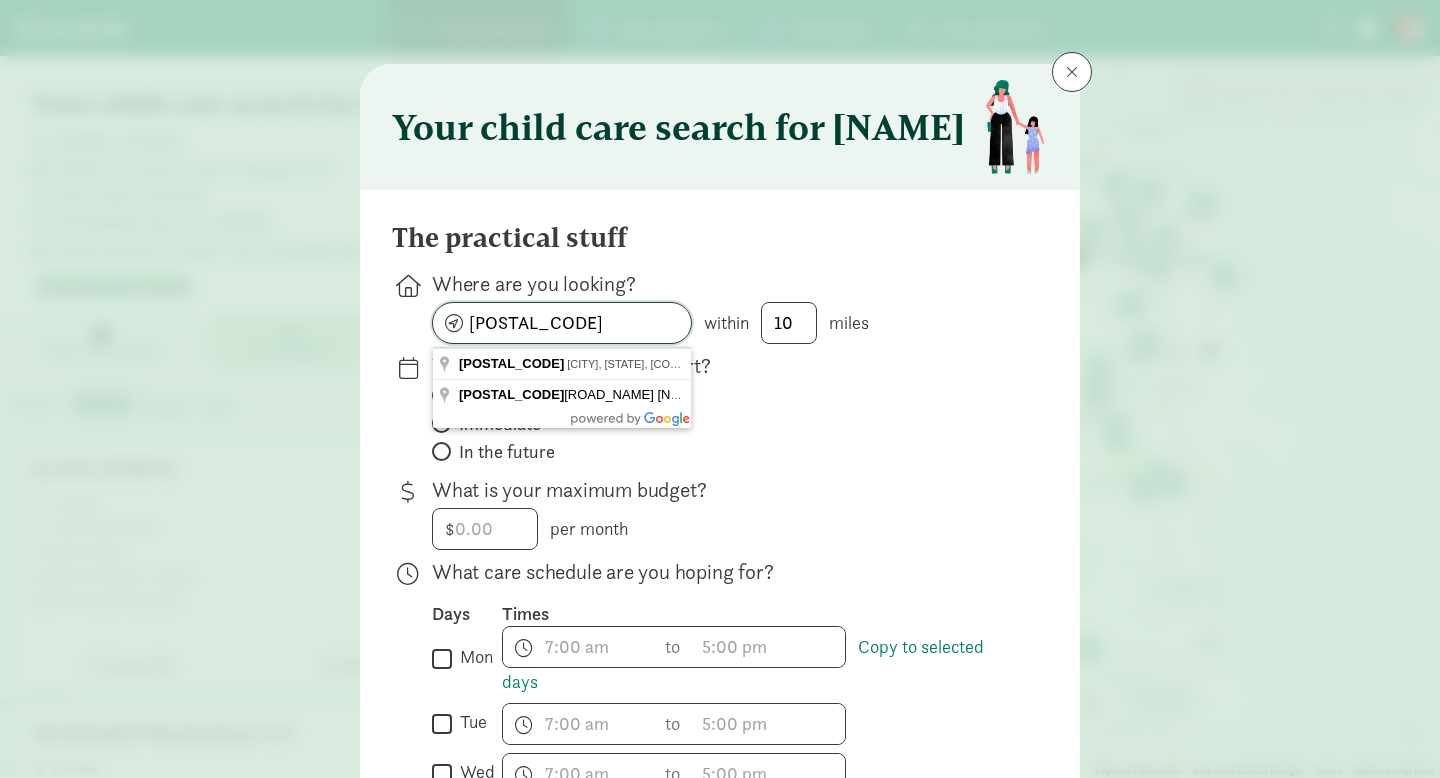 type on "98118" 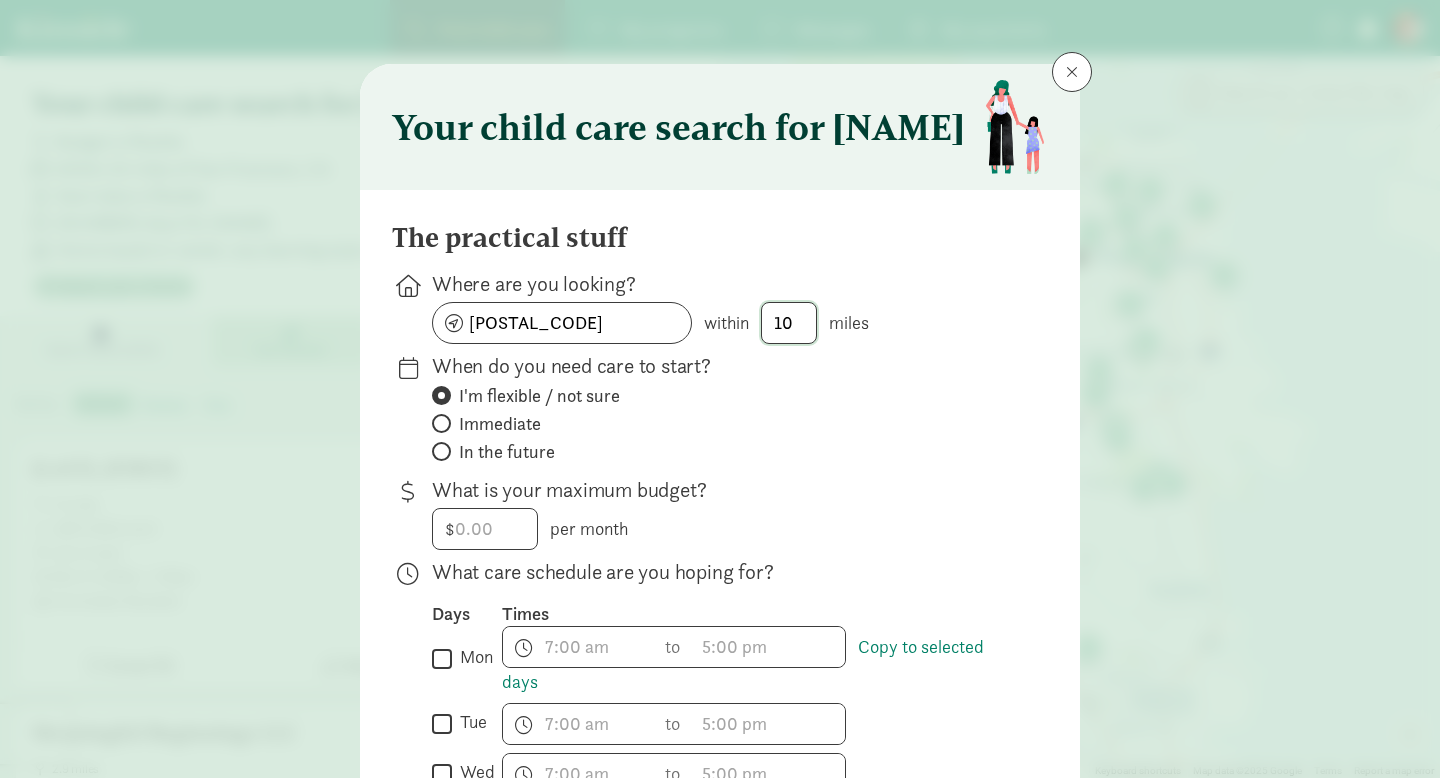drag, startPoint x: 793, startPoint y: 324, endPoint x: 769, endPoint y: 322, distance: 24.083189 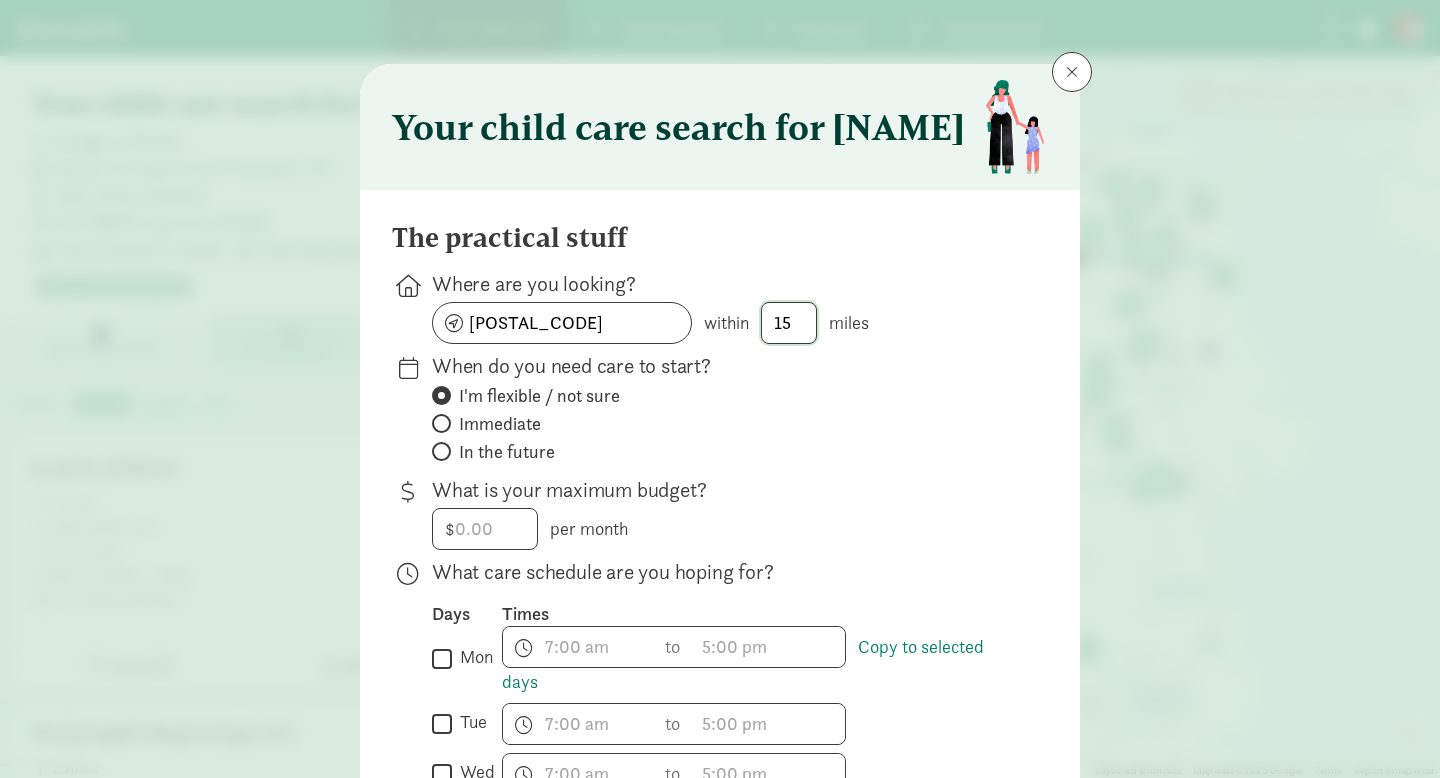 type on "15" 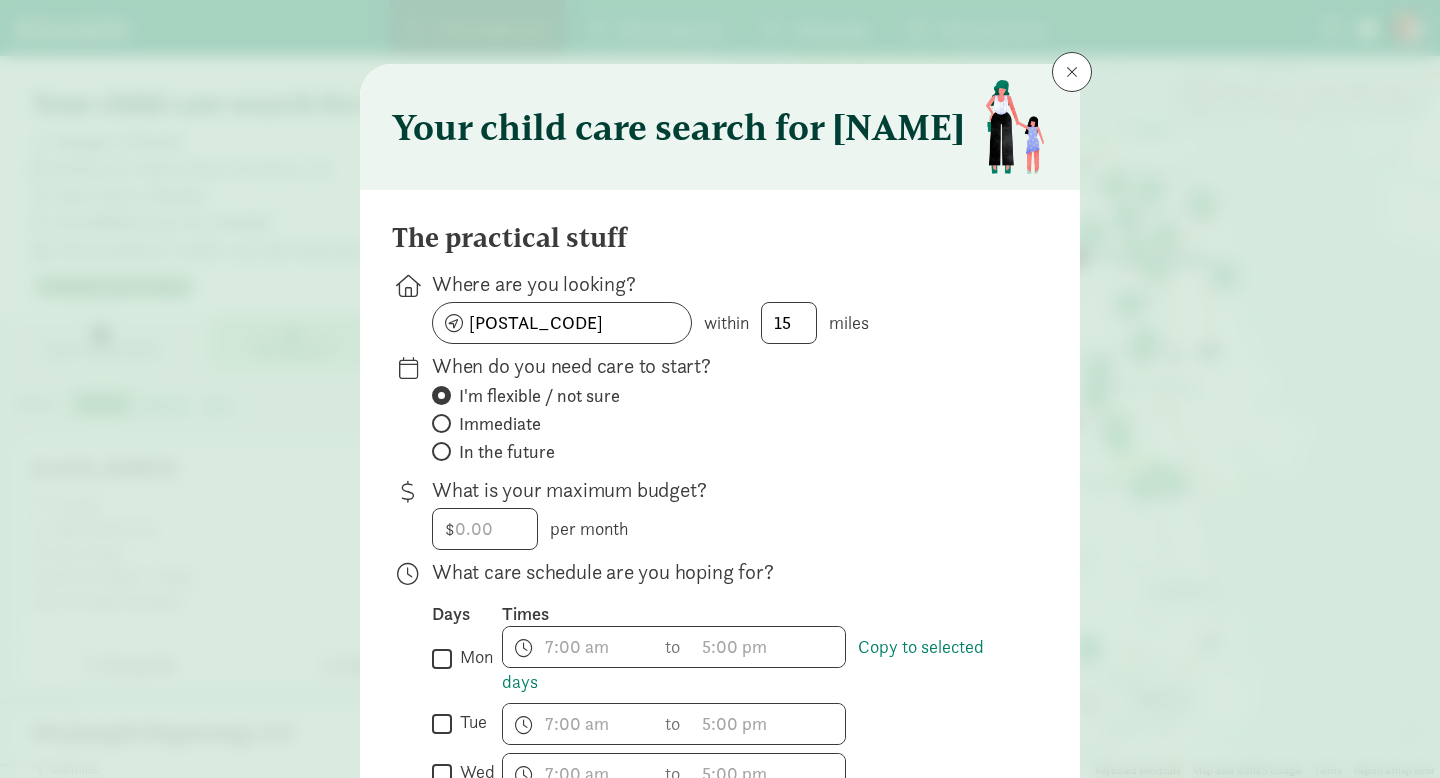 click on "Where are you looking?" at bounding box center [724, 284] 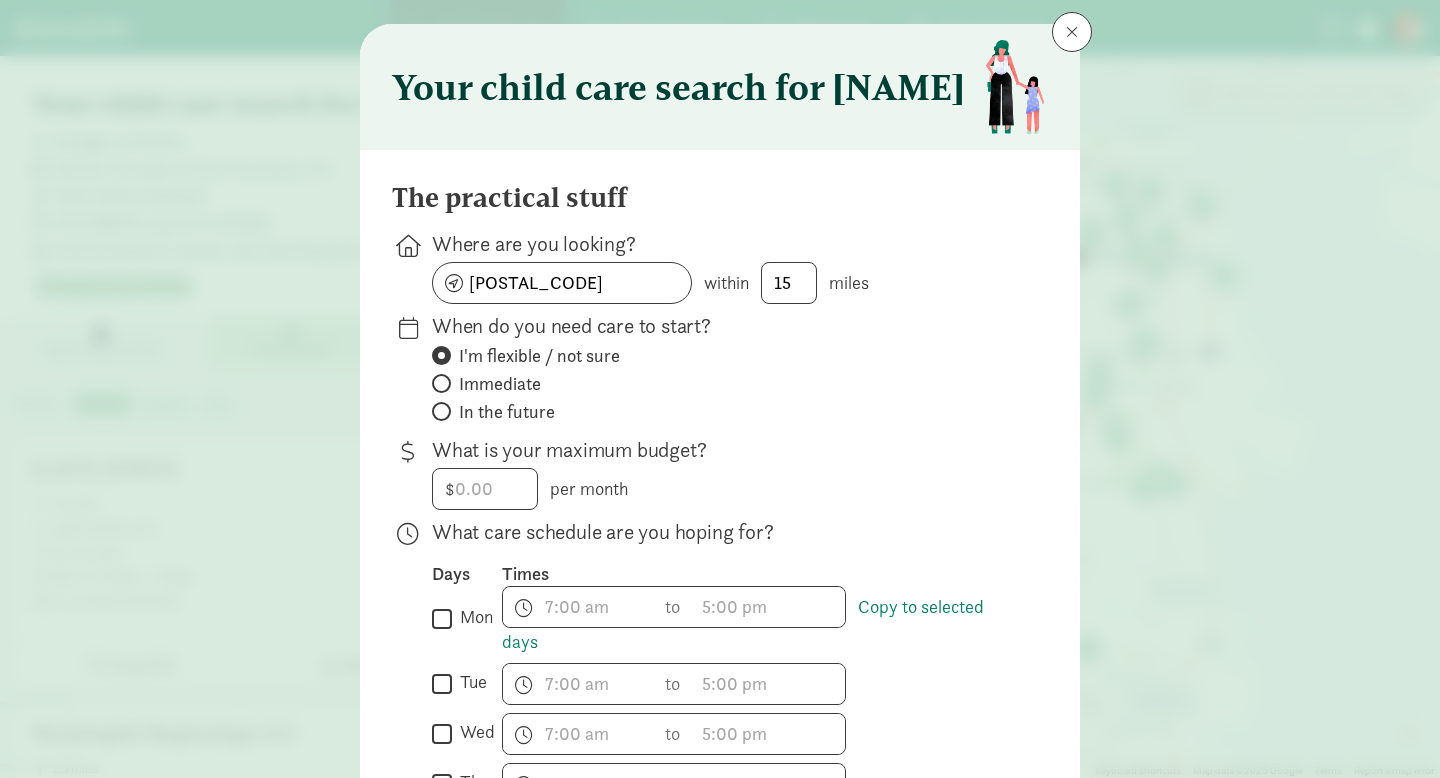 scroll, scrollTop: 44, scrollLeft: 0, axis: vertical 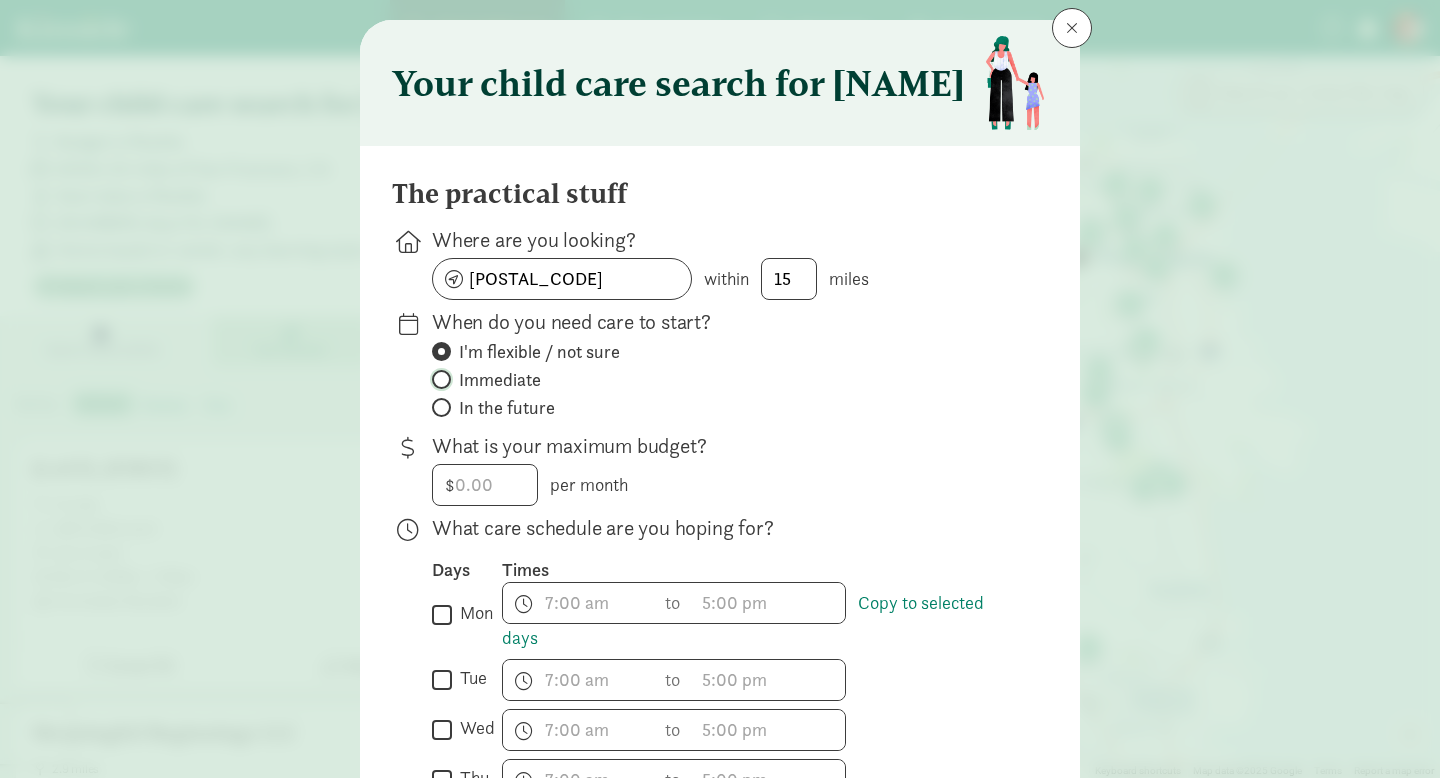 click on "Immediate" at bounding box center (438, 379) 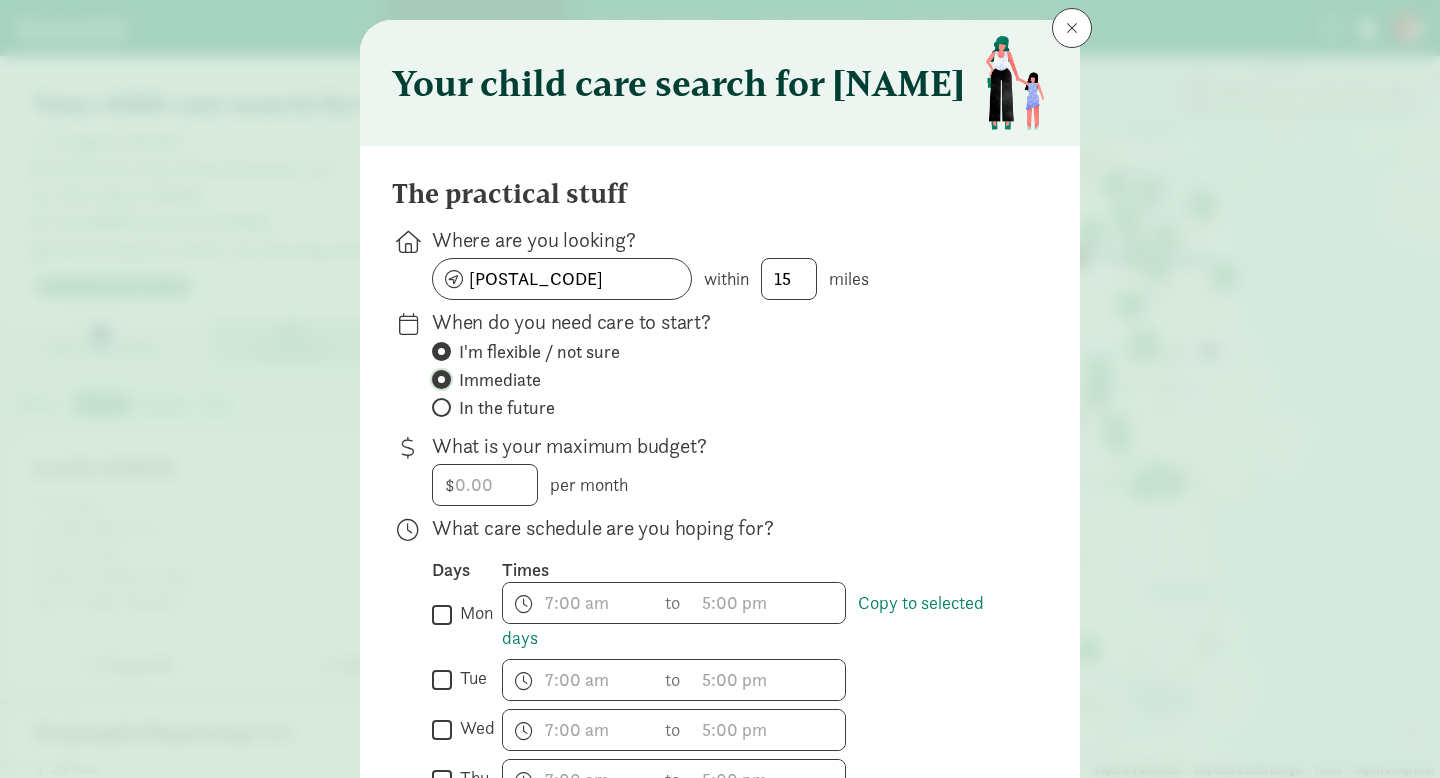radio on "false" 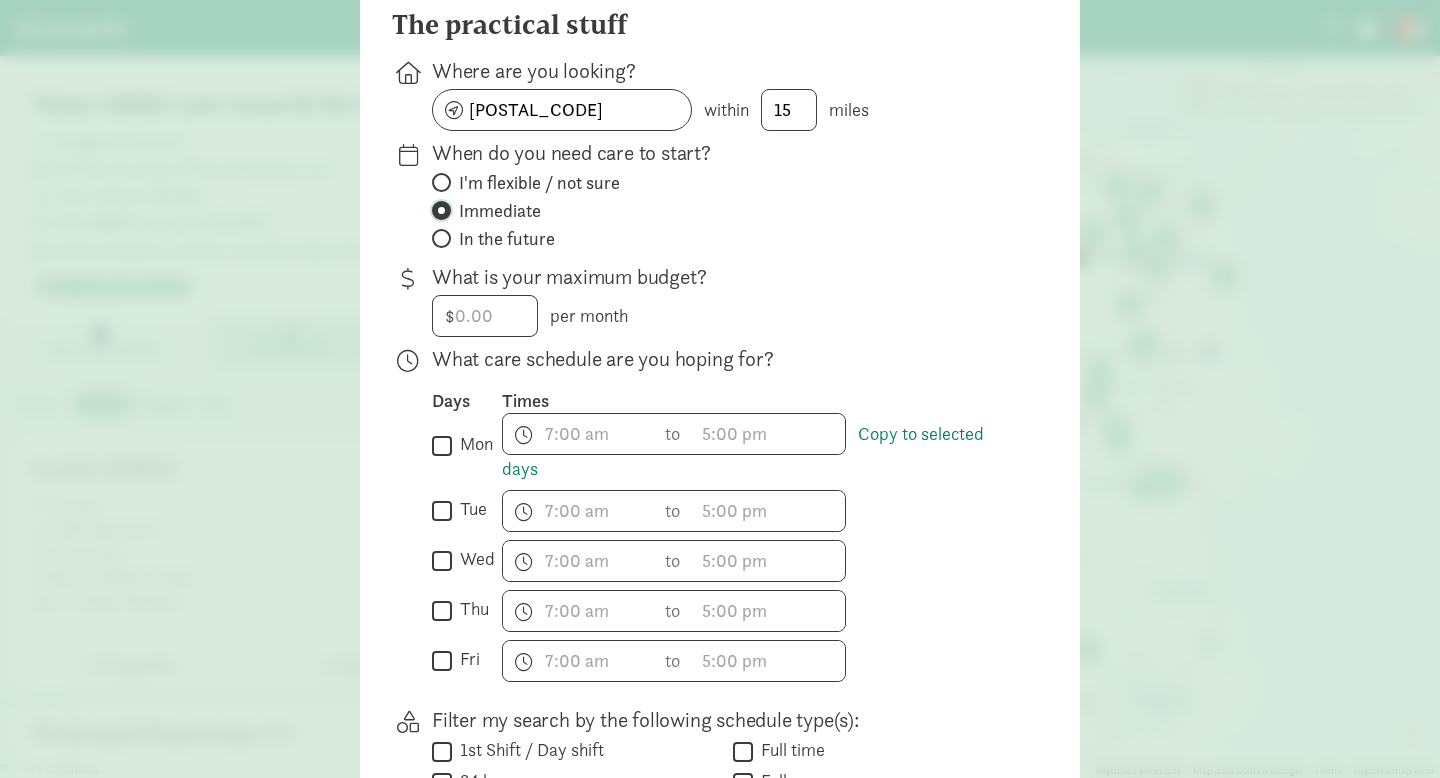 scroll, scrollTop: 226, scrollLeft: 0, axis: vertical 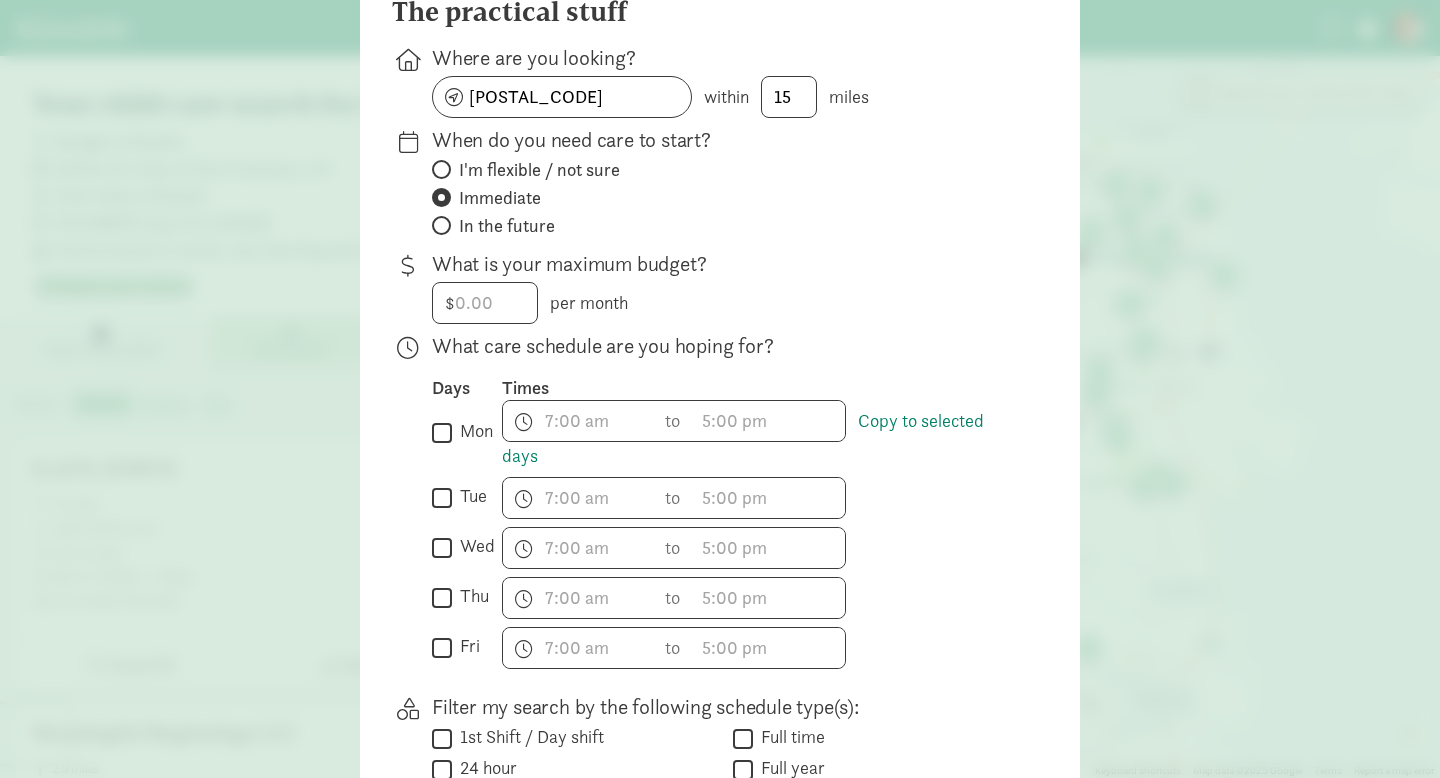 click on "mon" at bounding box center (472, 431) 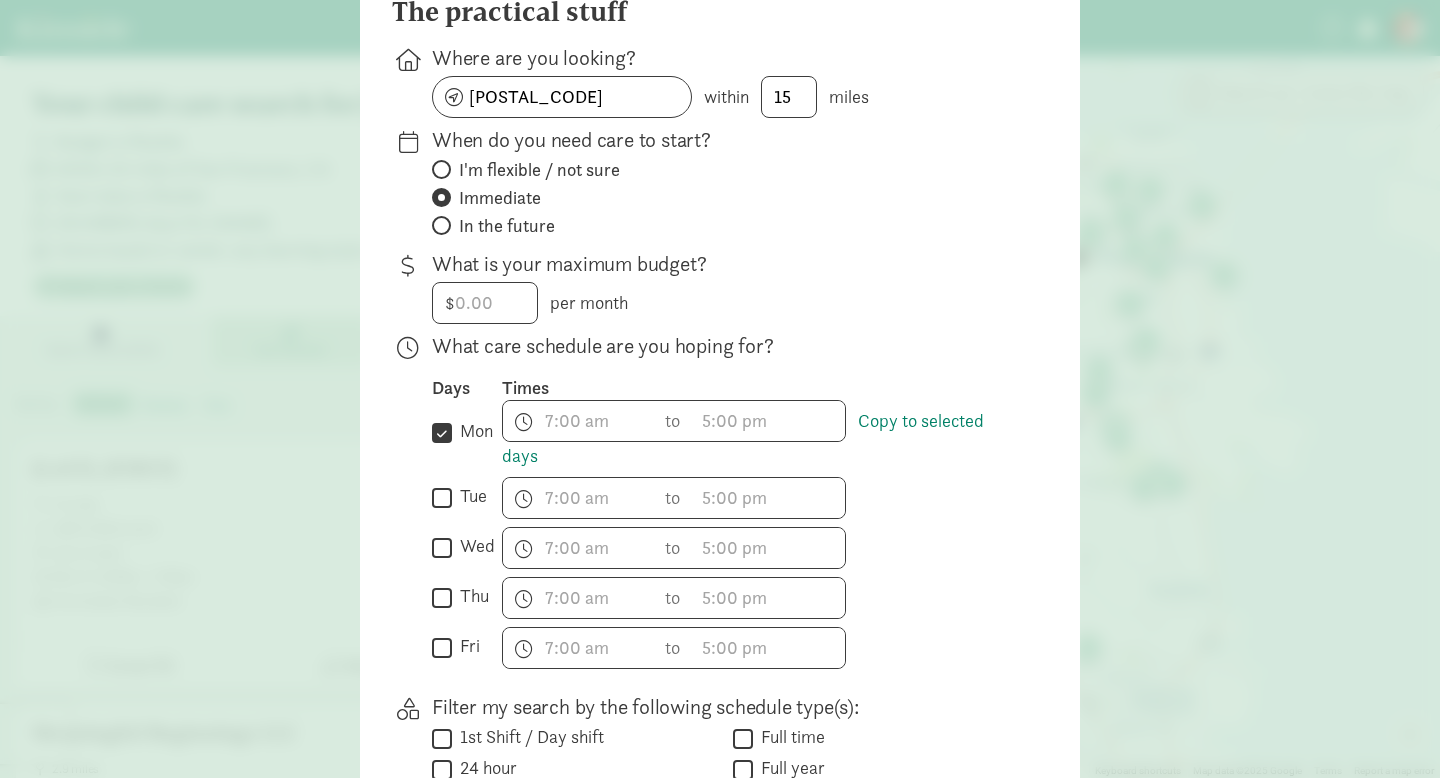 click on "tue" at bounding box center (442, 497) 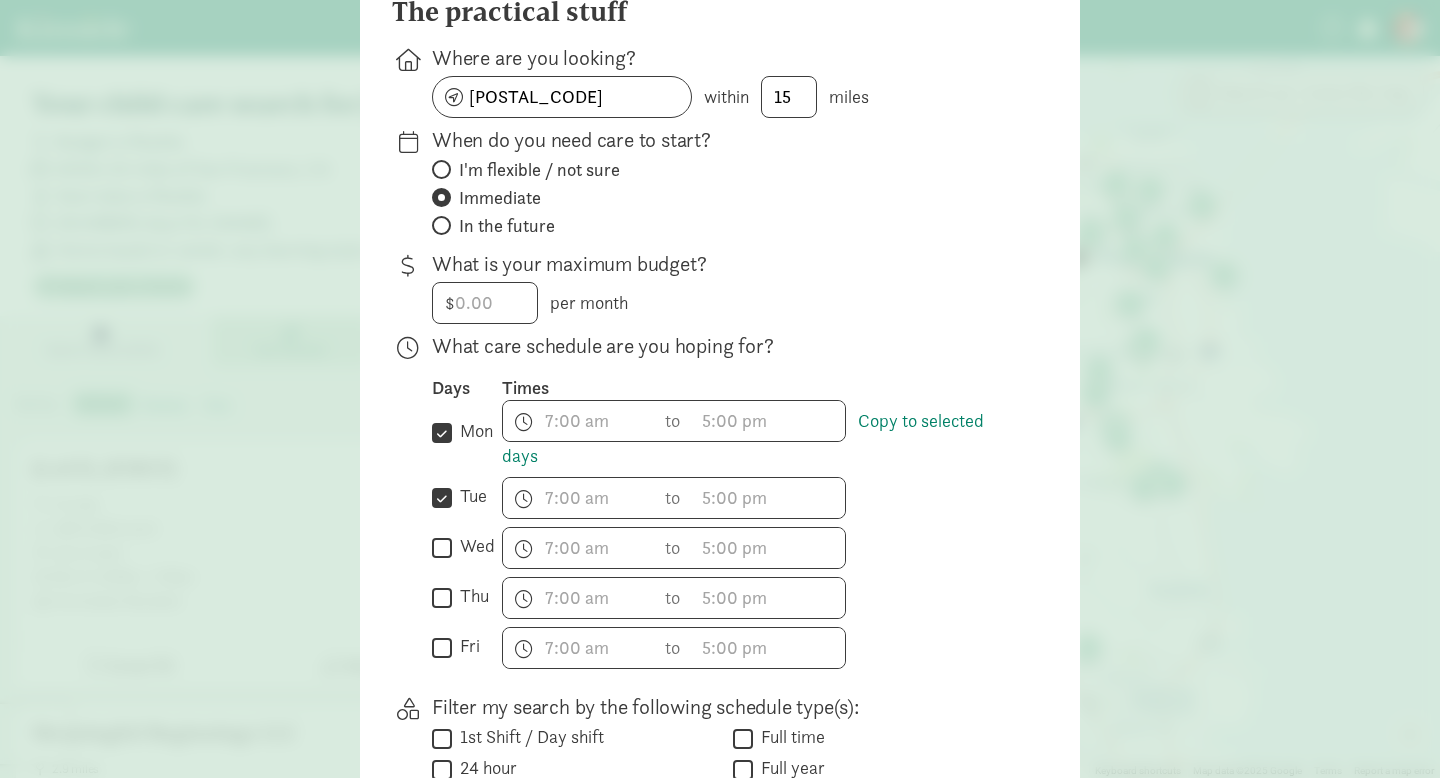 click on "wed" at bounding box center (442, 547) 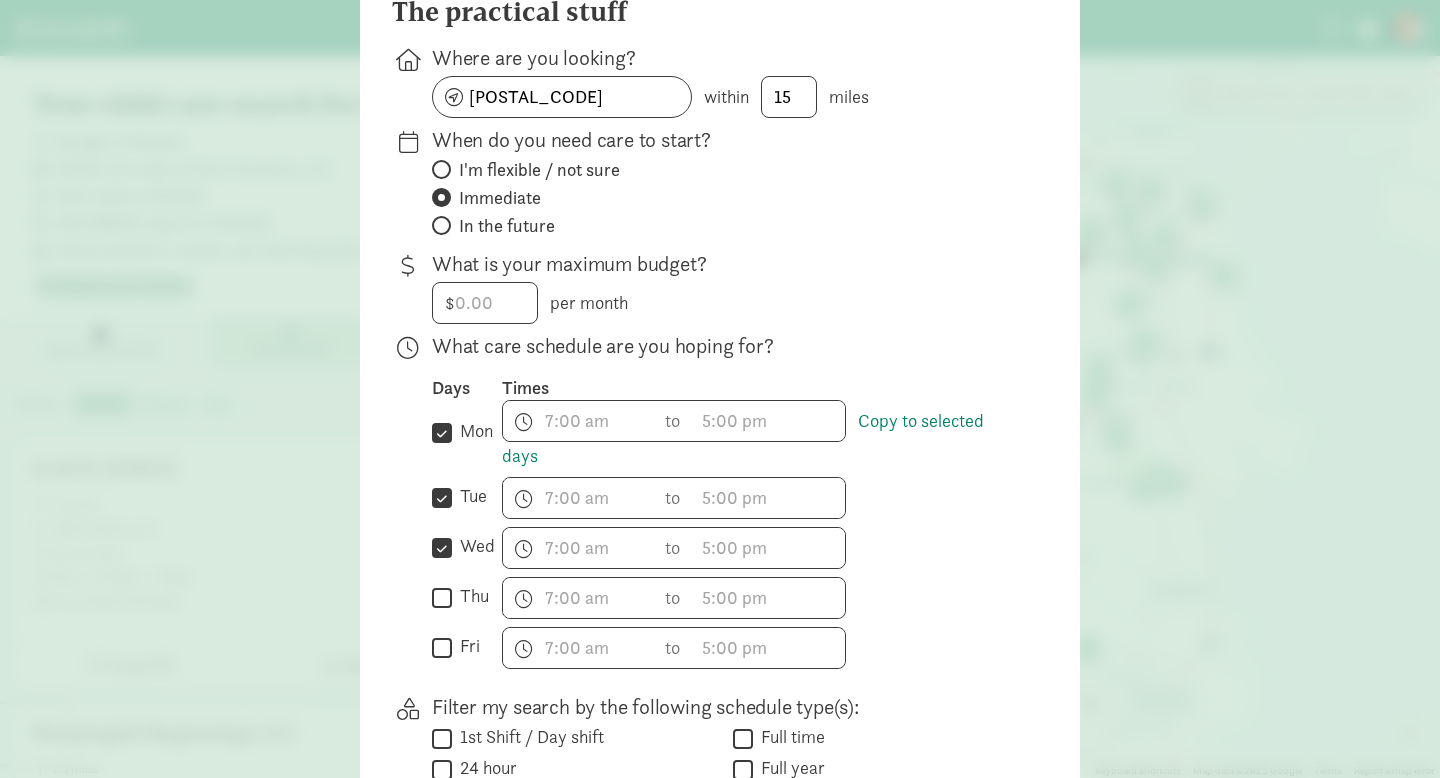 click on "thu" at bounding box center [442, 597] 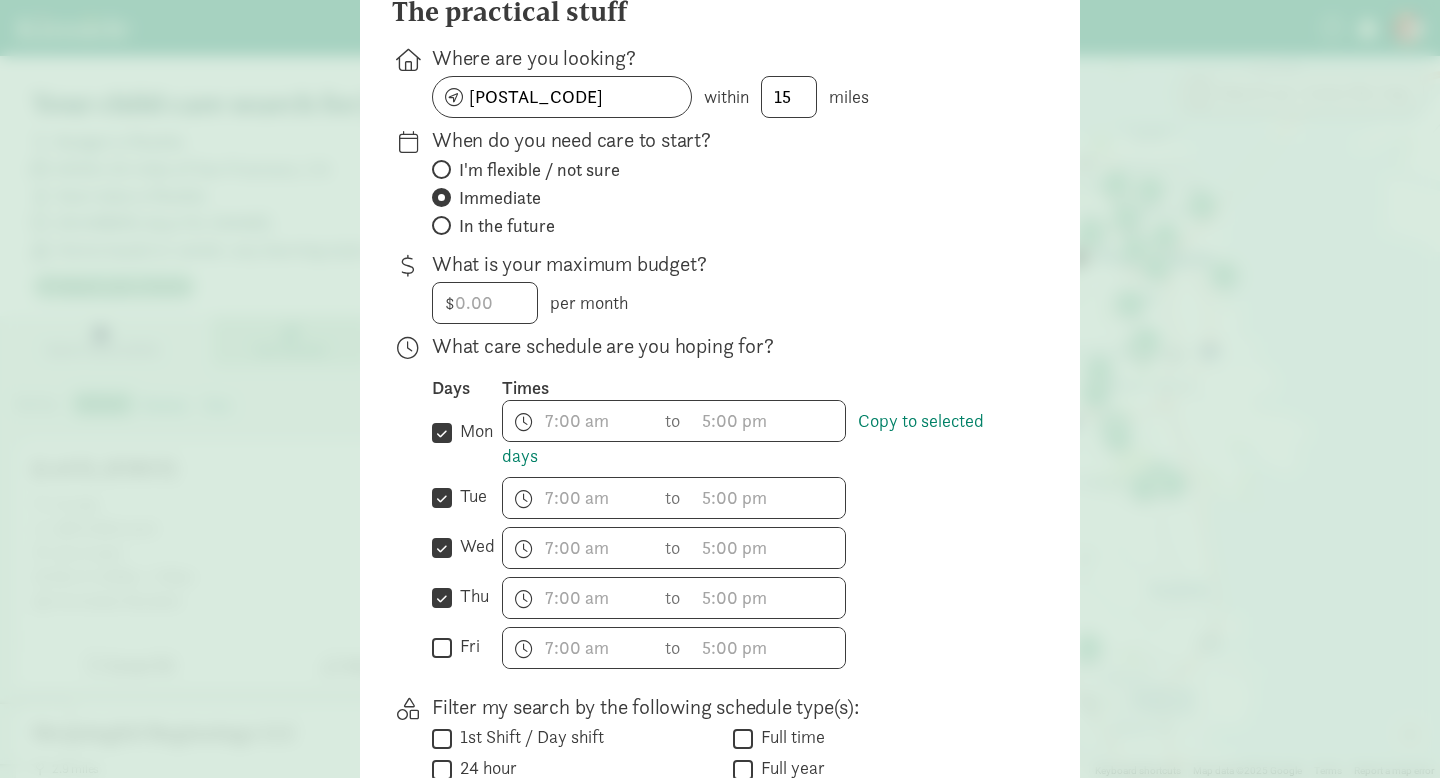 click on "fri" at bounding box center [442, 647] 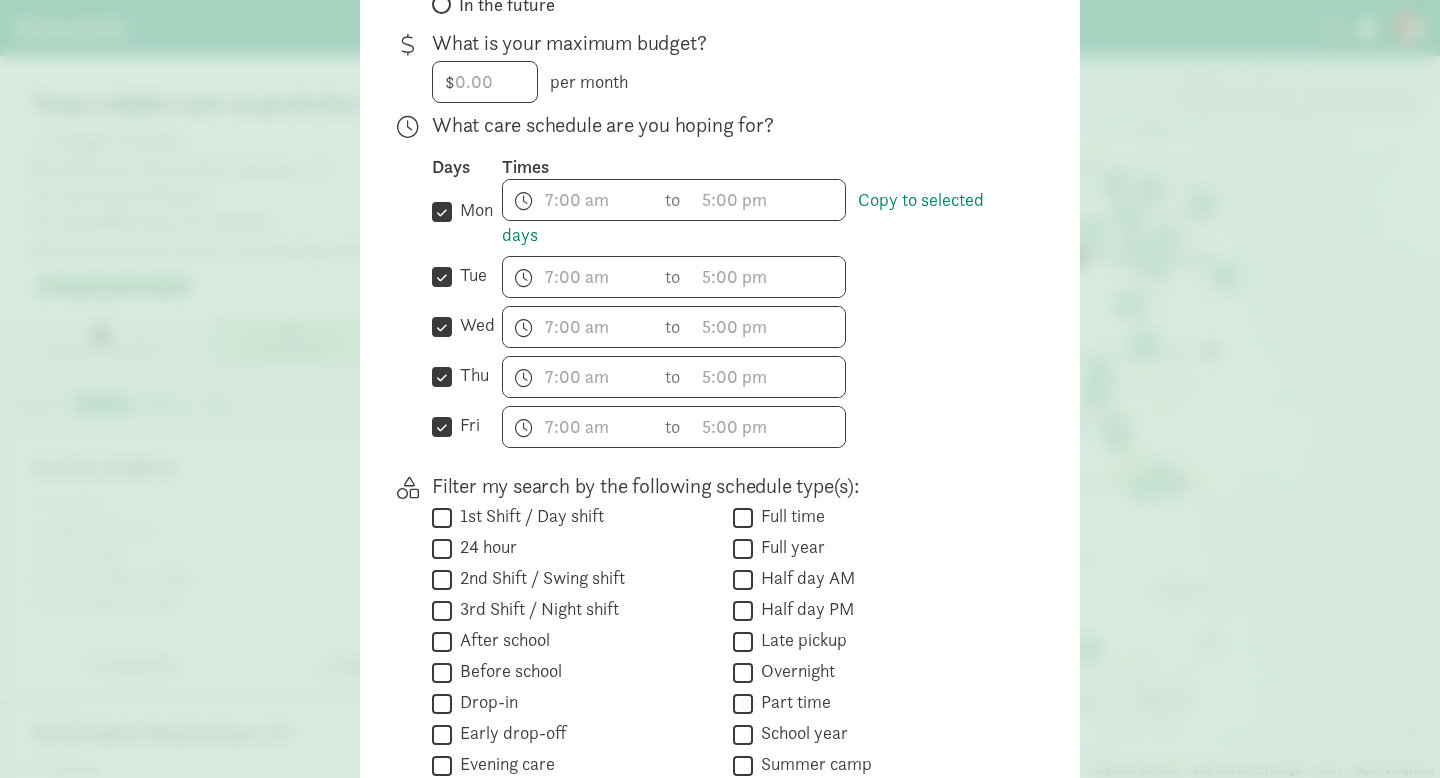 scroll, scrollTop: 489, scrollLeft: 0, axis: vertical 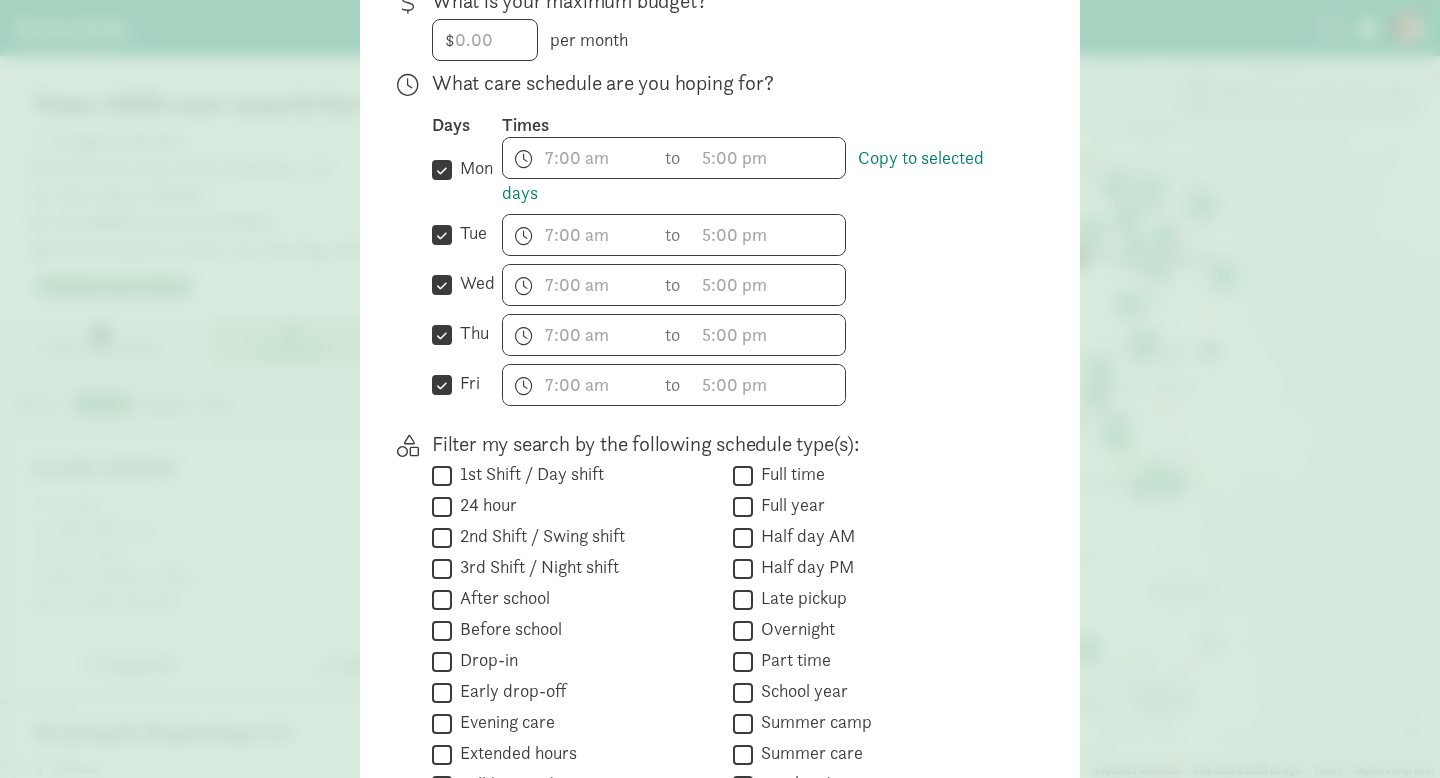click on "24 hour" at bounding box center [442, 506] 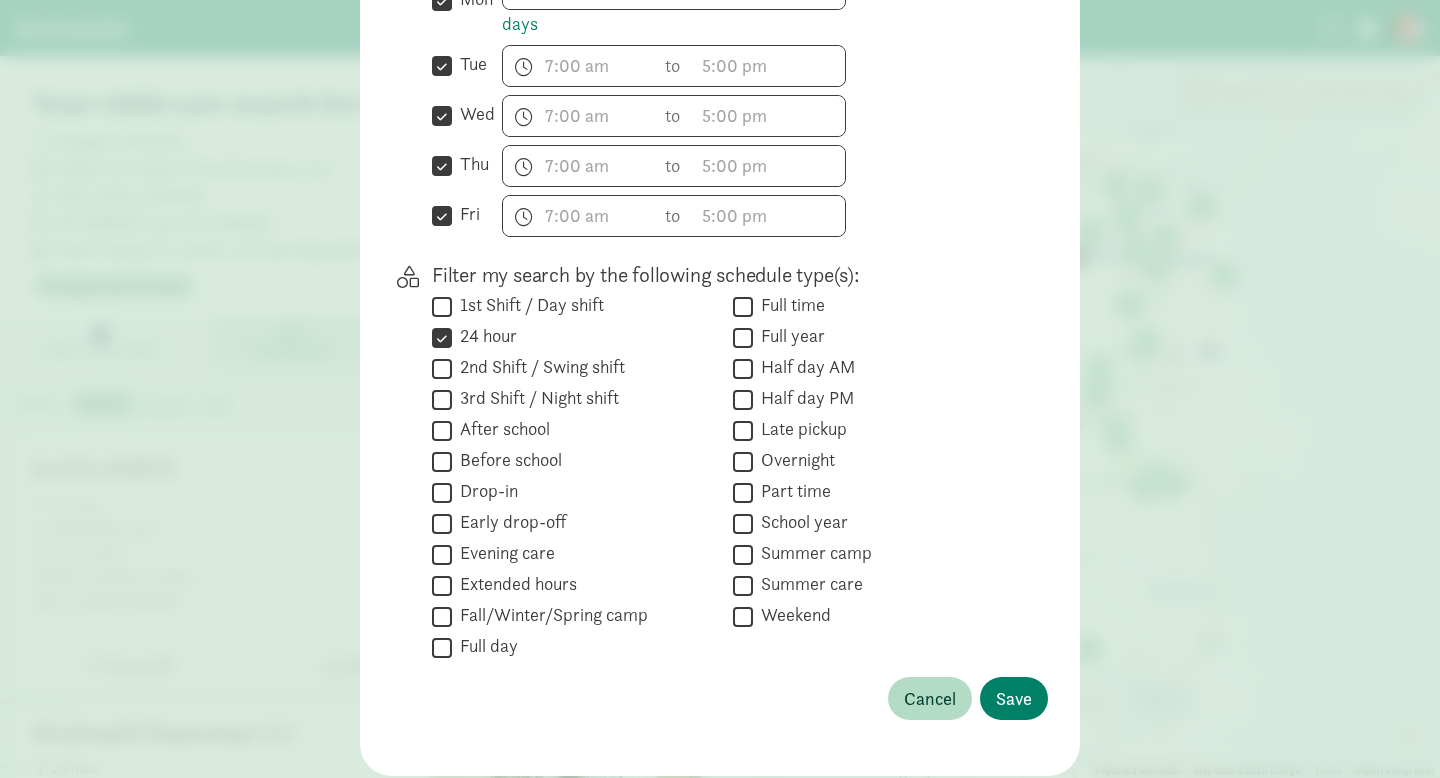scroll, scrollTop: 616, scrollLeft: 0, axis: vertical 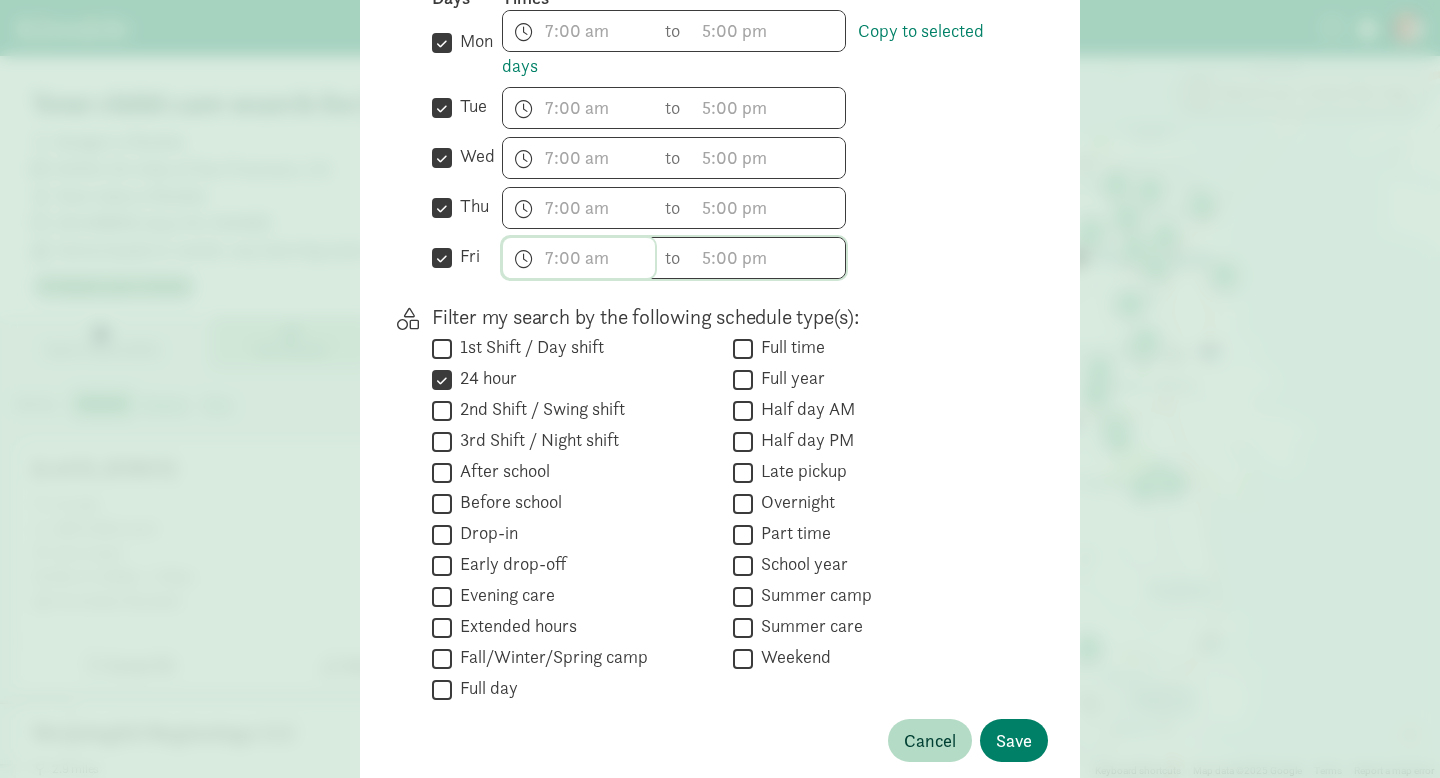 click at bounding box center [579, 258] 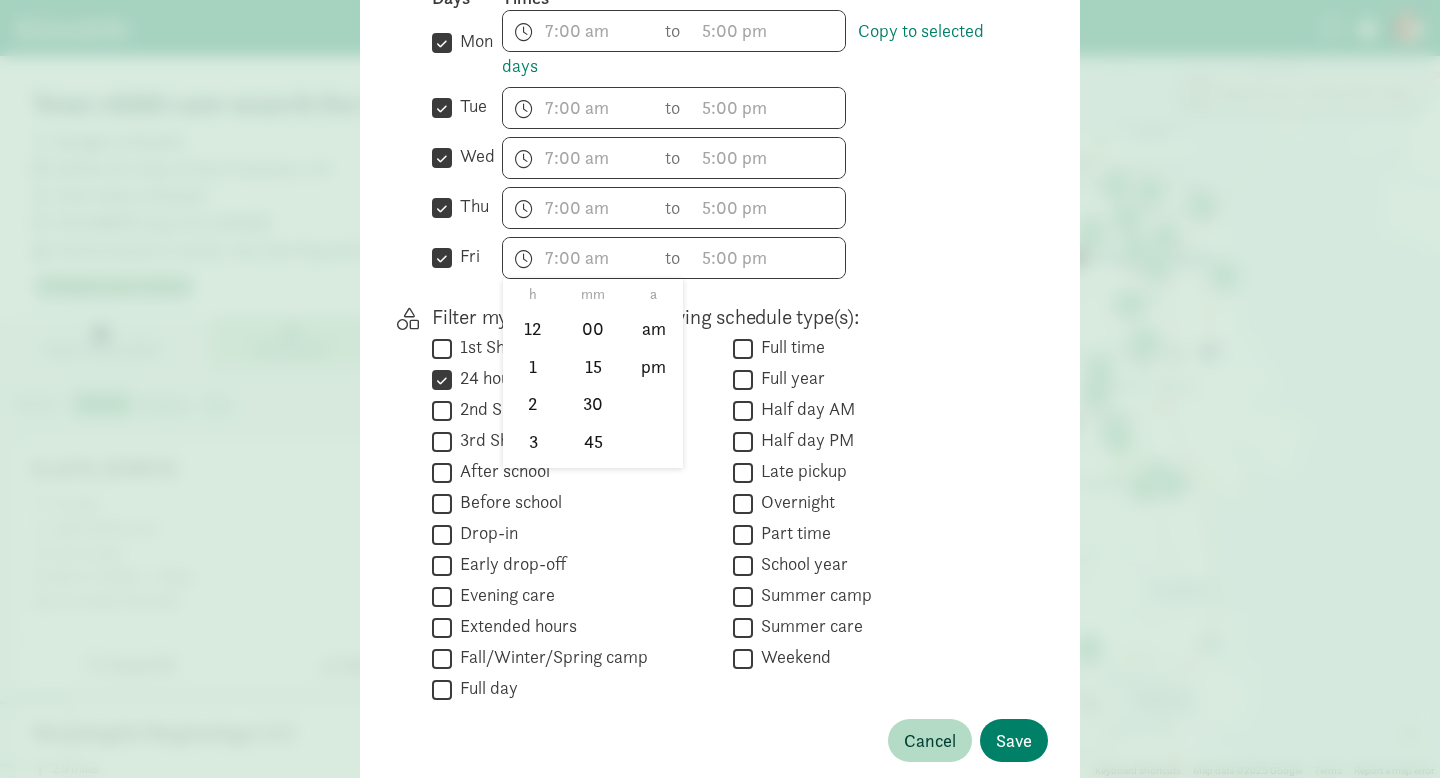 click on "h   12 1 2 3 4 5 6 7 8 9 10 11         mm   00 15 30 45           a   am pm
to
h   12 1 2 3 4 5 6 7 8 9 10 11         mm   00 15 30 45           a   am pm" at bounding box center [759, 258] 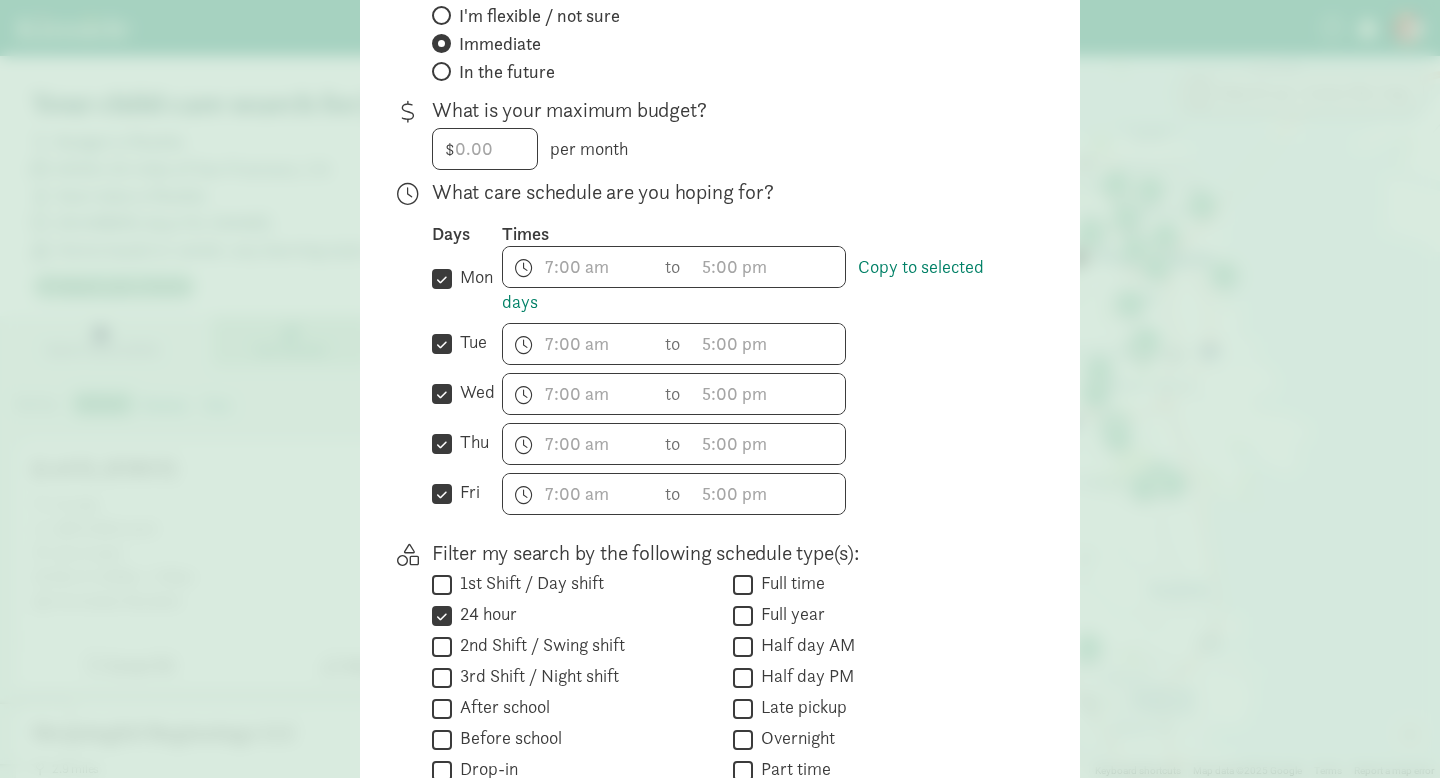 scroll, scrollTop: 379, scrollLeft: 0, axis: vertical 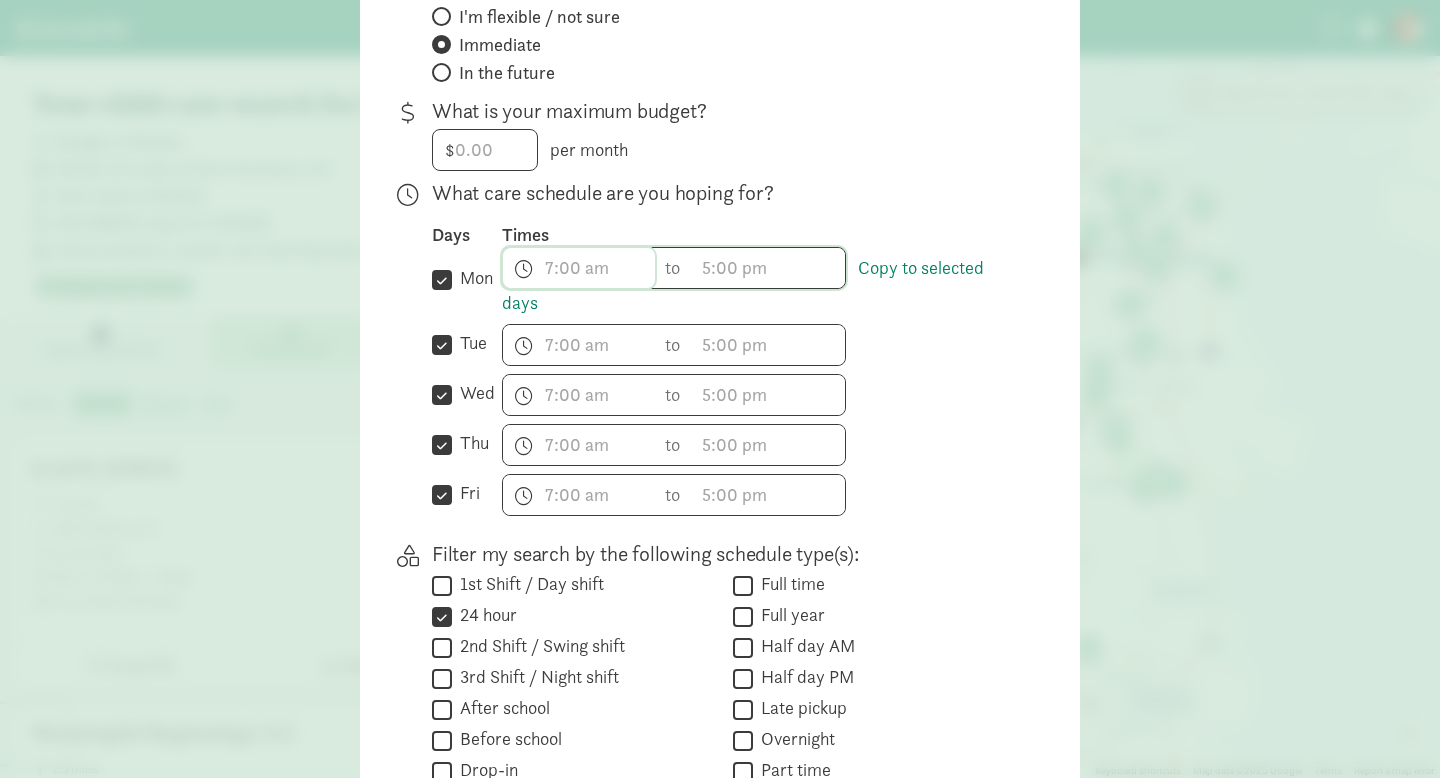 click on "h   12 1 2 3 4 5 6 7 8 9 10 11         mm   00 15 30 45           a   am pm" at bounding box center (579, 268) 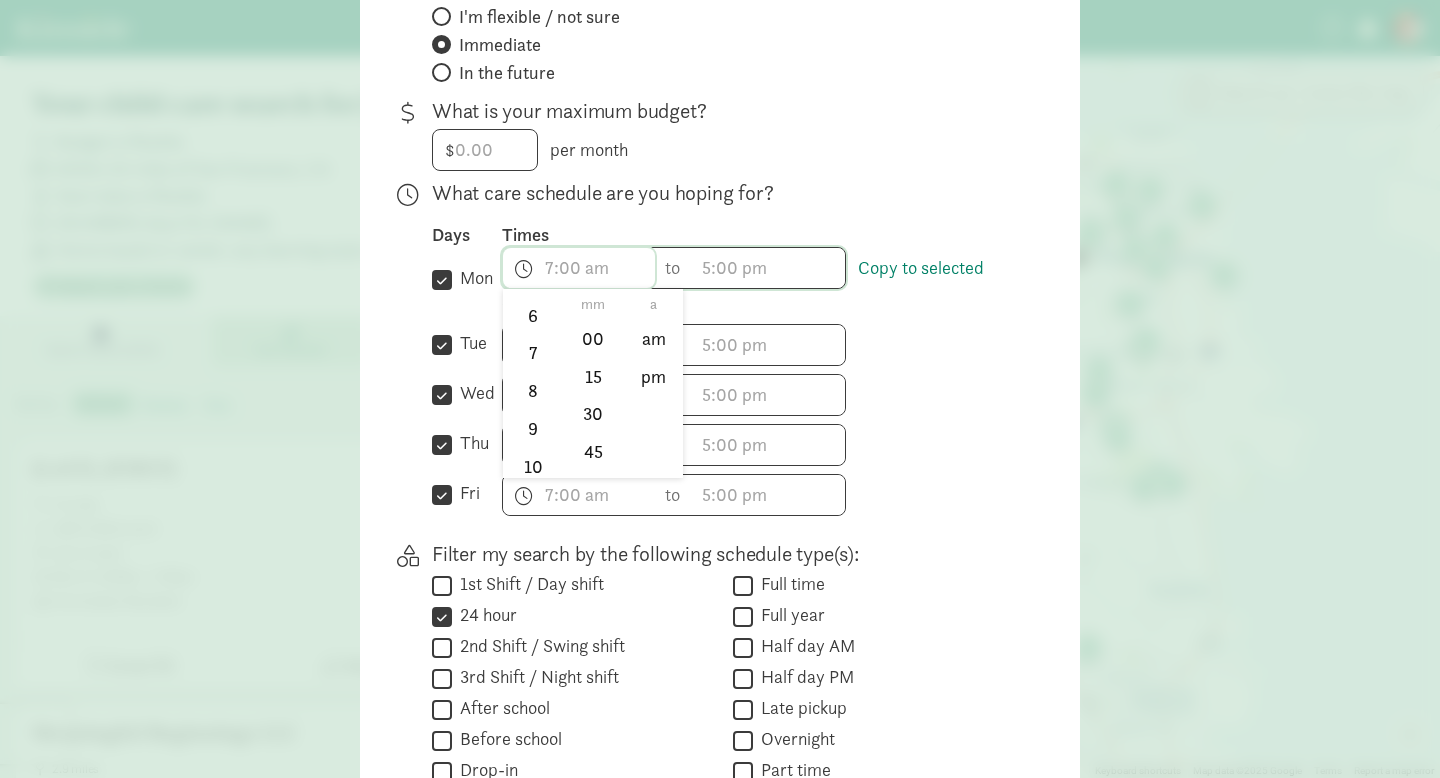 scroll, scrollTop: 253, scrollLeft: 0, axis: vertical 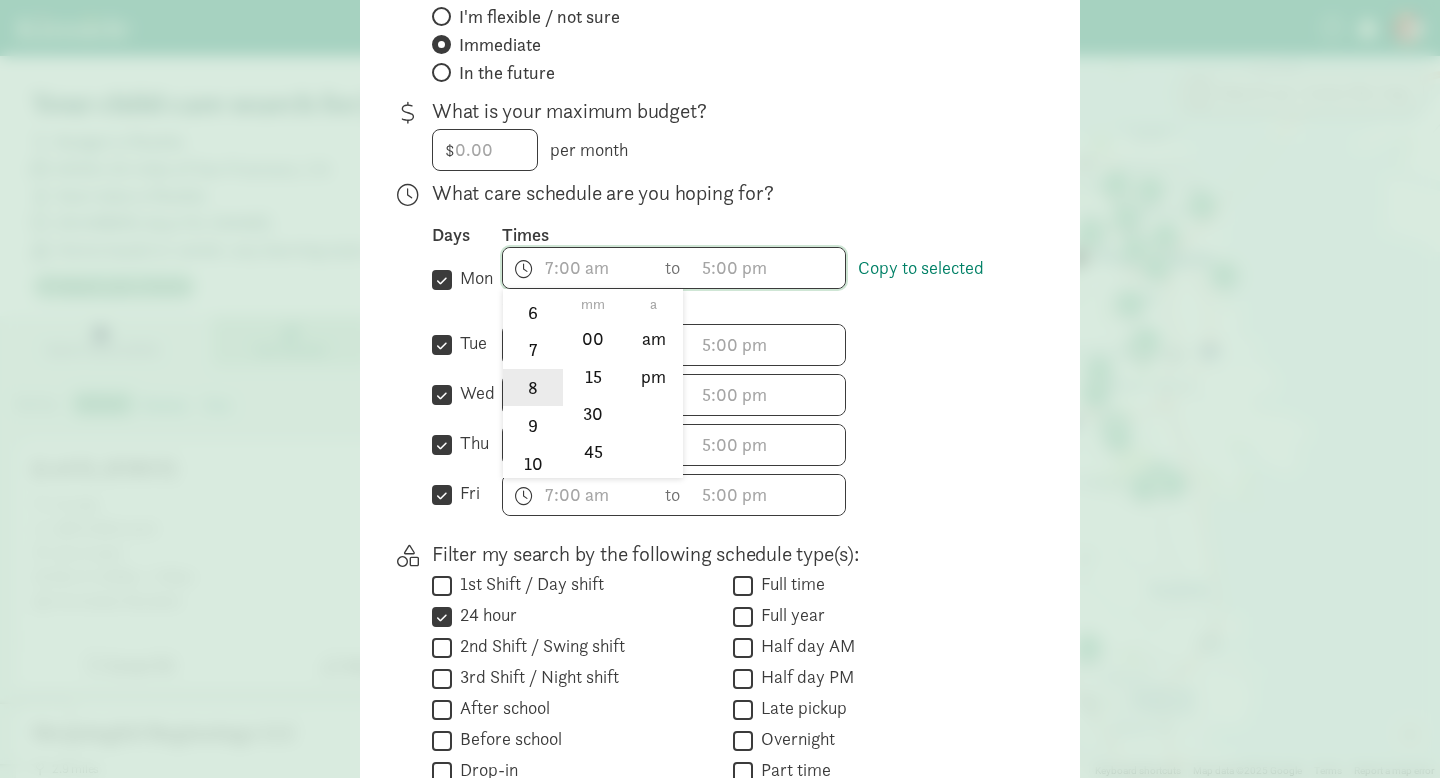 click on "8" 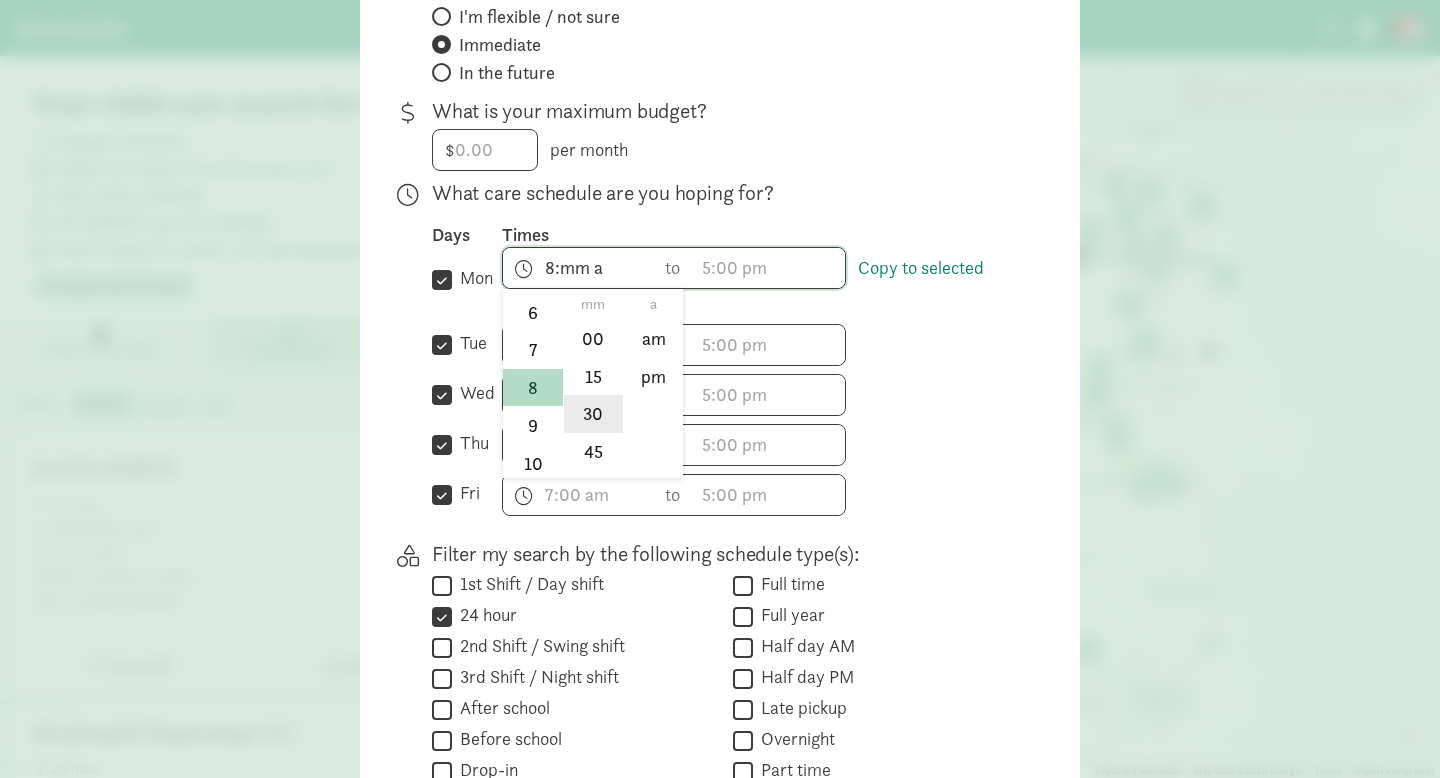 click on "30" 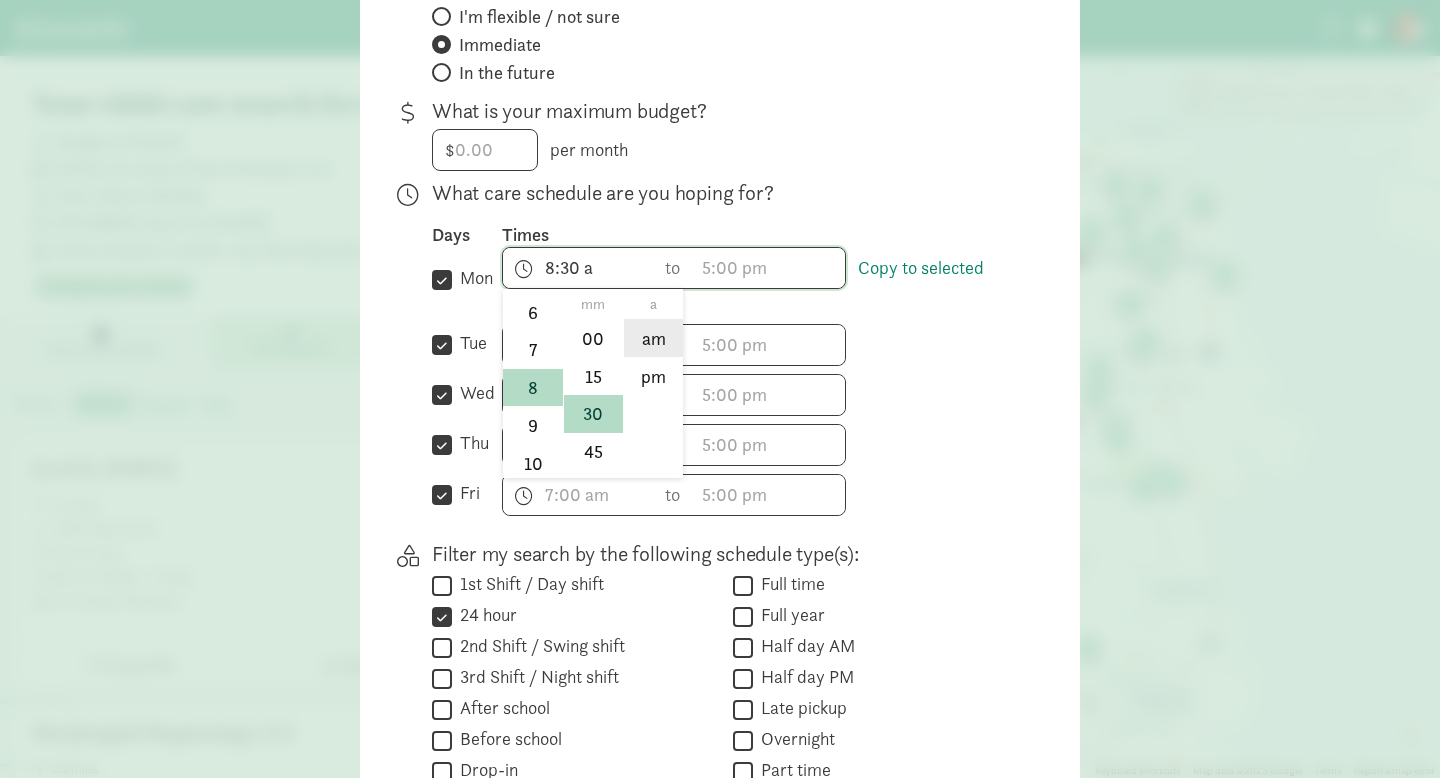 click on "am" 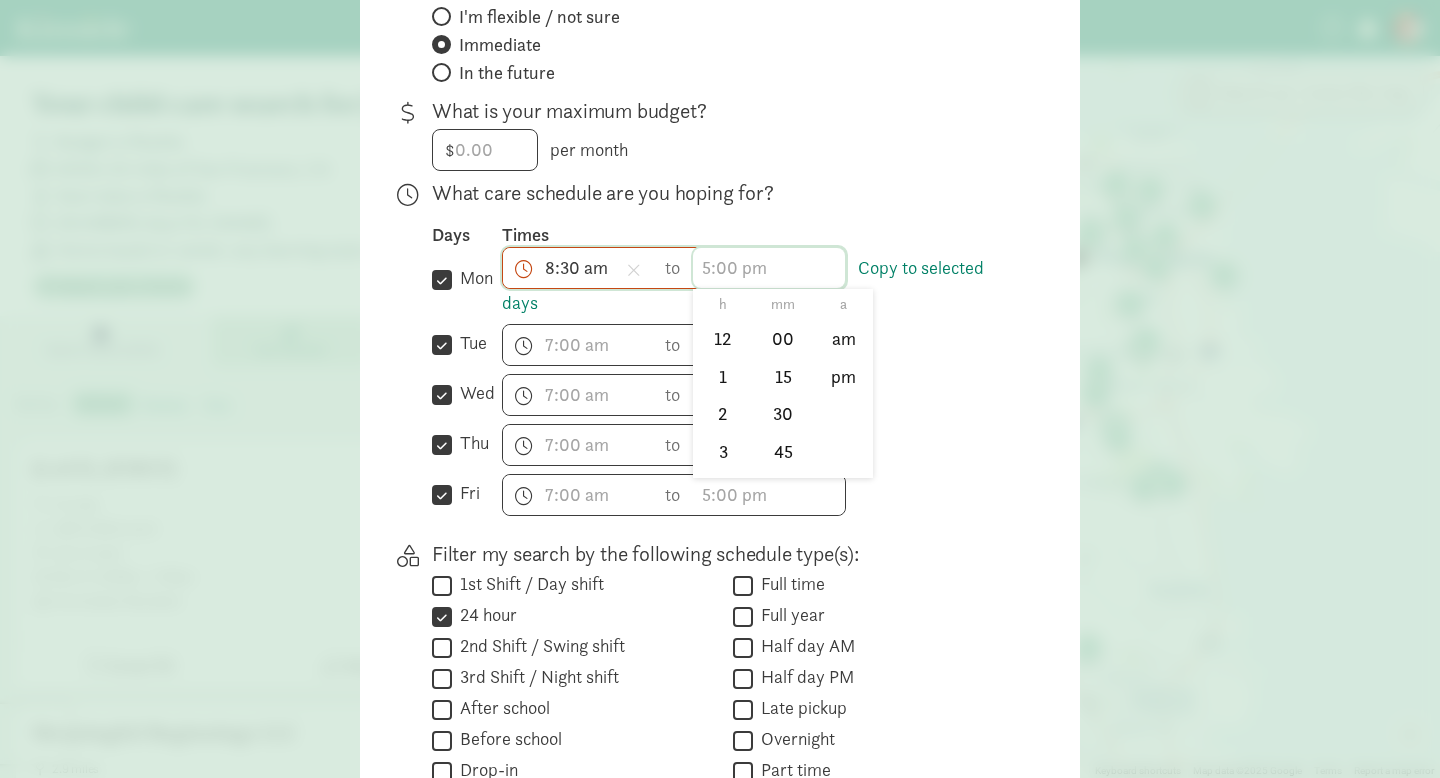 click on "h   12 1 2 3 4 5 6 7 8 9 10 11         mm   00 15 30 45           a   am pm" at bounding box center [769, 268] 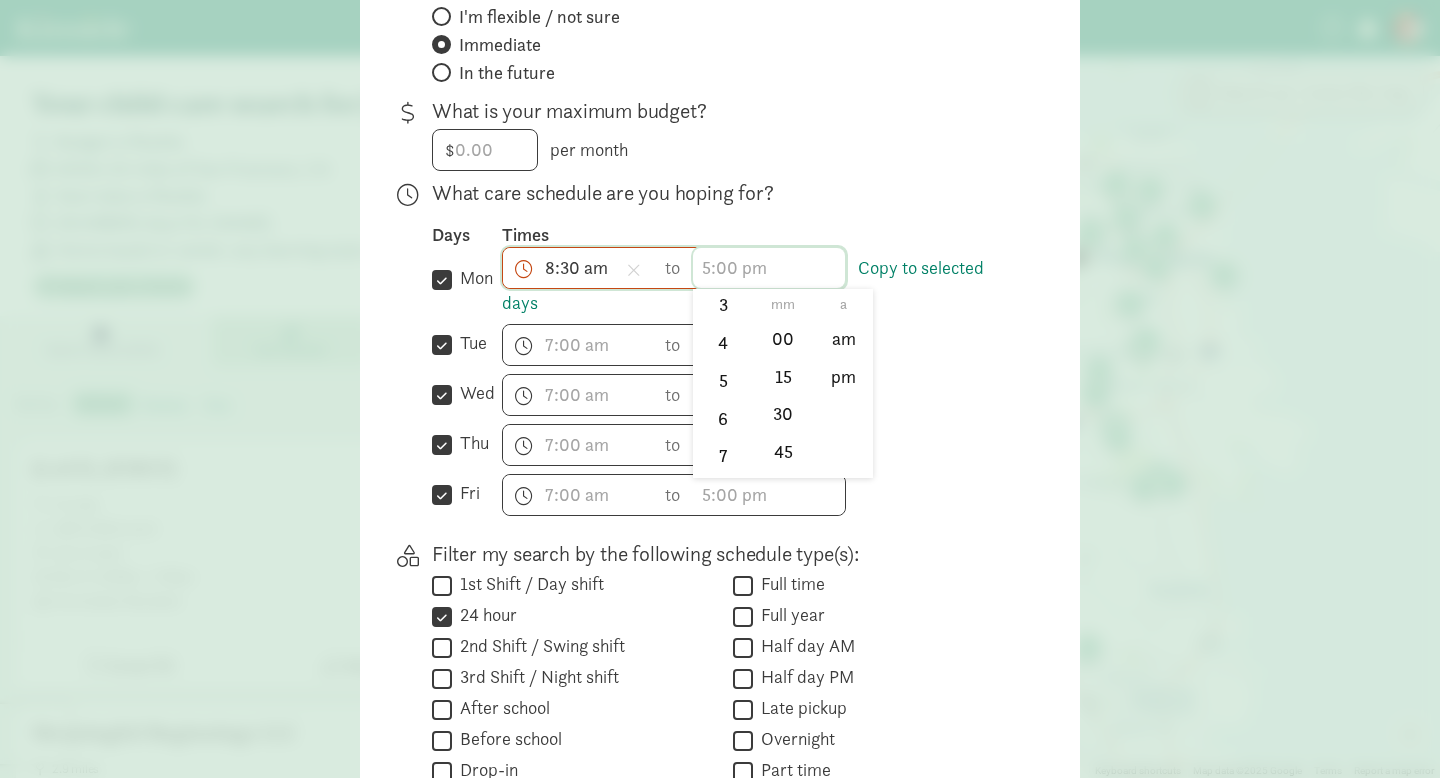 scroll, scrollTop: 158, scrollLeft: 0, axis: vertical 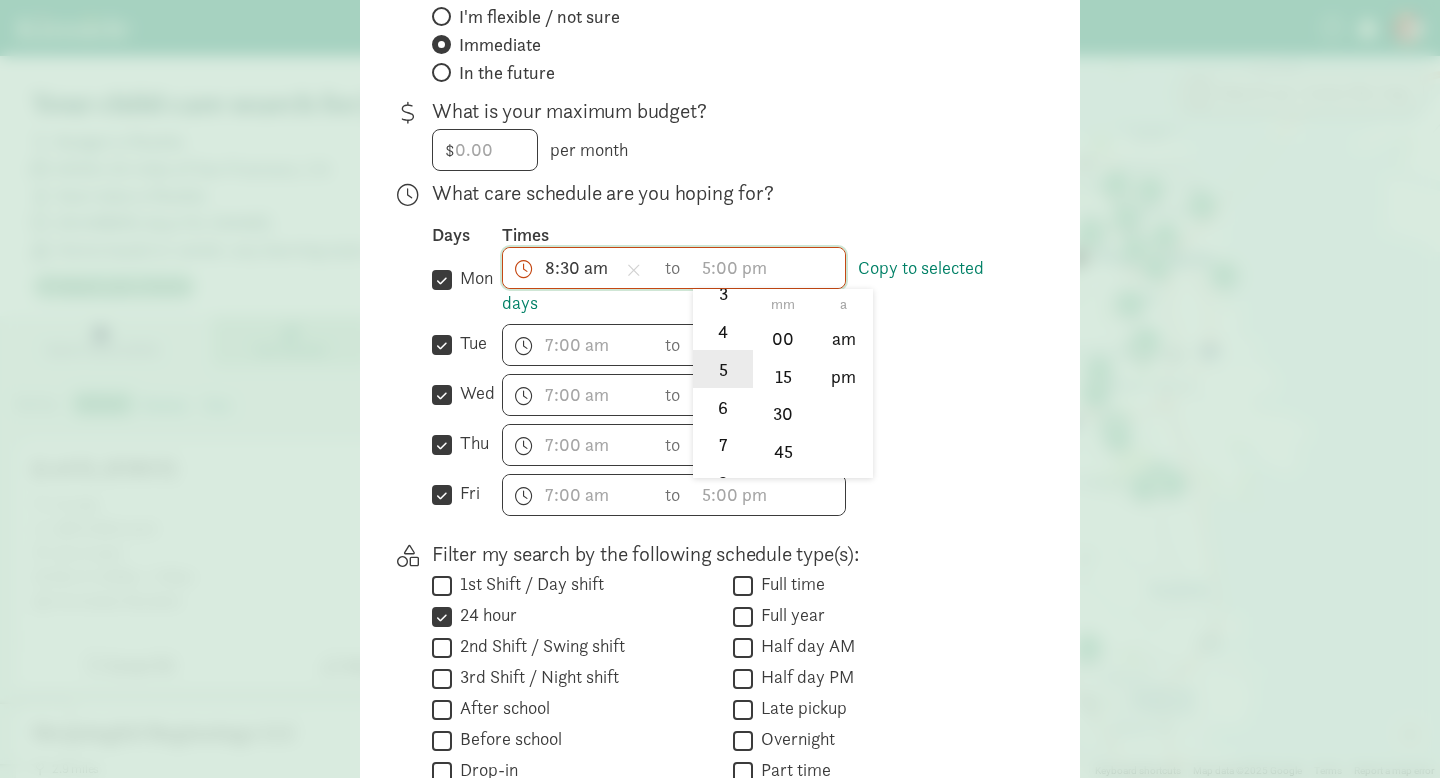 click on "5" 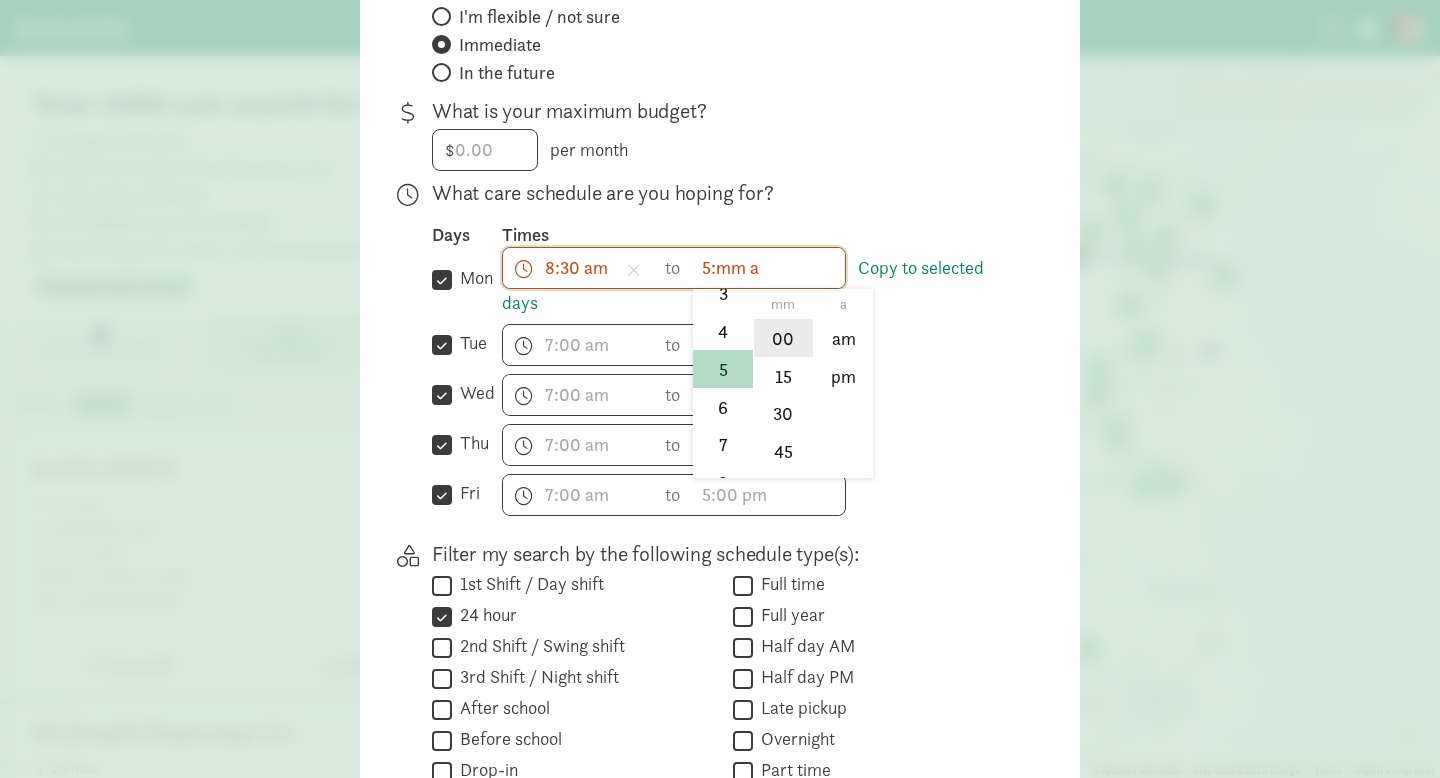 click on "00" 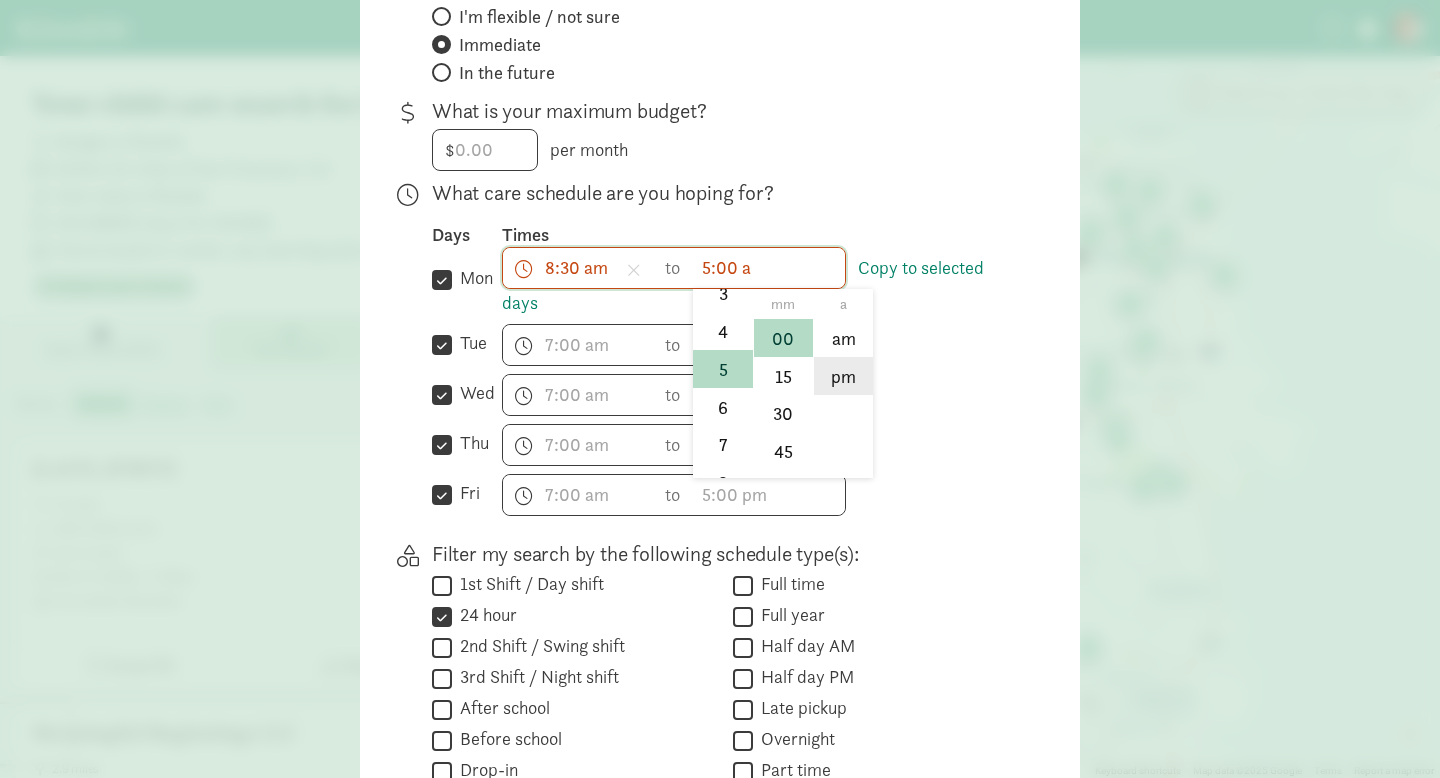 click on "pm" 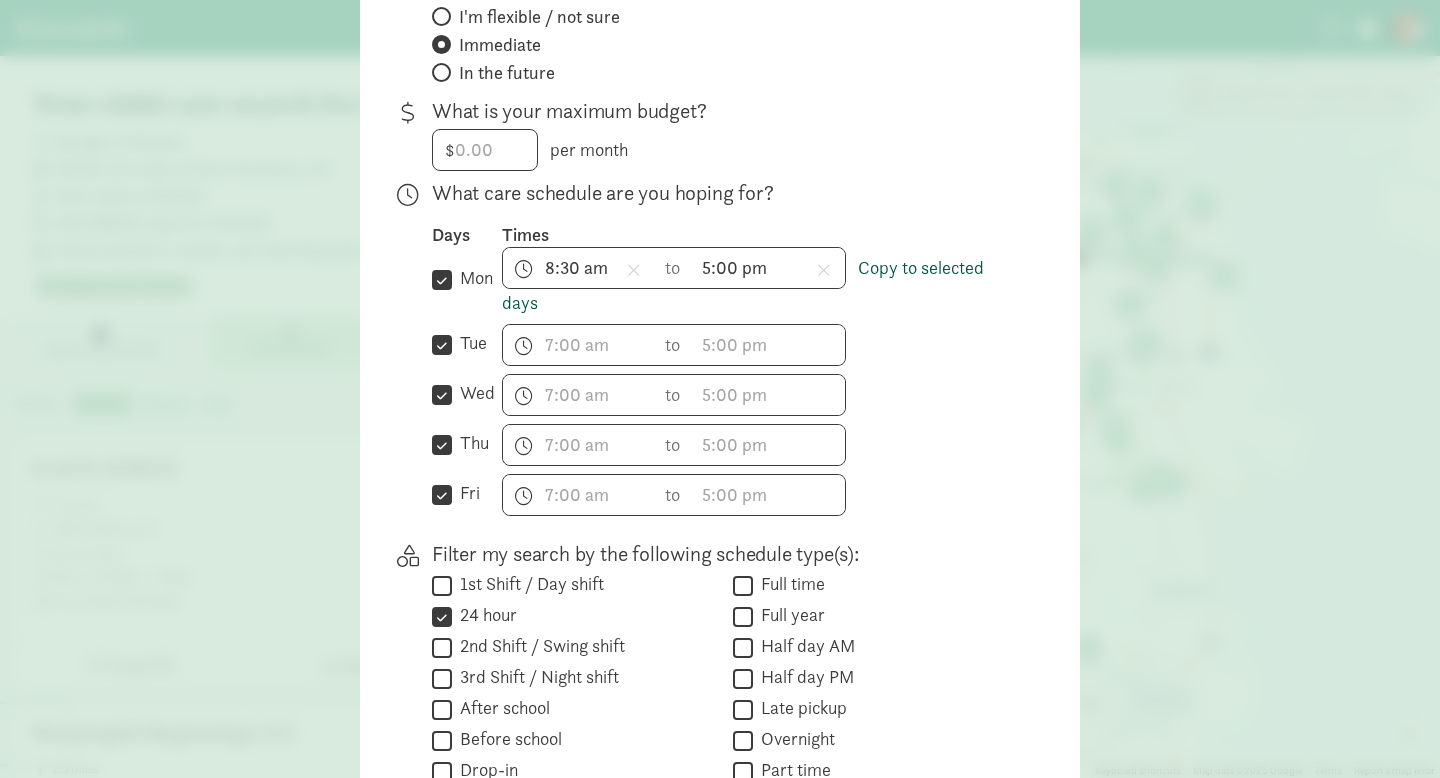 click on "Copy to selected days" at bounding box center (743, 285) 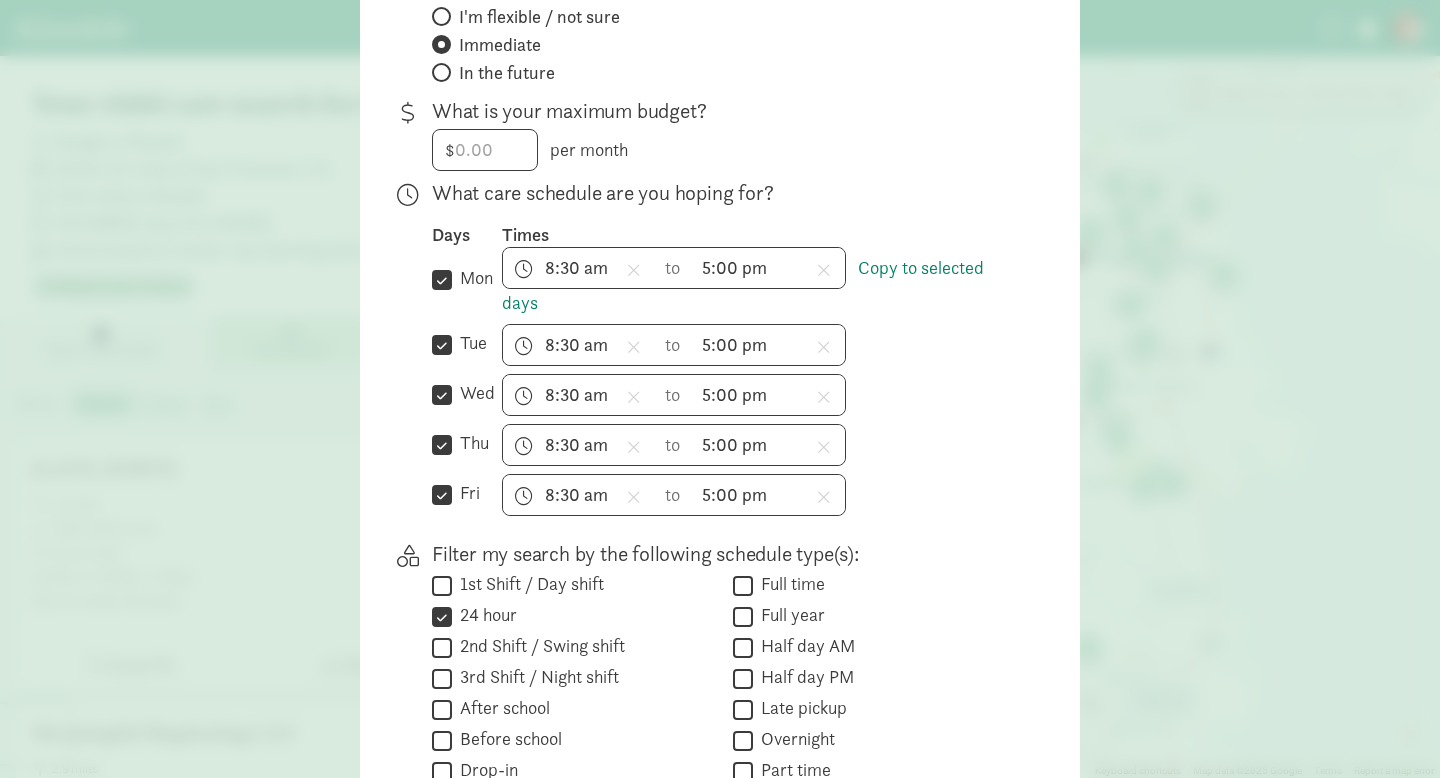 click on "8:30 am             h   12 1 2 3 4 5 6 7 8 9 10 11         mm   00 15 30 45           a   am pm
to
5:00 pm             h   12 1 2 3 4 5 6 7 8 9 10 11         mm   00 15 30 45           a   am pm" at bounding box center [759, 395] 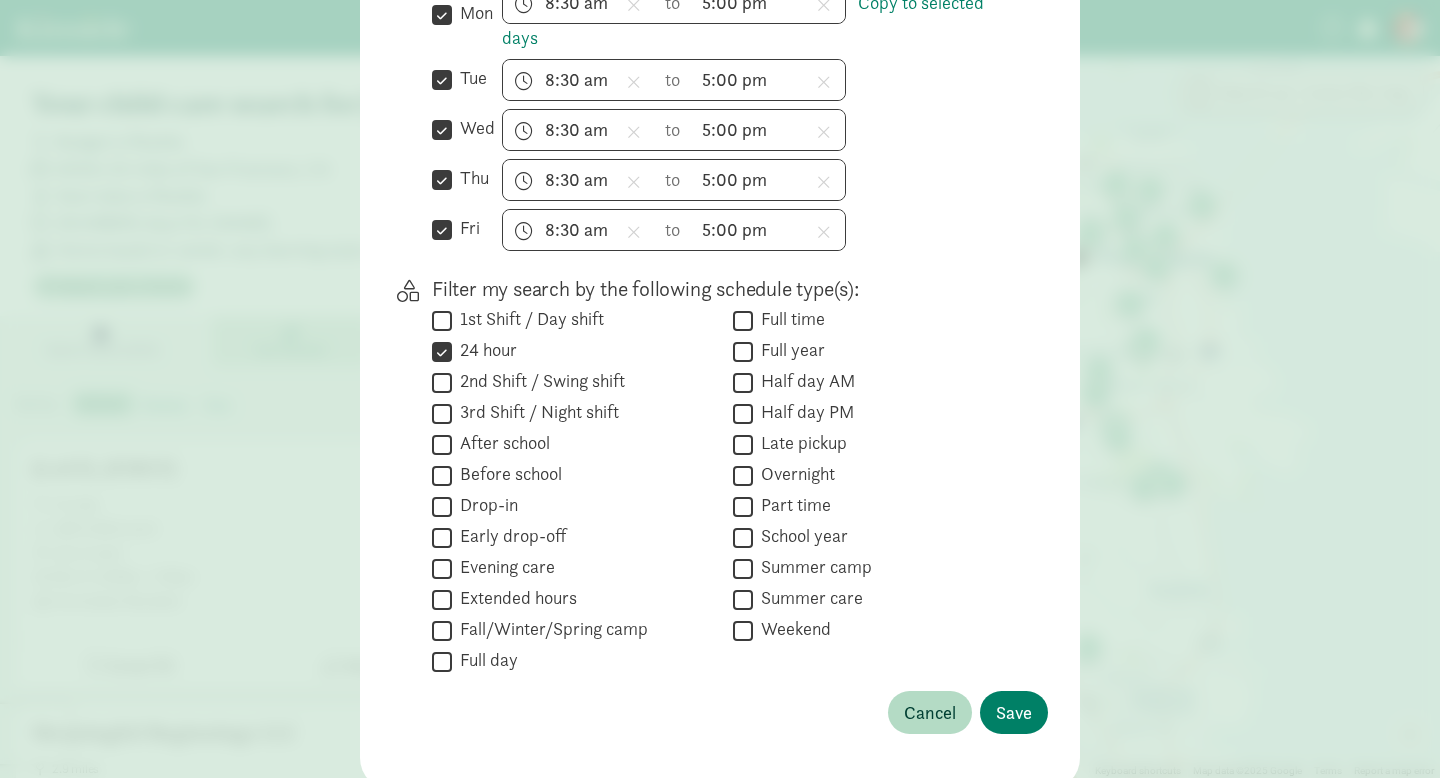 scroll, scrollTop: 649, scrollLeft: 0, axis: vertical 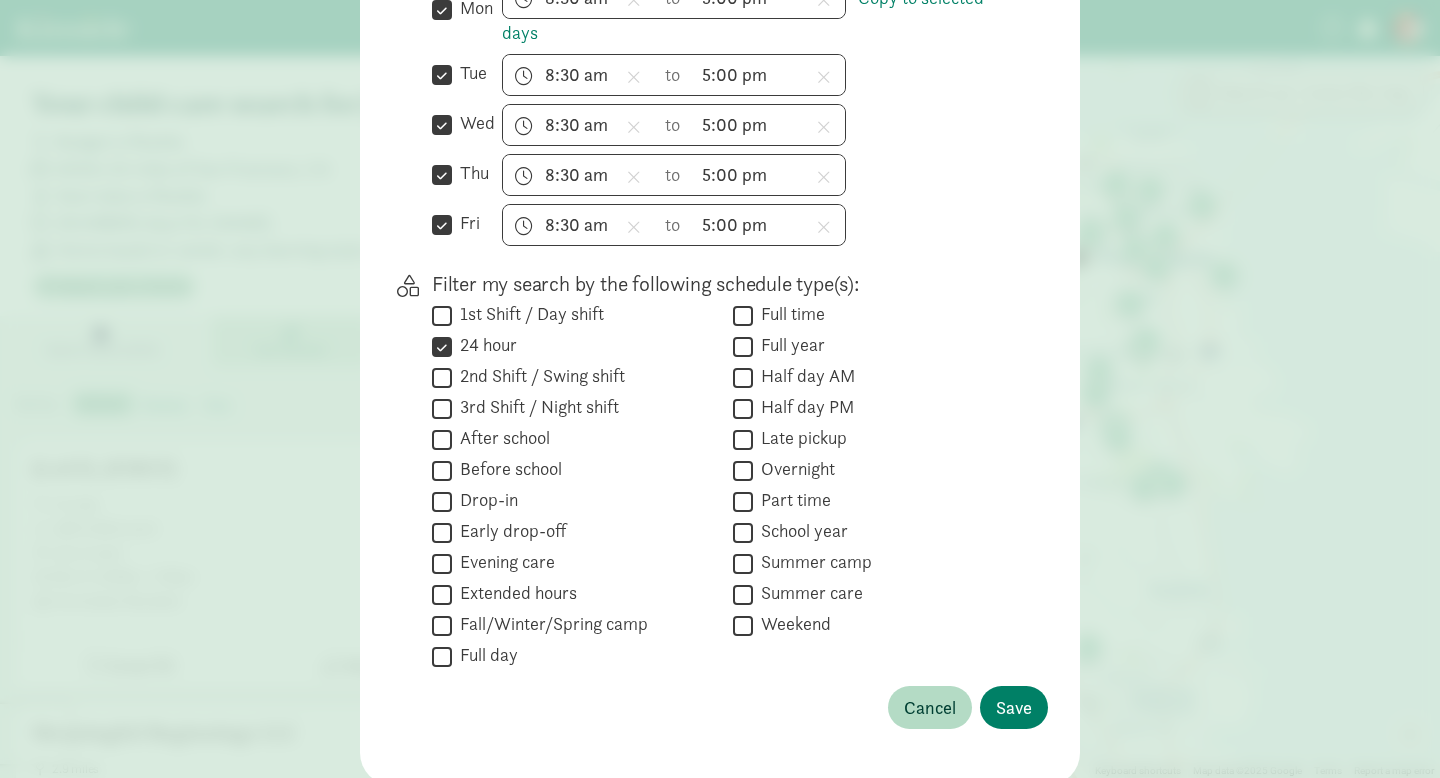 click on "Half day AM" at bounding box center [743, 377] 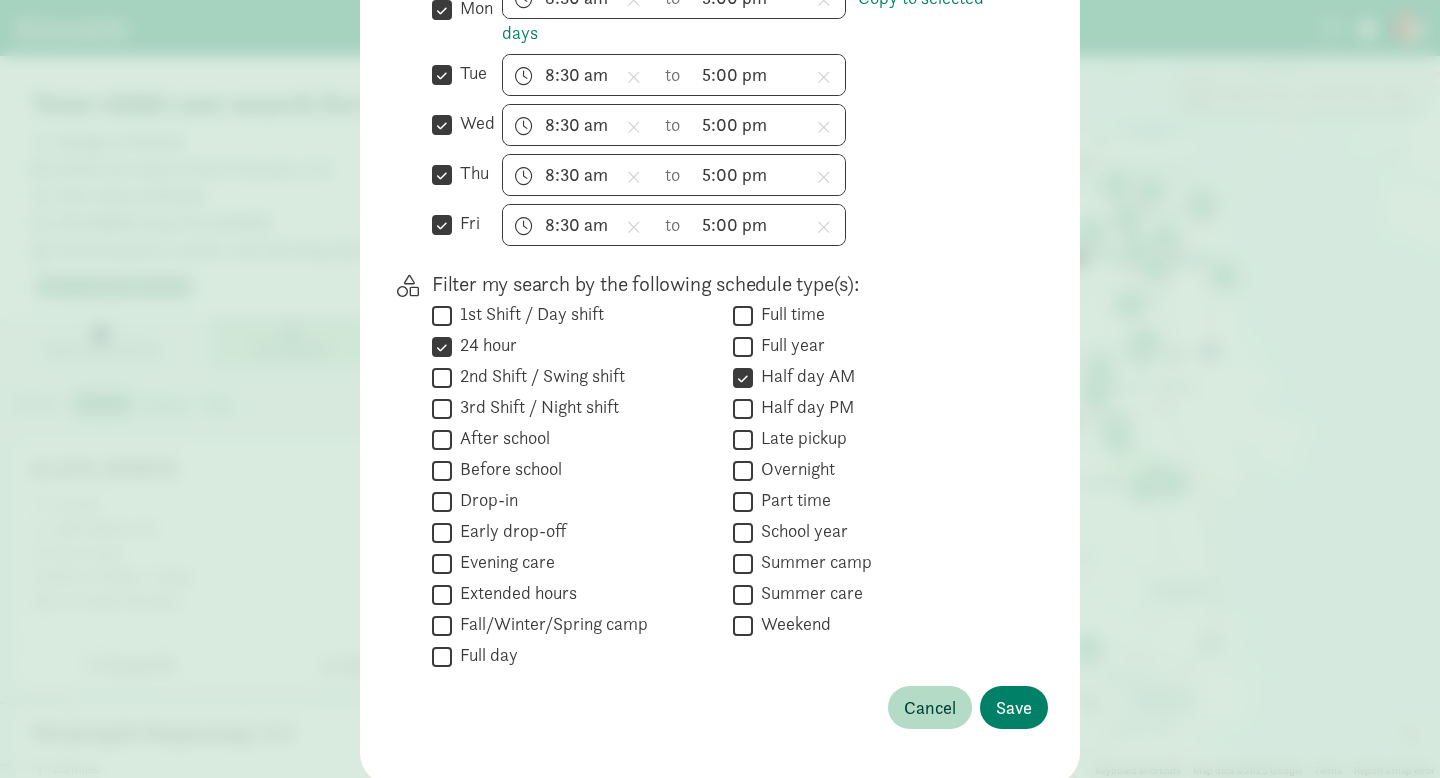 click on "Half day PM" at bounding box center (743, 408) 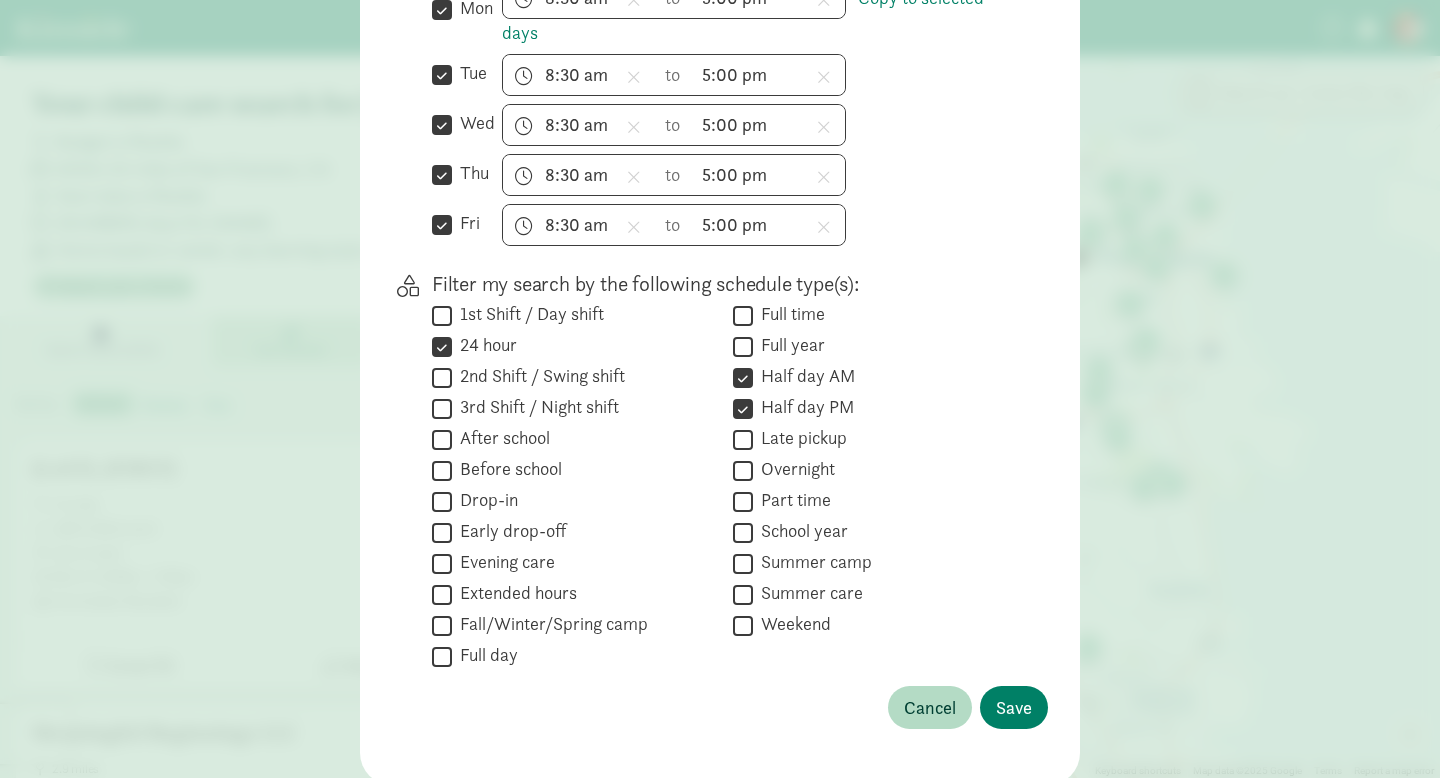 click on "1st Shift / Day shift" at bounding box center [442, 315] 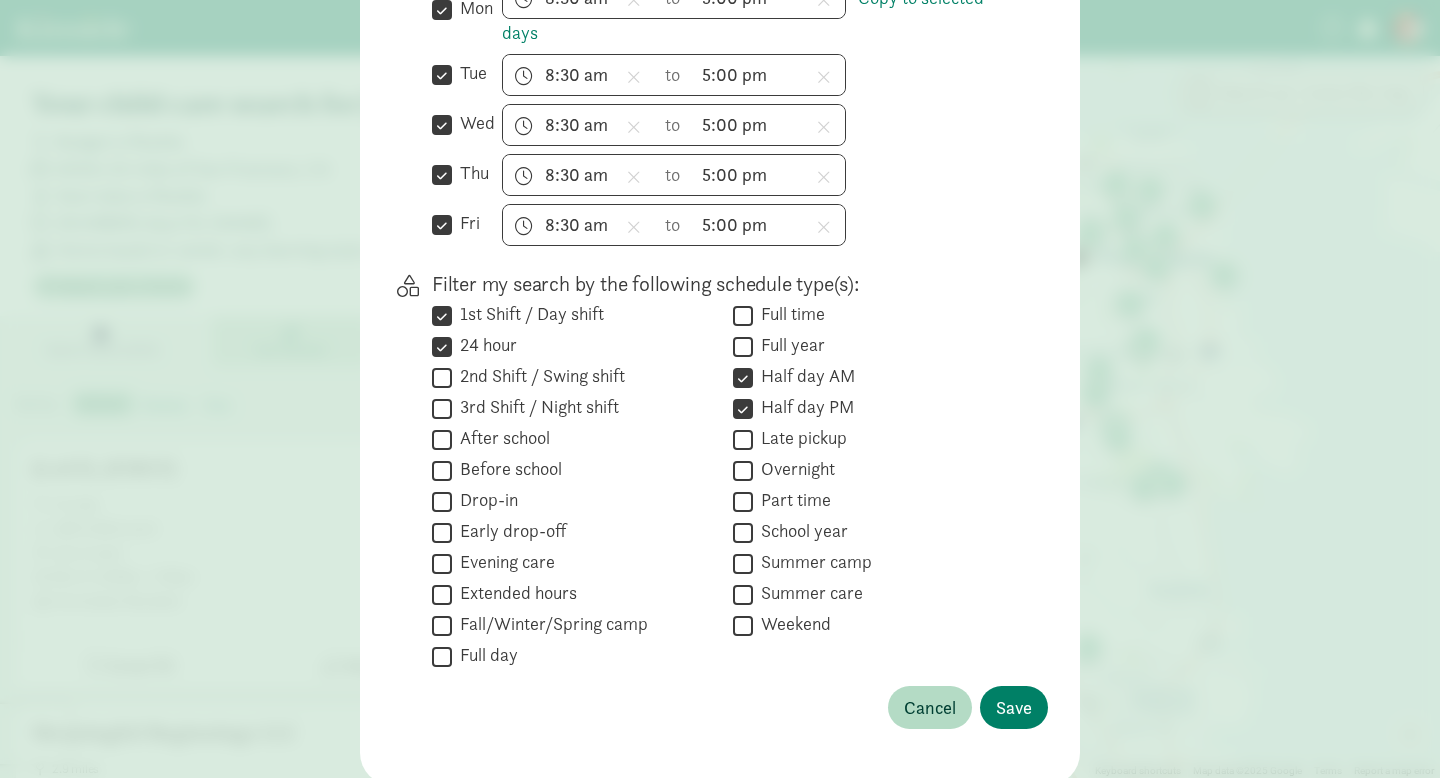click on "2nd Shift / Swing shift" at bounding box center [442, 377] 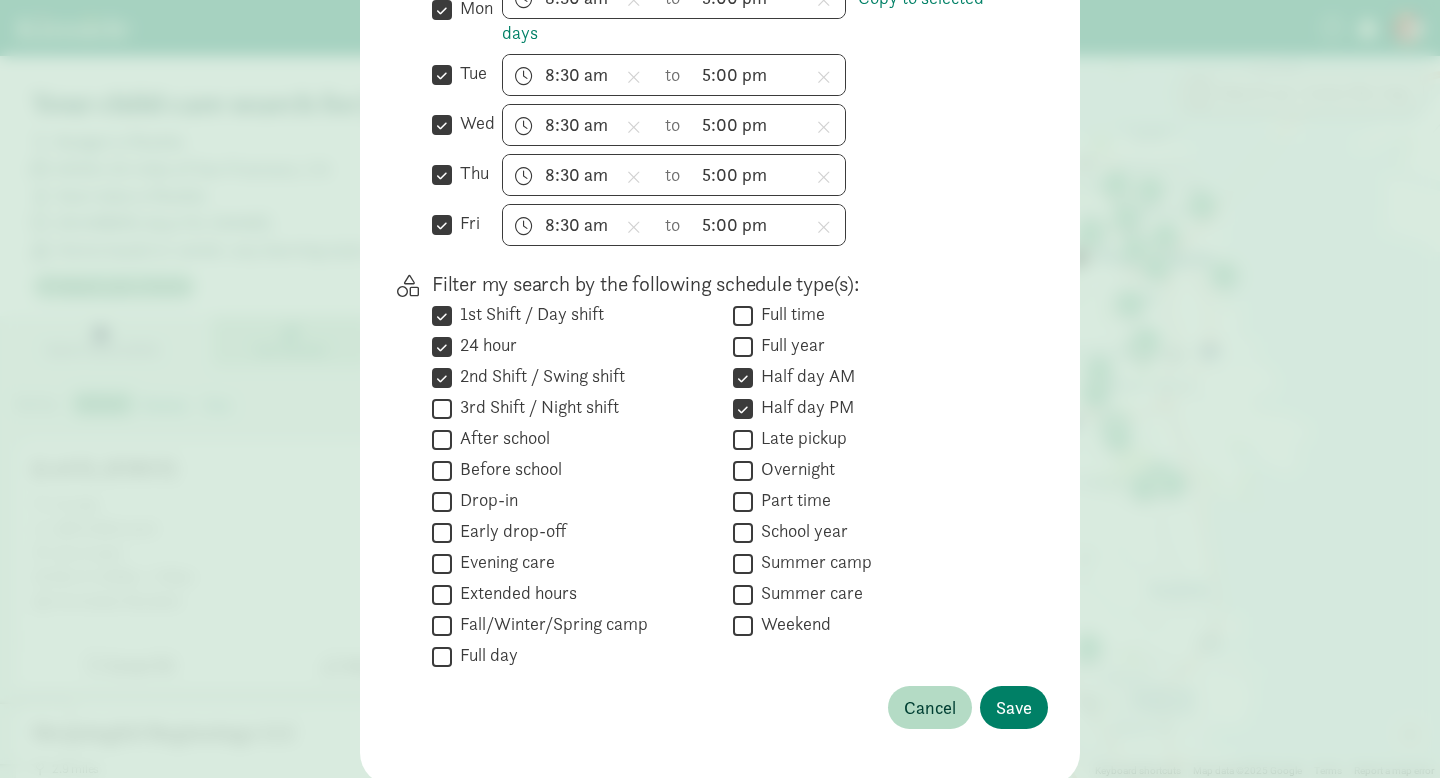 click on "3rd Shift / Night shift" at bounding box center [442, 408] 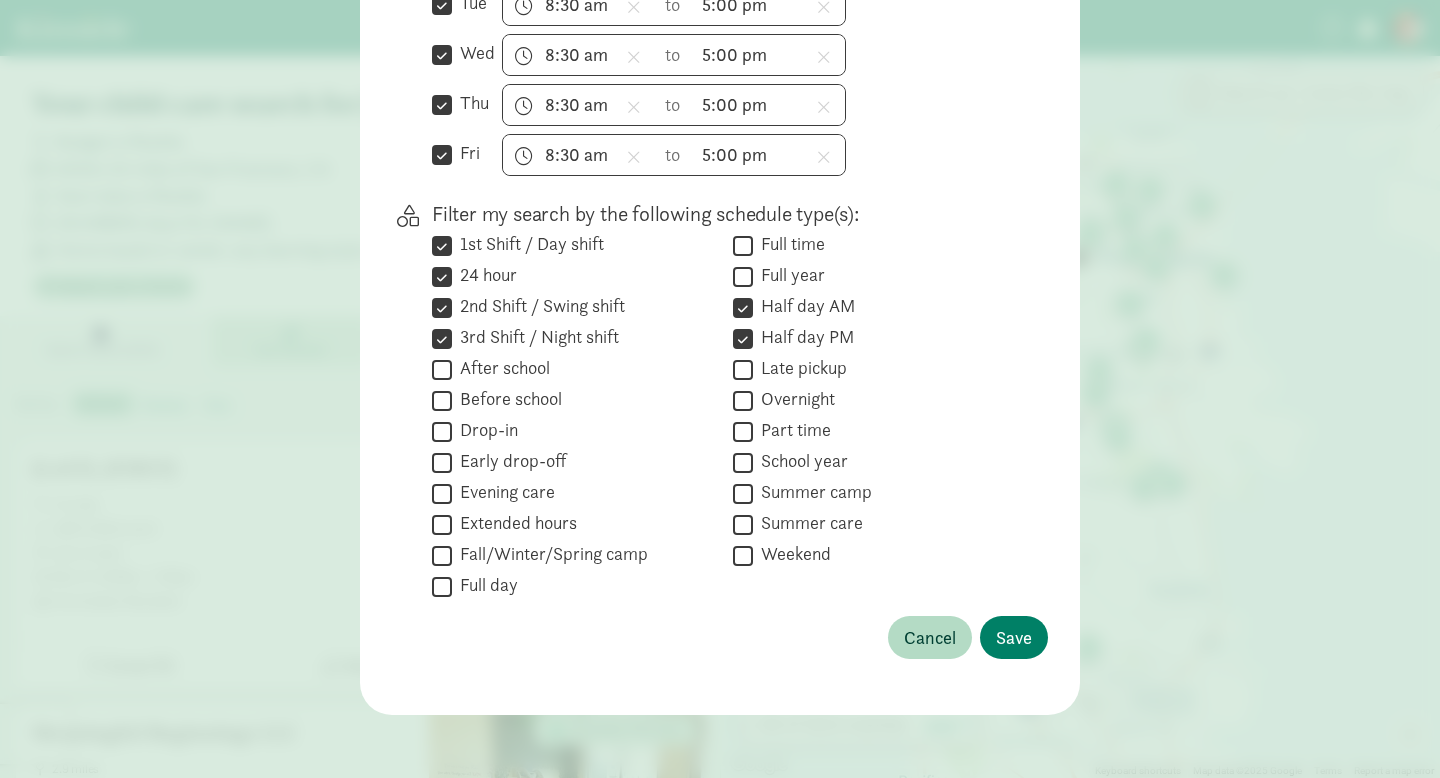 scroll, scrollTop: 723, scrollLeft: 0, axis: vertical 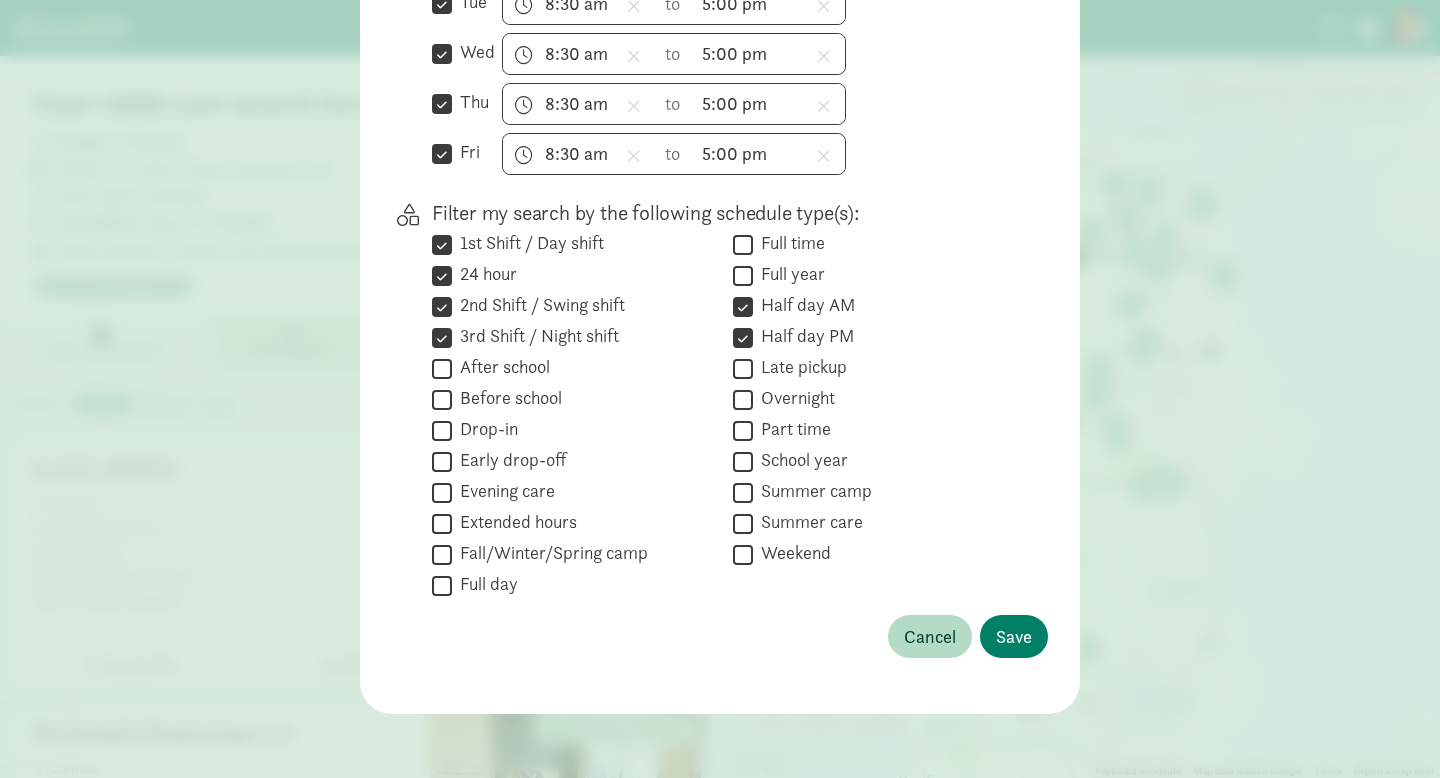 click on "Drop-in" at bounding box center (442, 430) 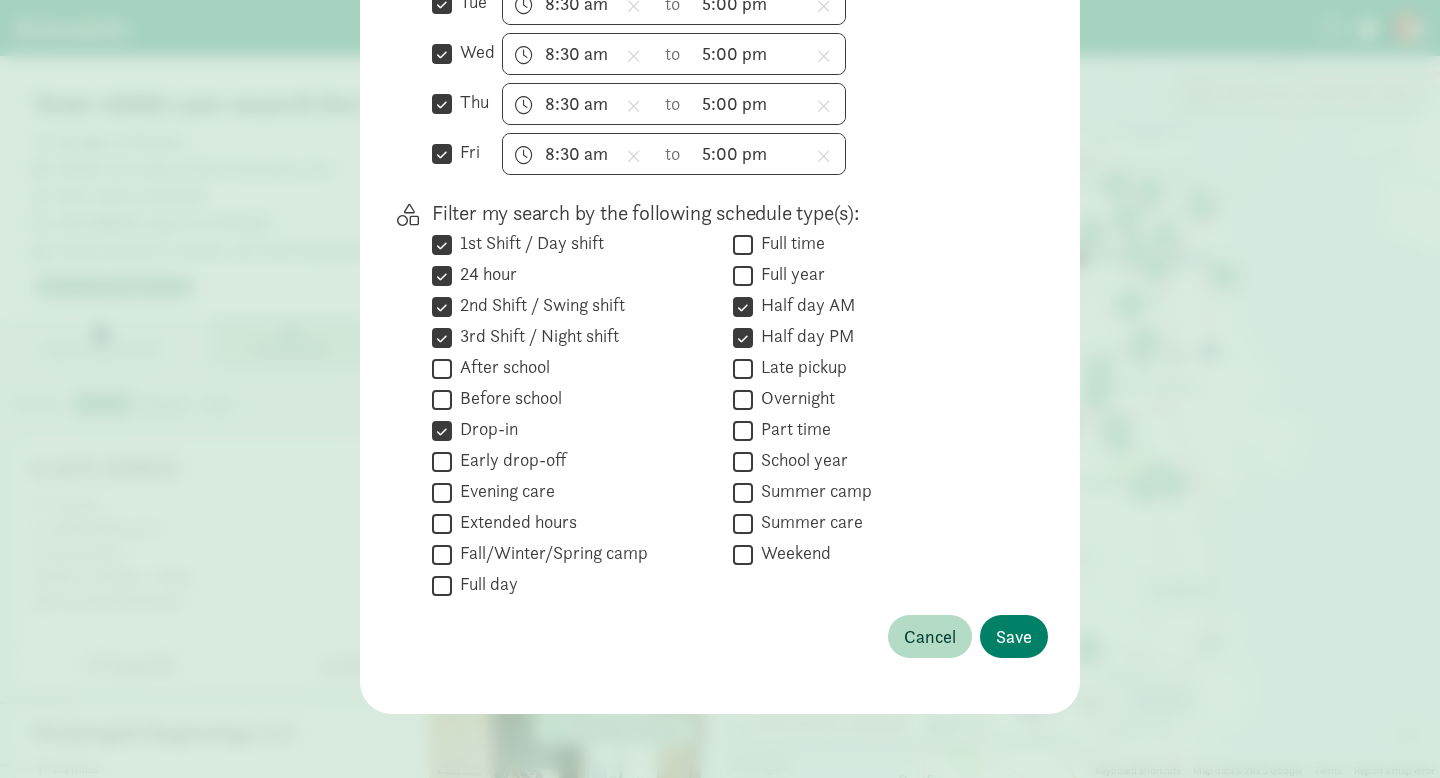 click on "Early drop-off" at bounding box center [442, 461] 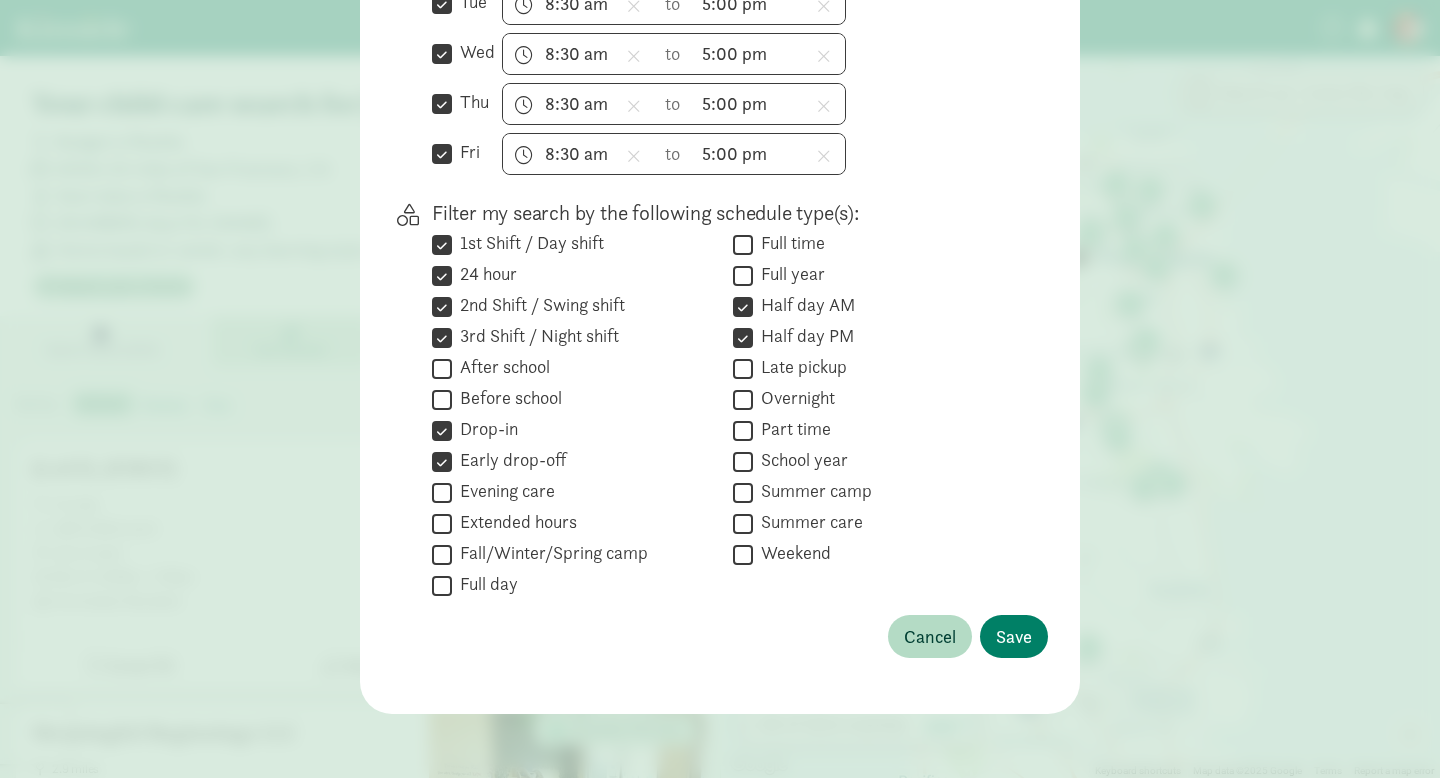 click on "Extended hours" at bounding box center (442, 523) 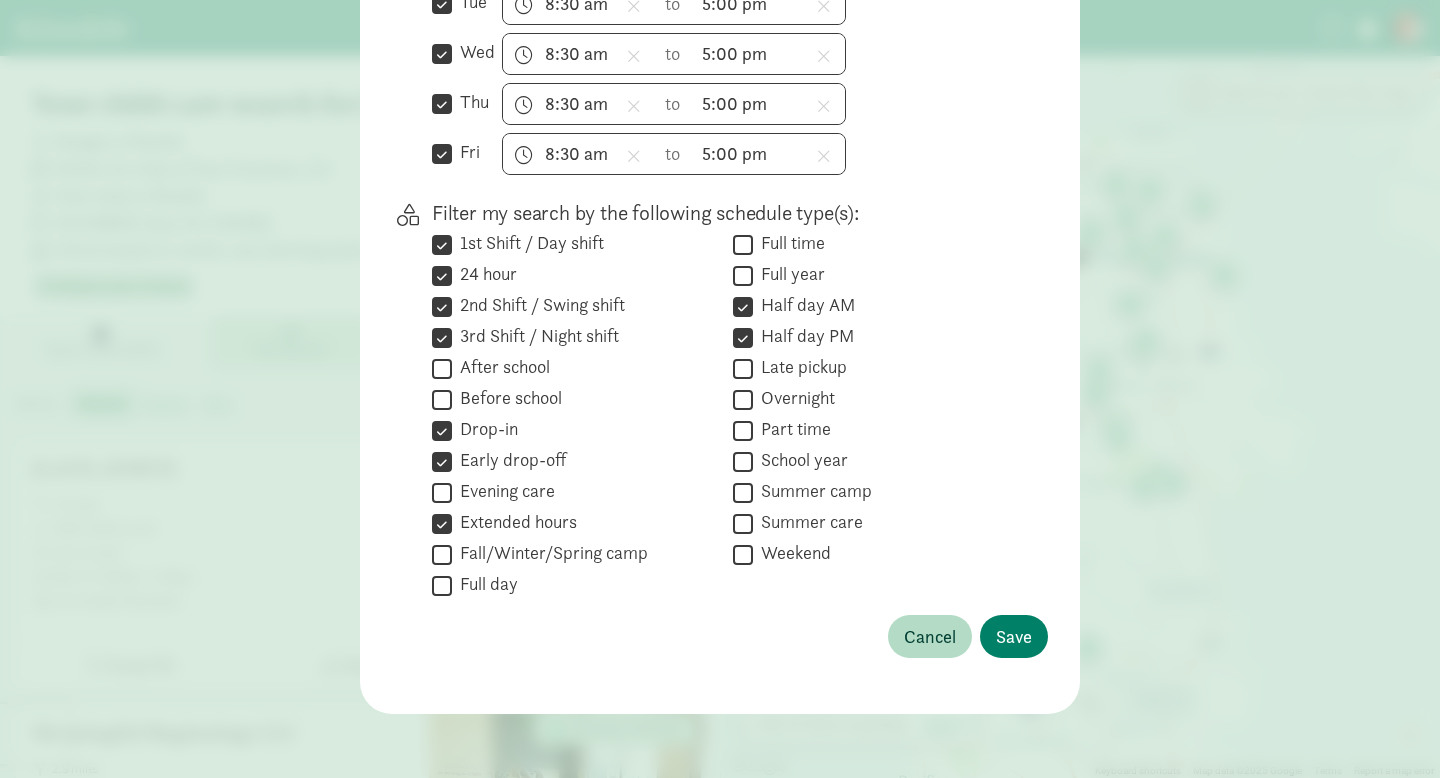 click on "Evening care" at bounding box center (442, 492) 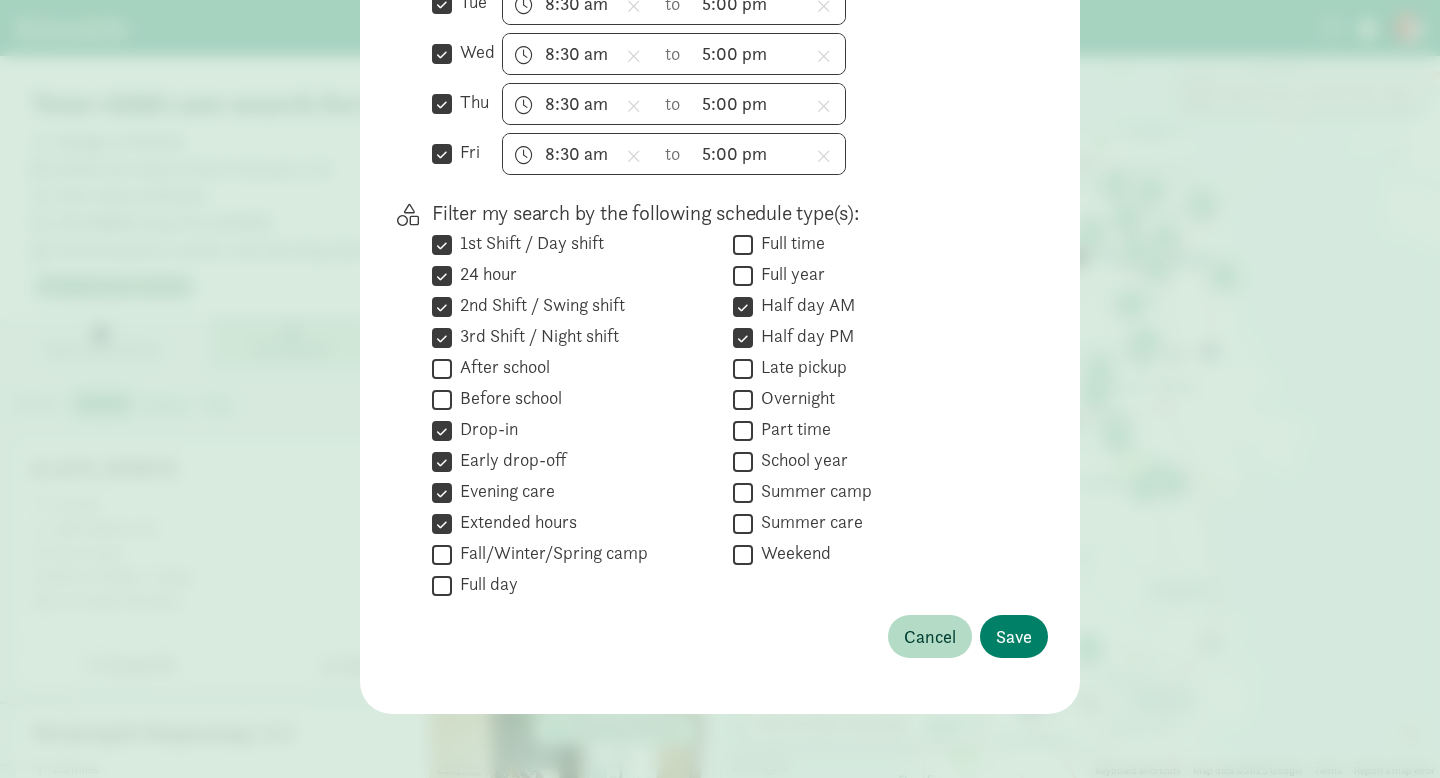 click on "Fall/Winter/Spring camp" at bounding box center [442, 554] 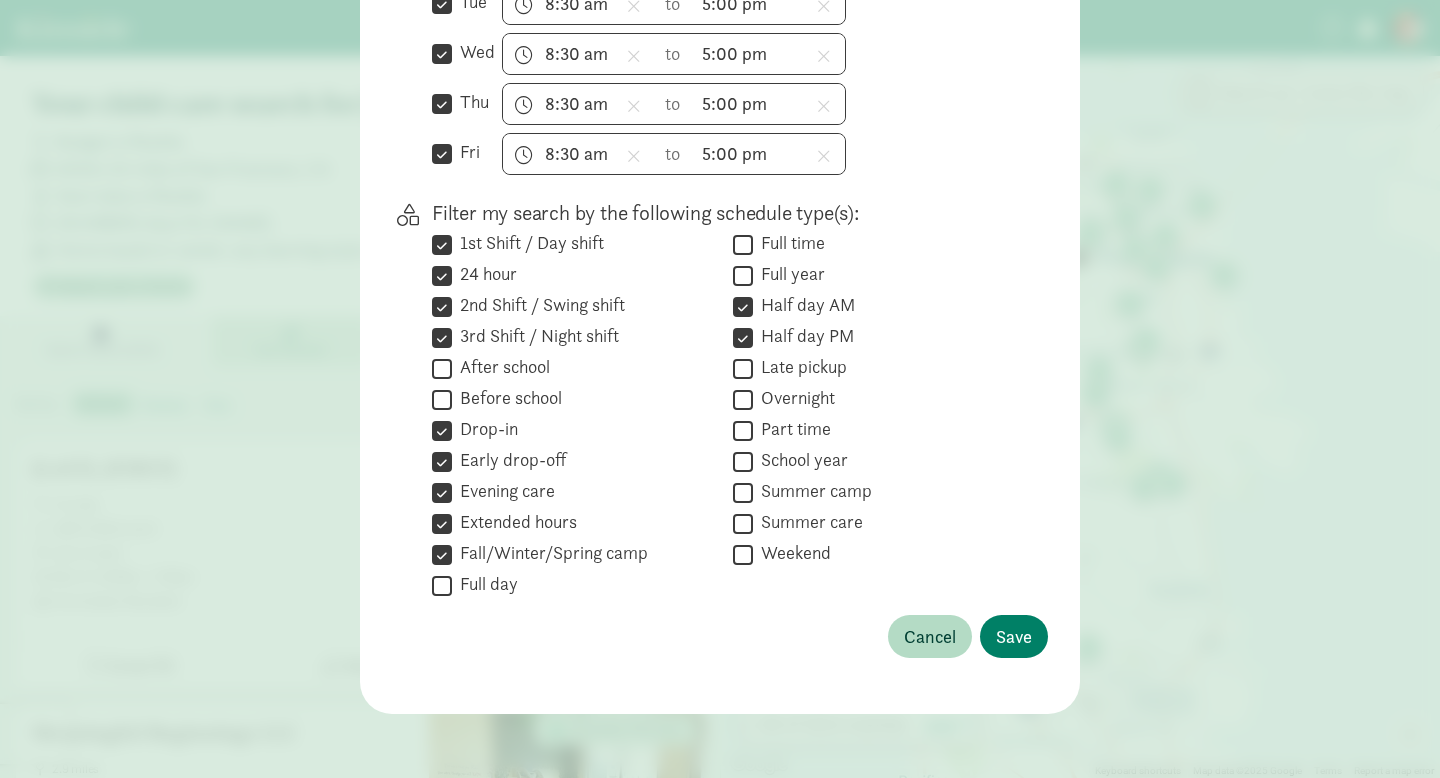 click on "Weekend" at bounding box center (743, 554) 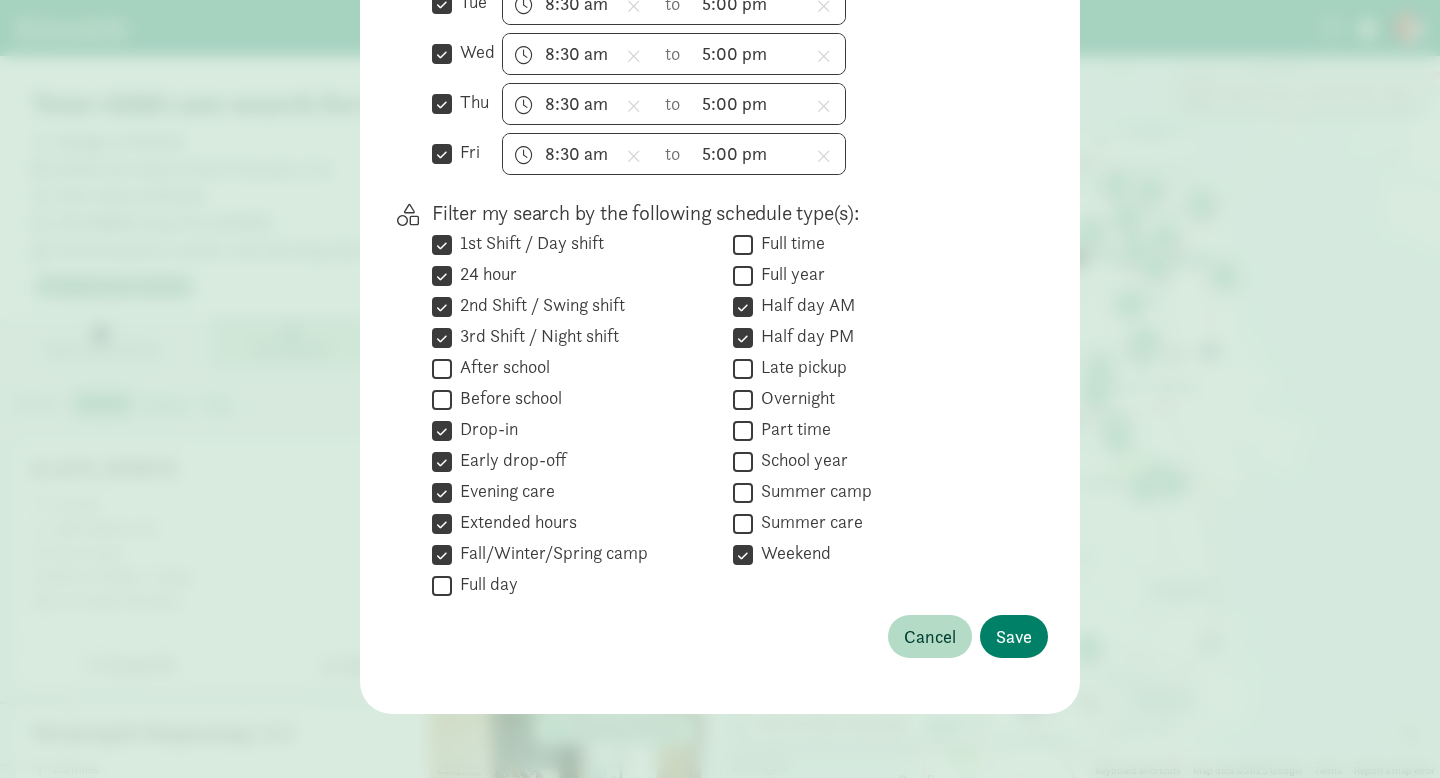 click on "Part time" at bounding box center (743, 430) 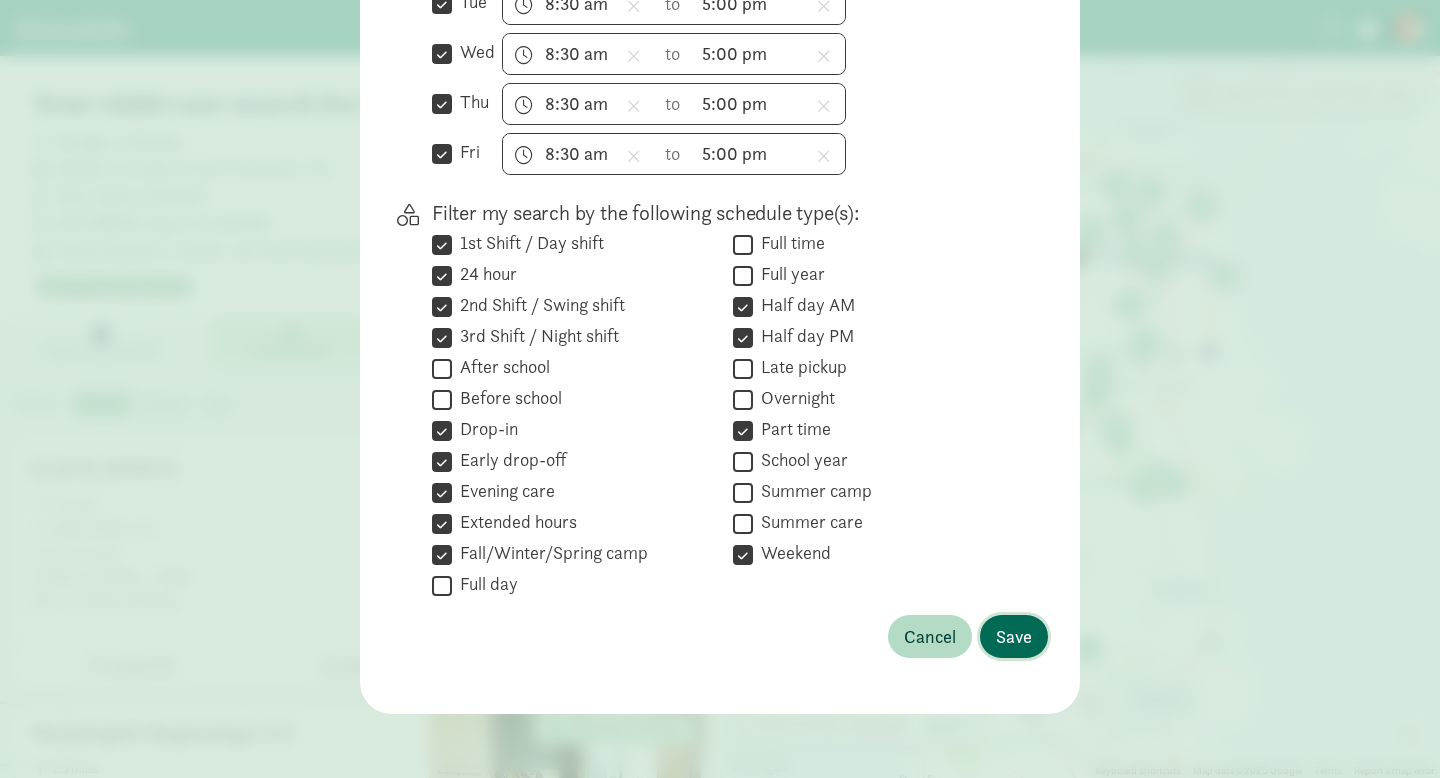 click on "Save" at bounding box center (1014, 636) 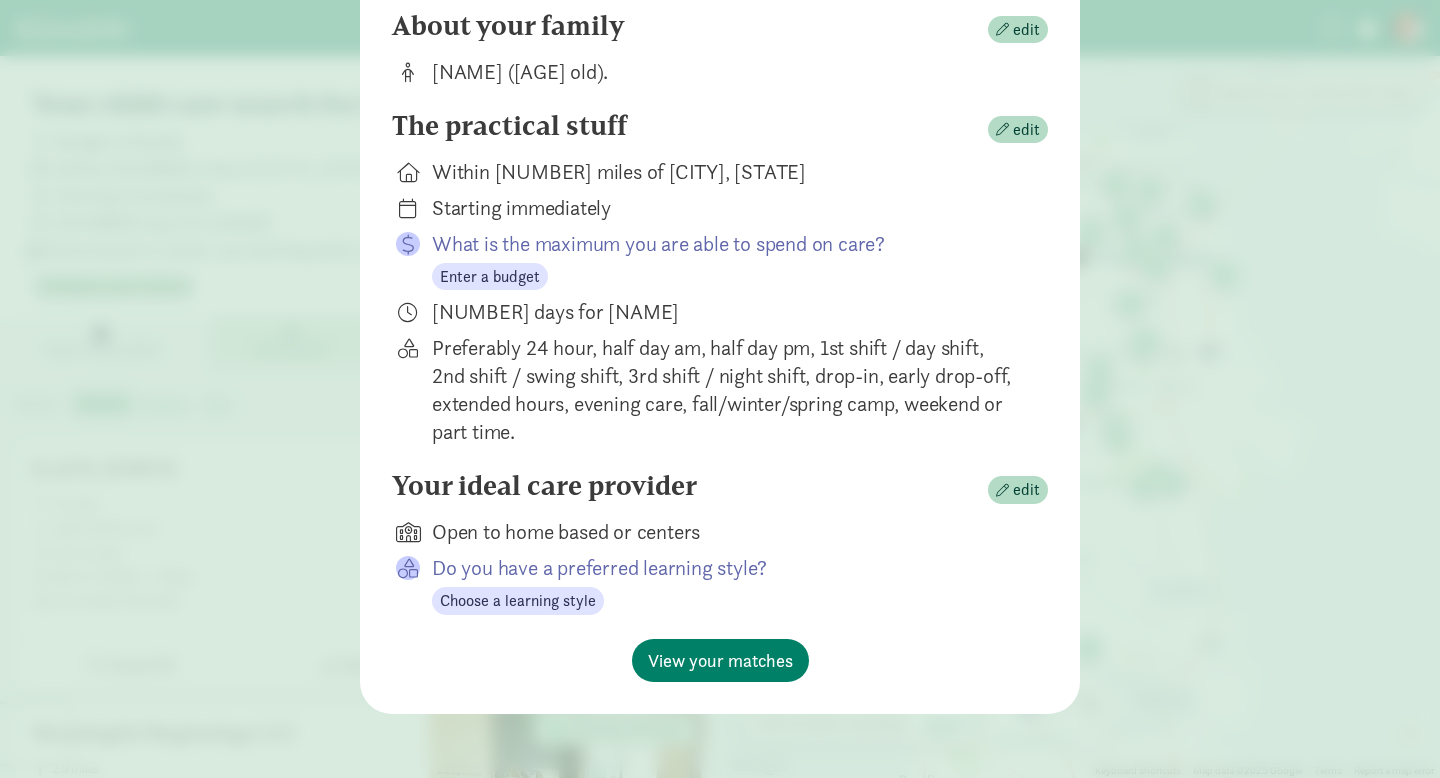scroll, scrollTop: 223, scrollLeft: 0, axis: vertical 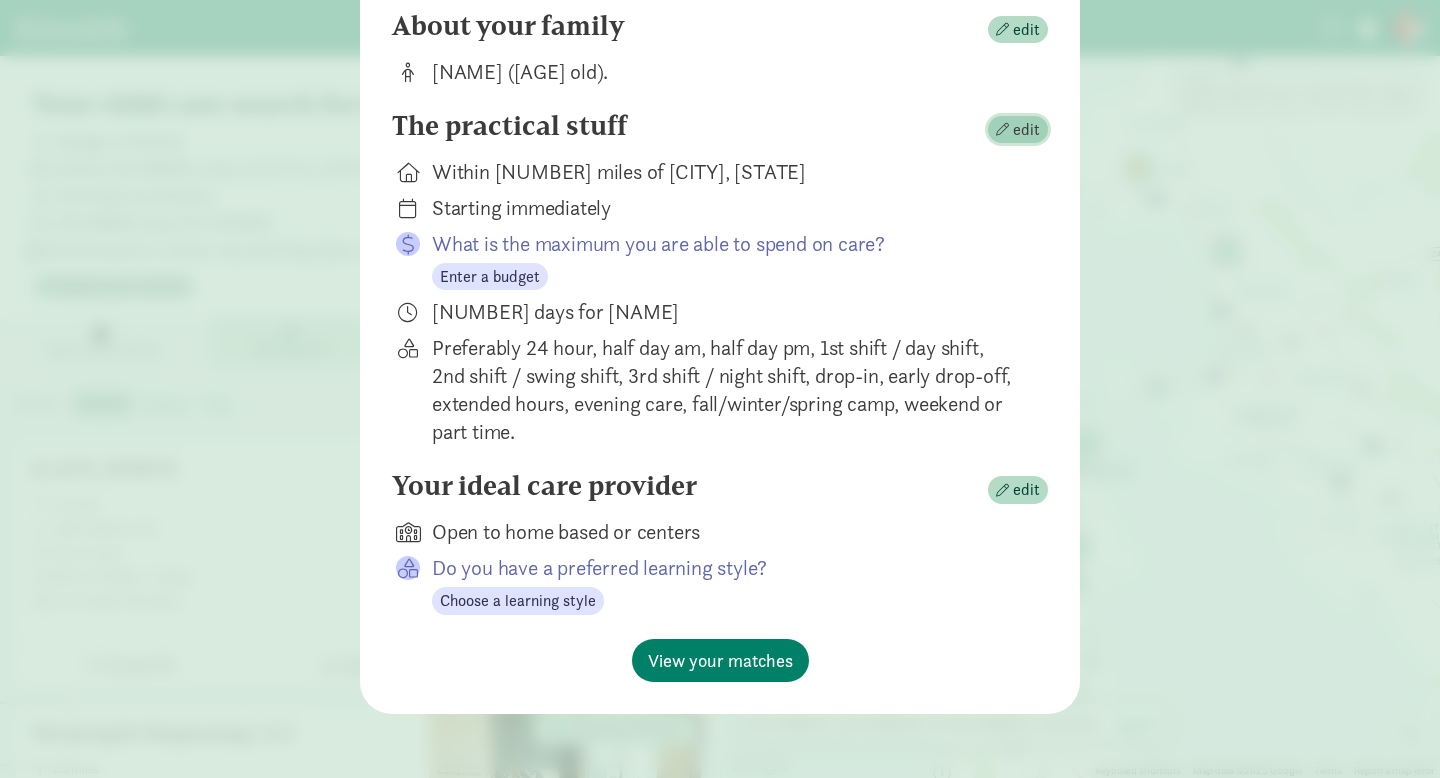 click on "edit" at bounding box center [1026, 130] 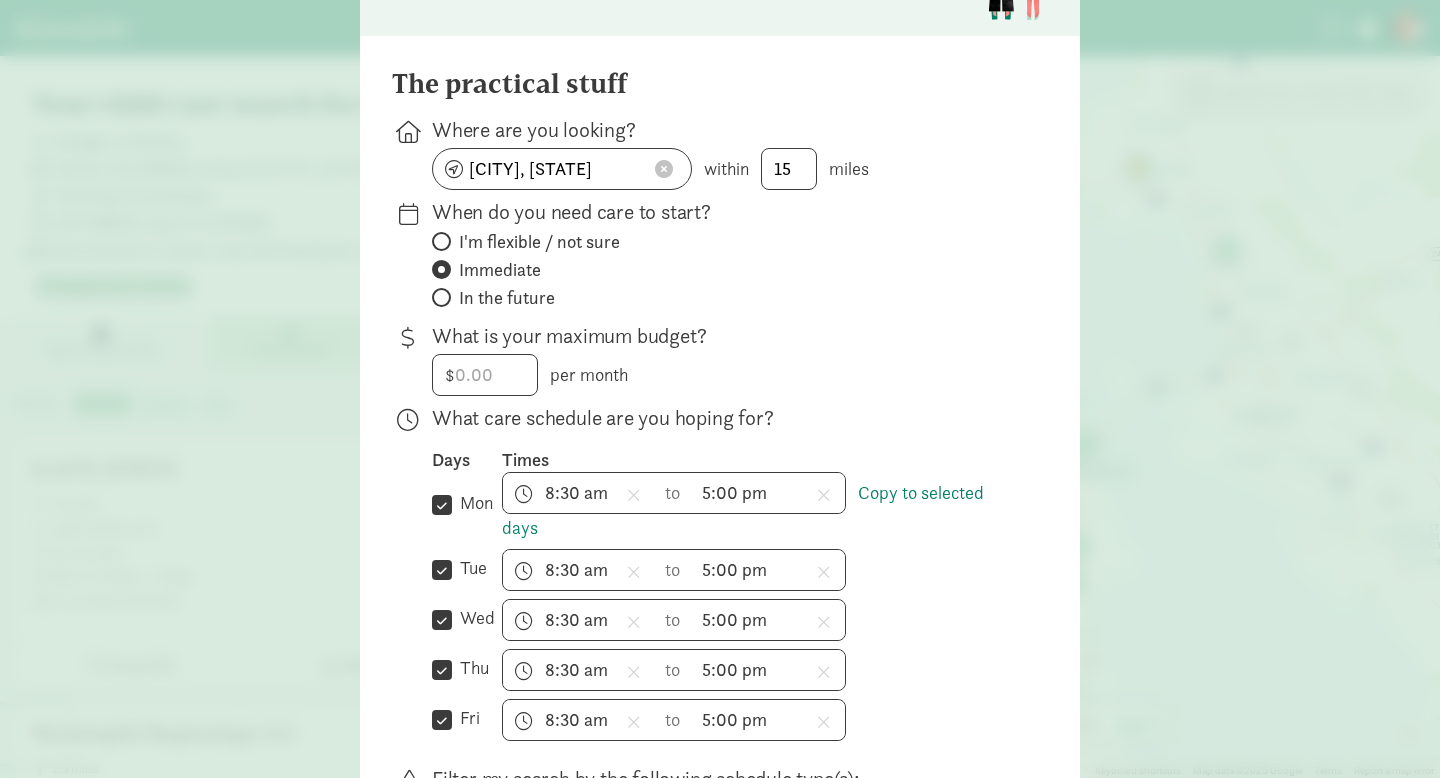scroll, scrollTop: 148, scrollLeft: 0, axis: vertical 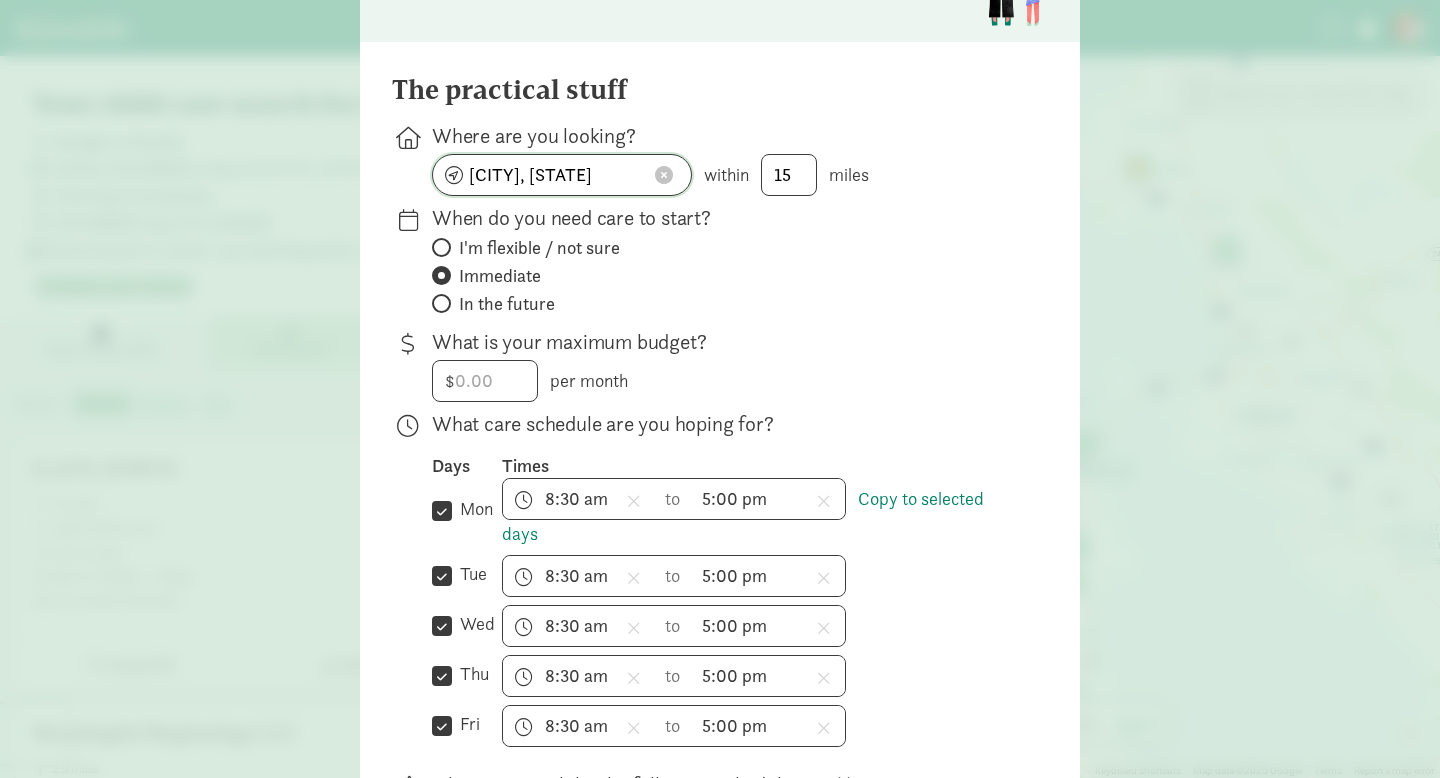 click at bounding box center [664, 175] 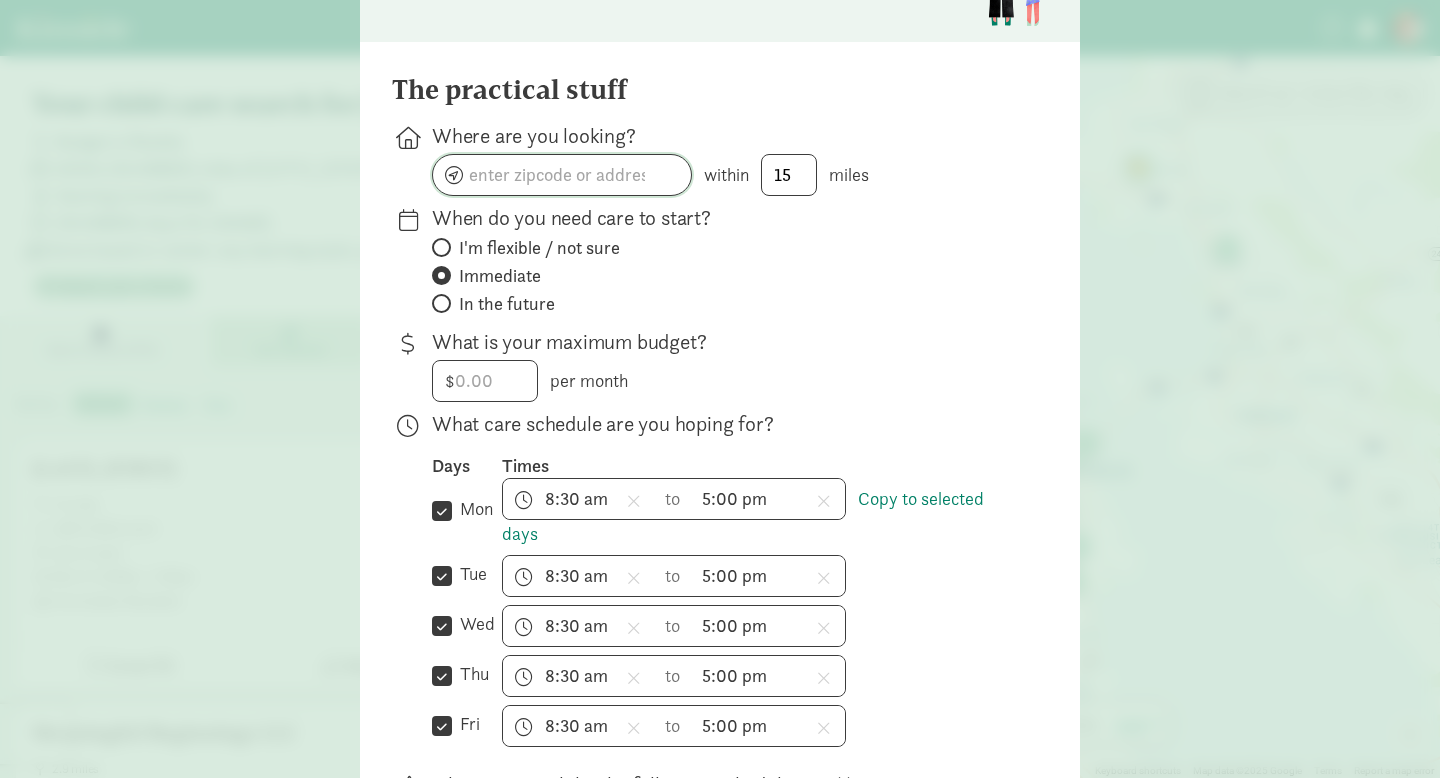 click 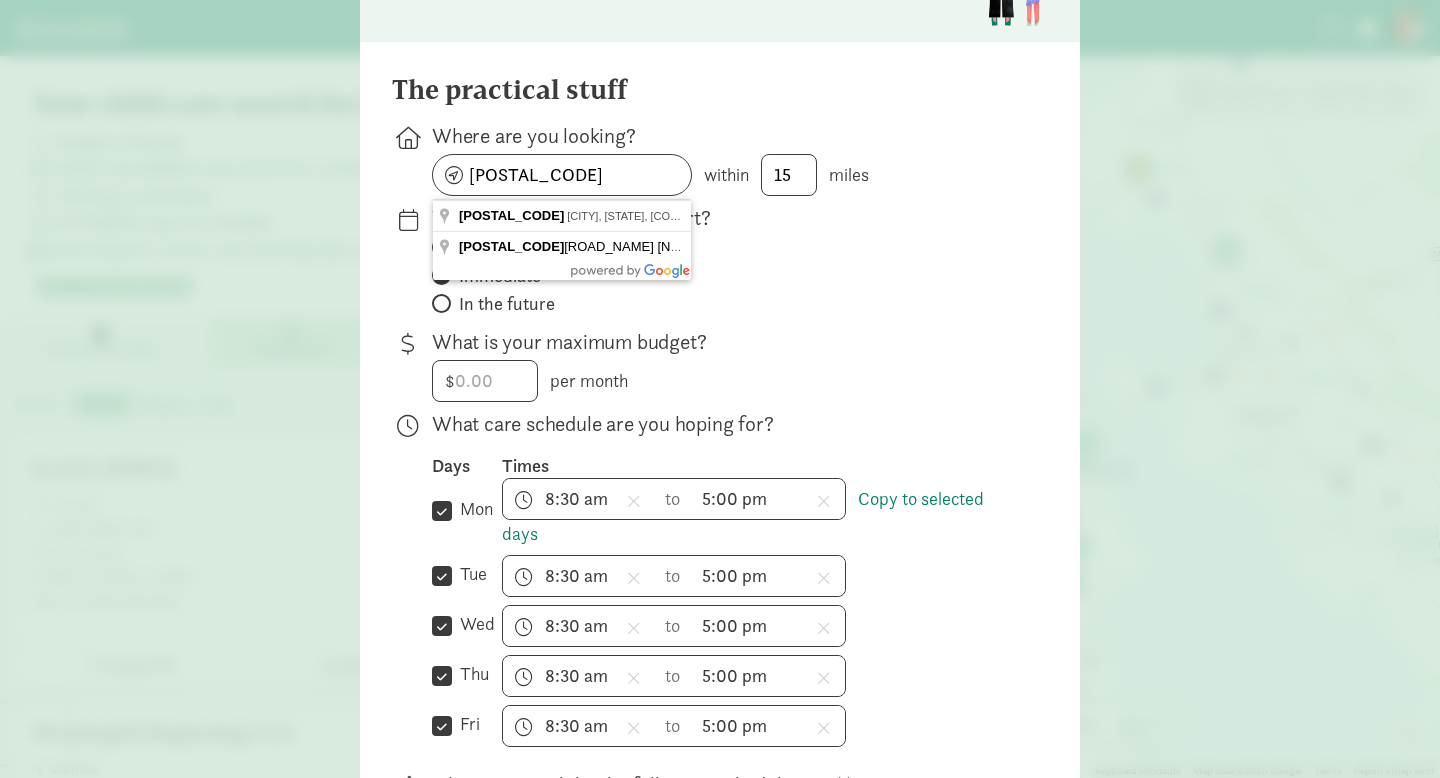 type on "Seattle, WA 98118, USA" 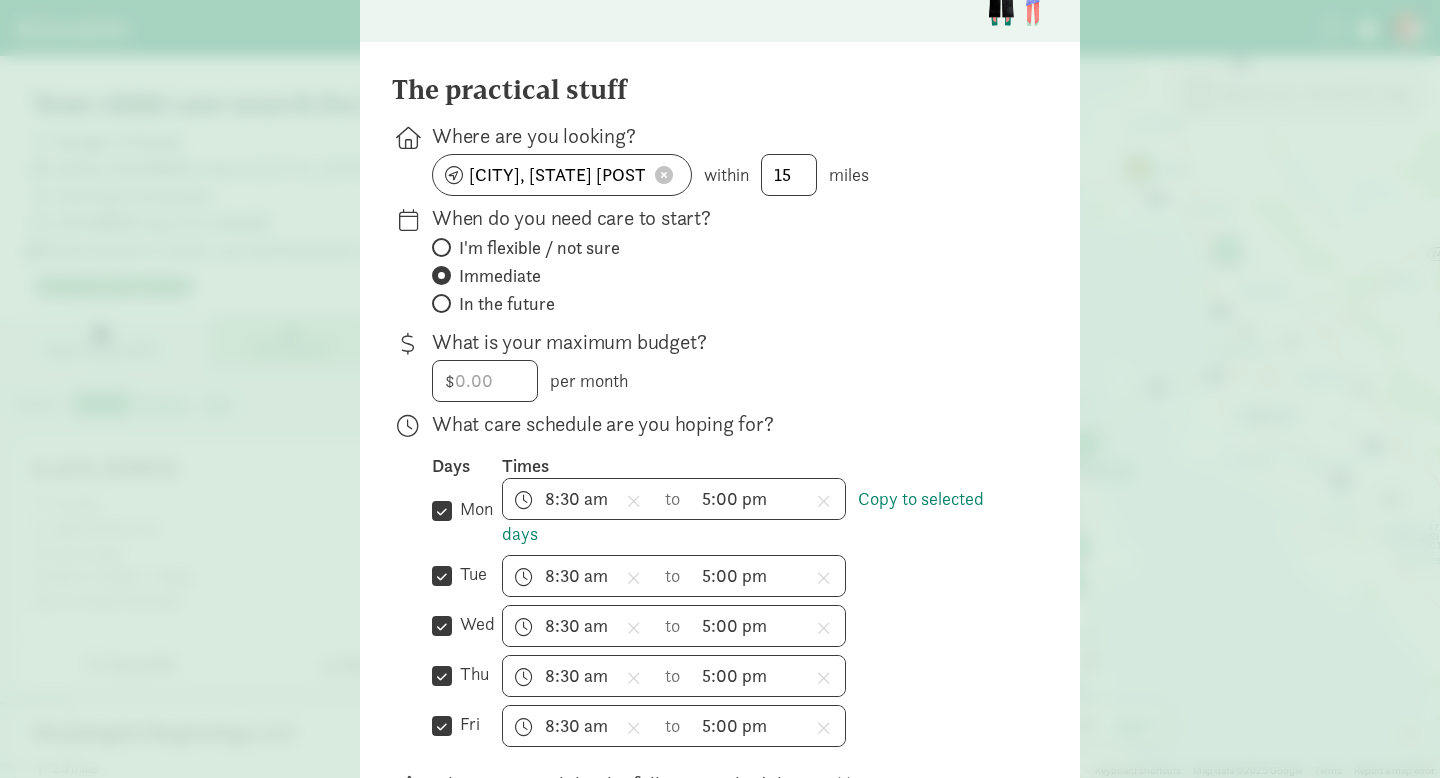click on "I'm flexible / not sure       Immediate       In the future" 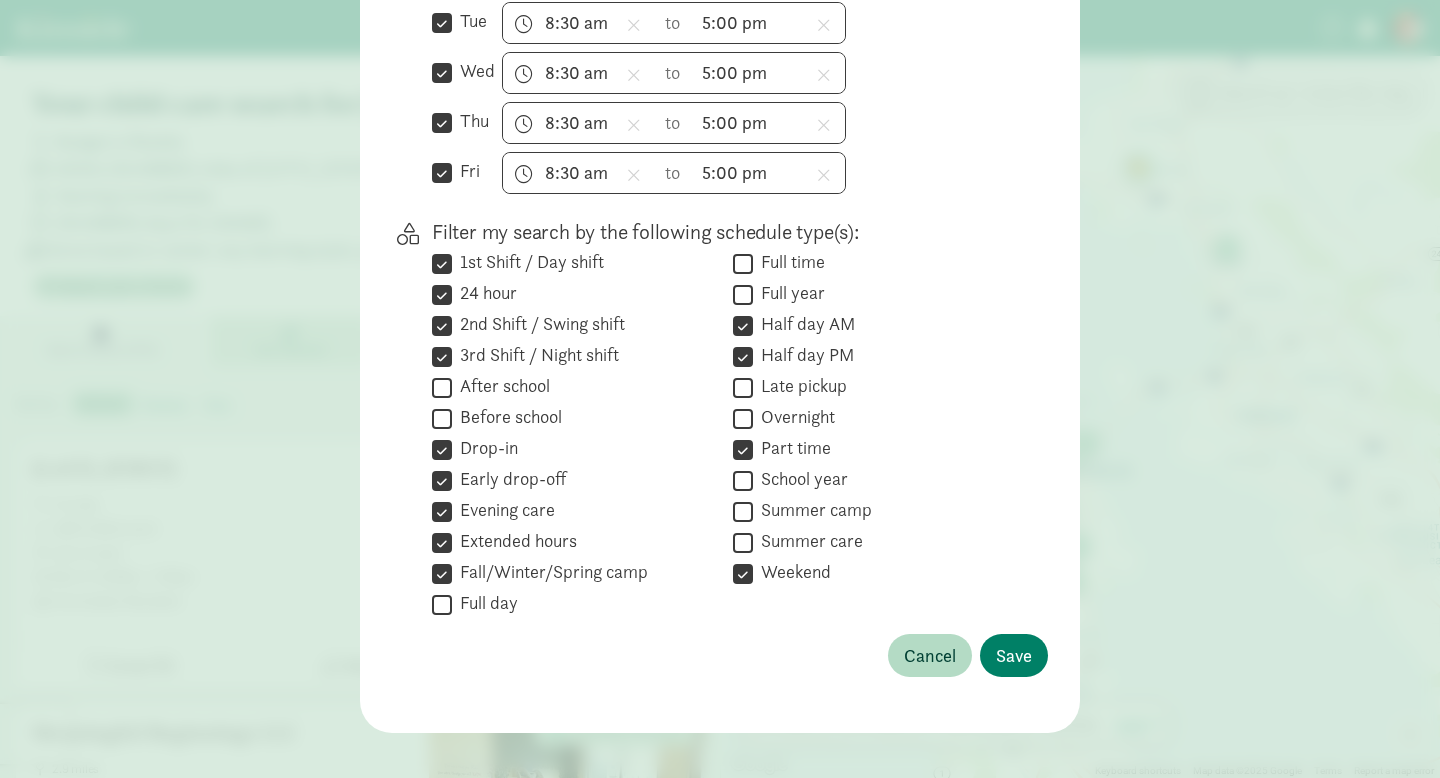 scroll, scrollTop: 723, scrollLeft: 0, axis: vertical 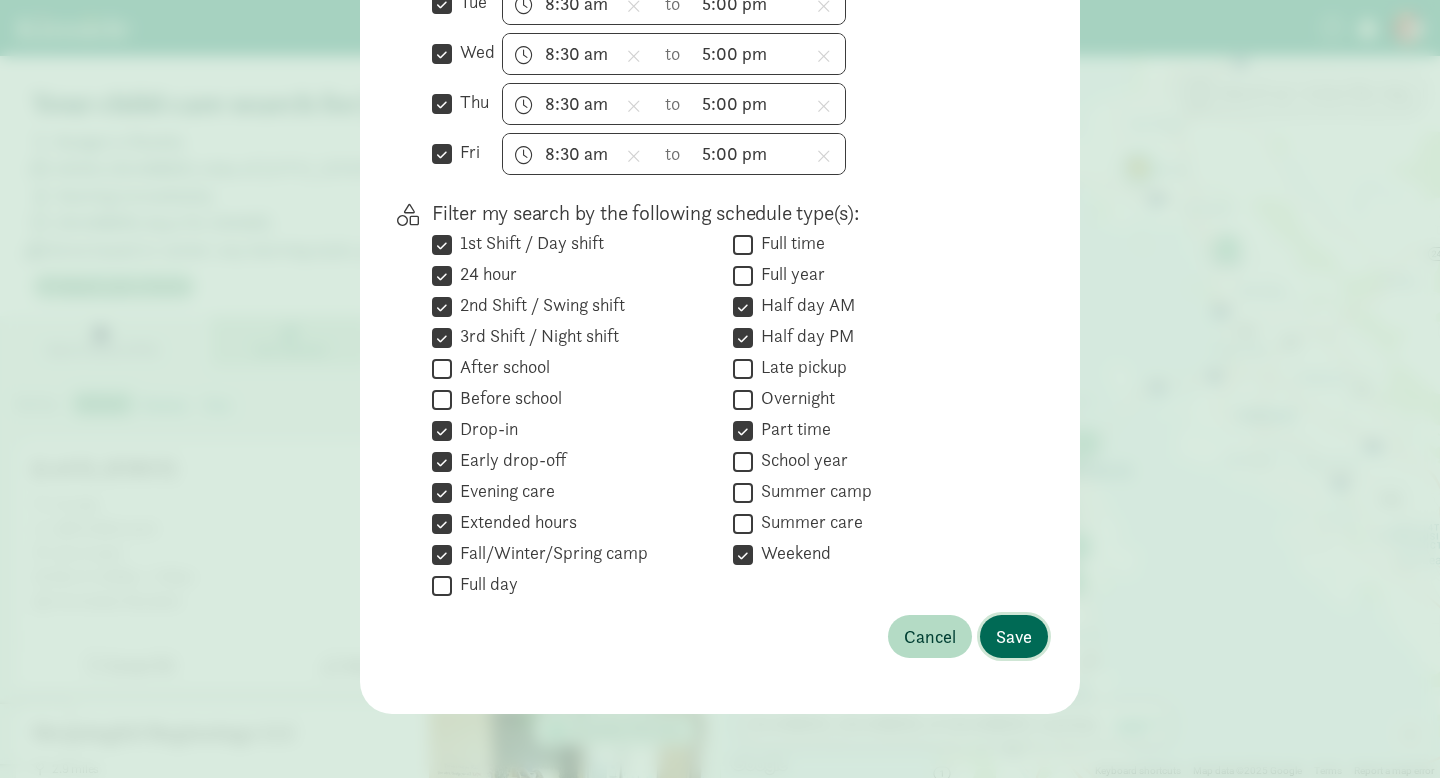 click on "Save" at bounding box center (1014, 636) 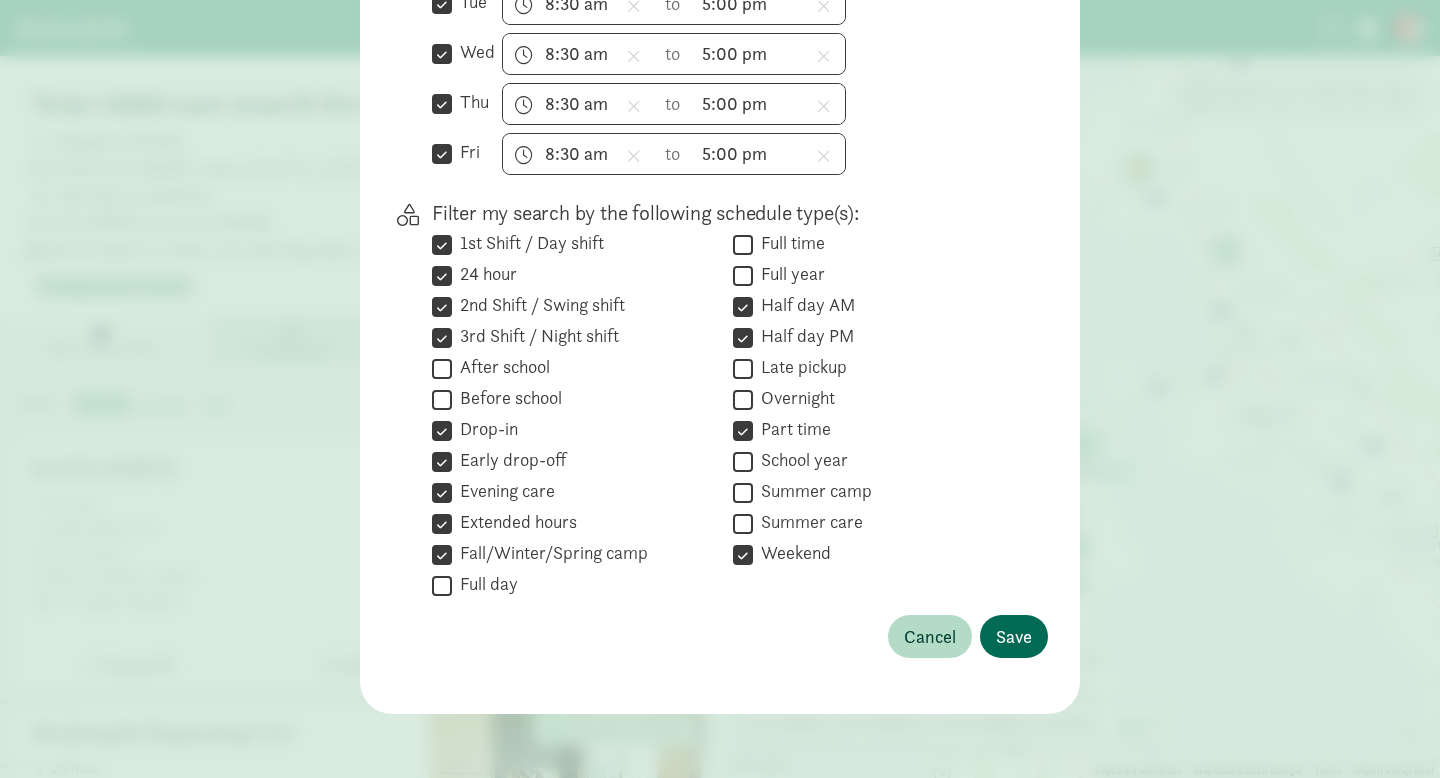 scroll, scrollTop: 223, scrollLeft: 0, axis: vertical 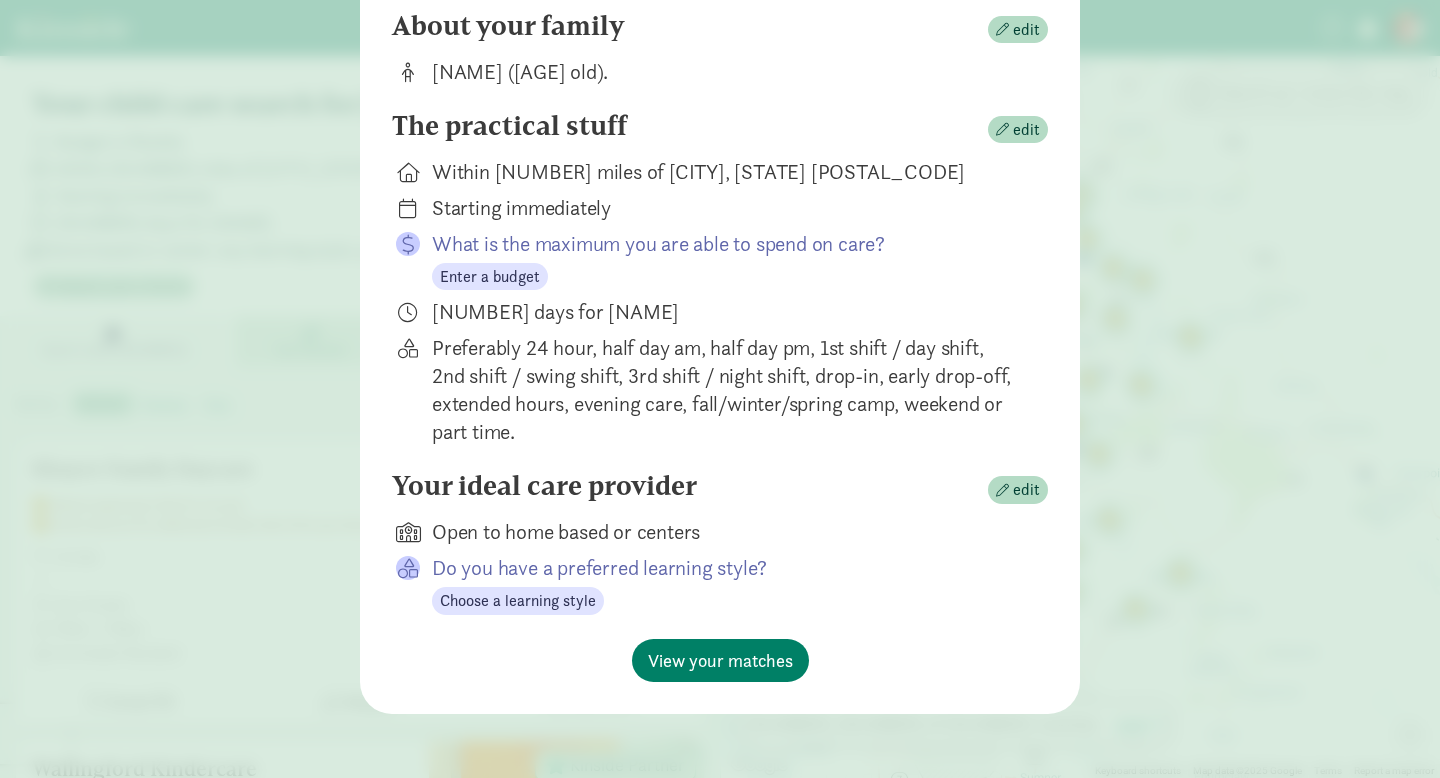 click on "Do you have a preferred learning style?" at bounding box center [724, 568] 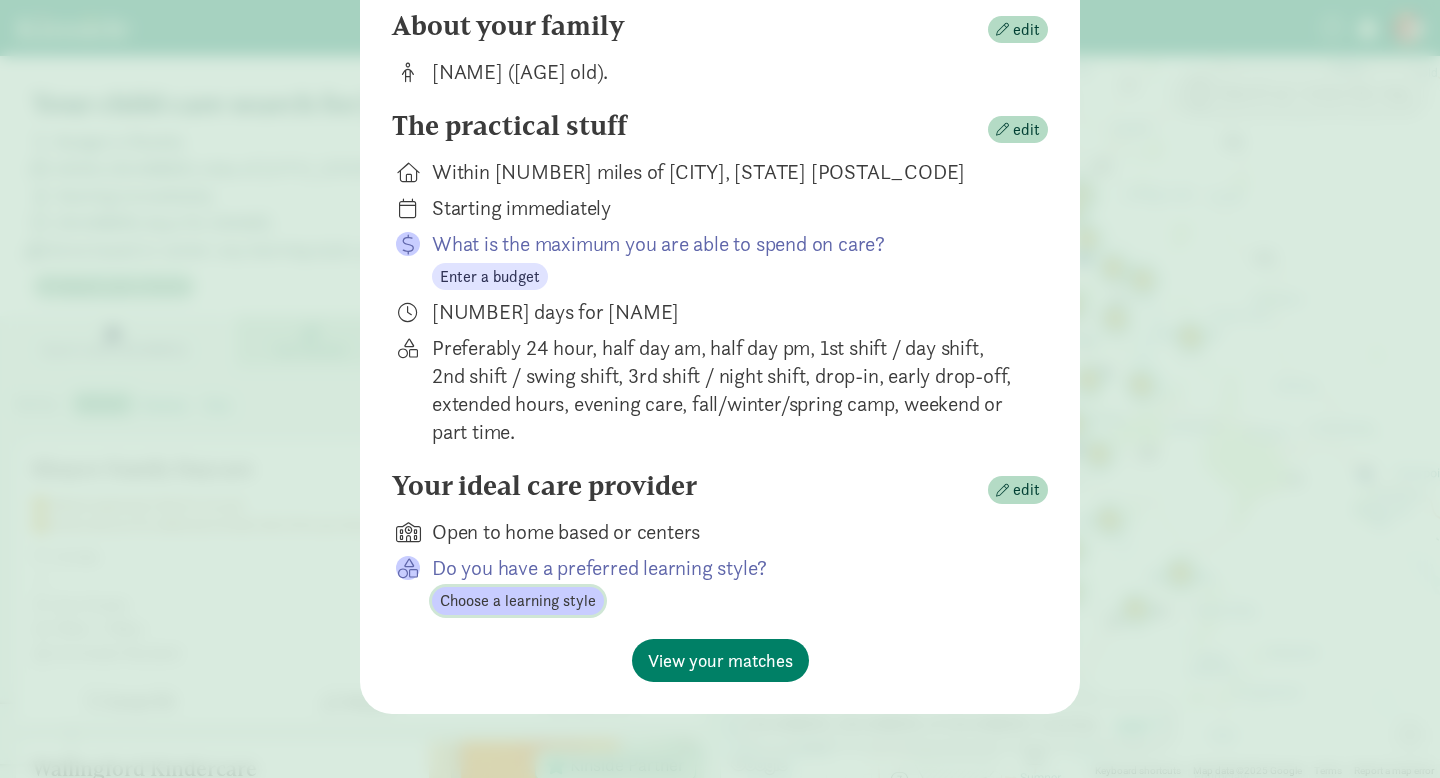 click on "Choose a learning style" at bounding box center [518, 601] 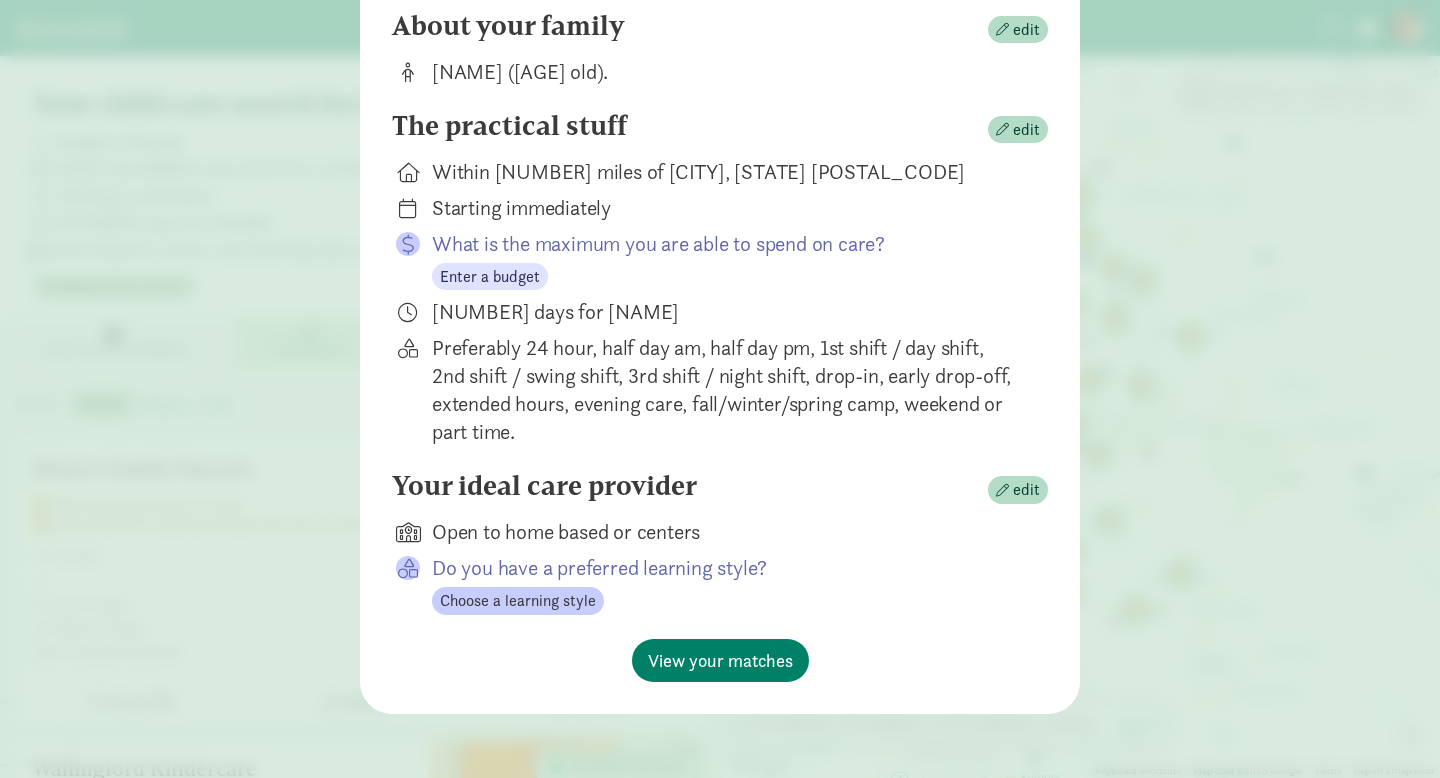 scroll, scrollTop: 113, scrollLeft: 0, axis: vertical 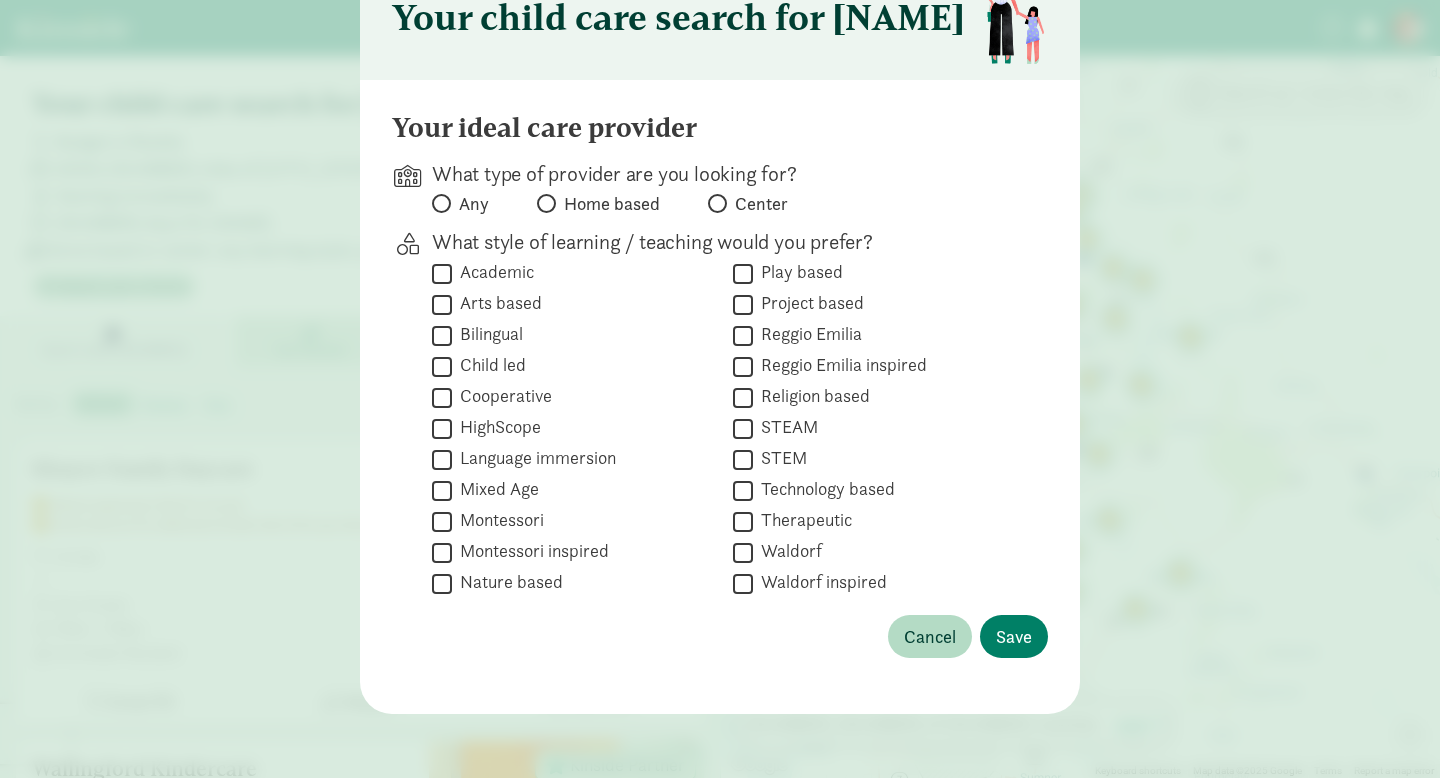 click on "Academic" at bounding box center (493, 272) 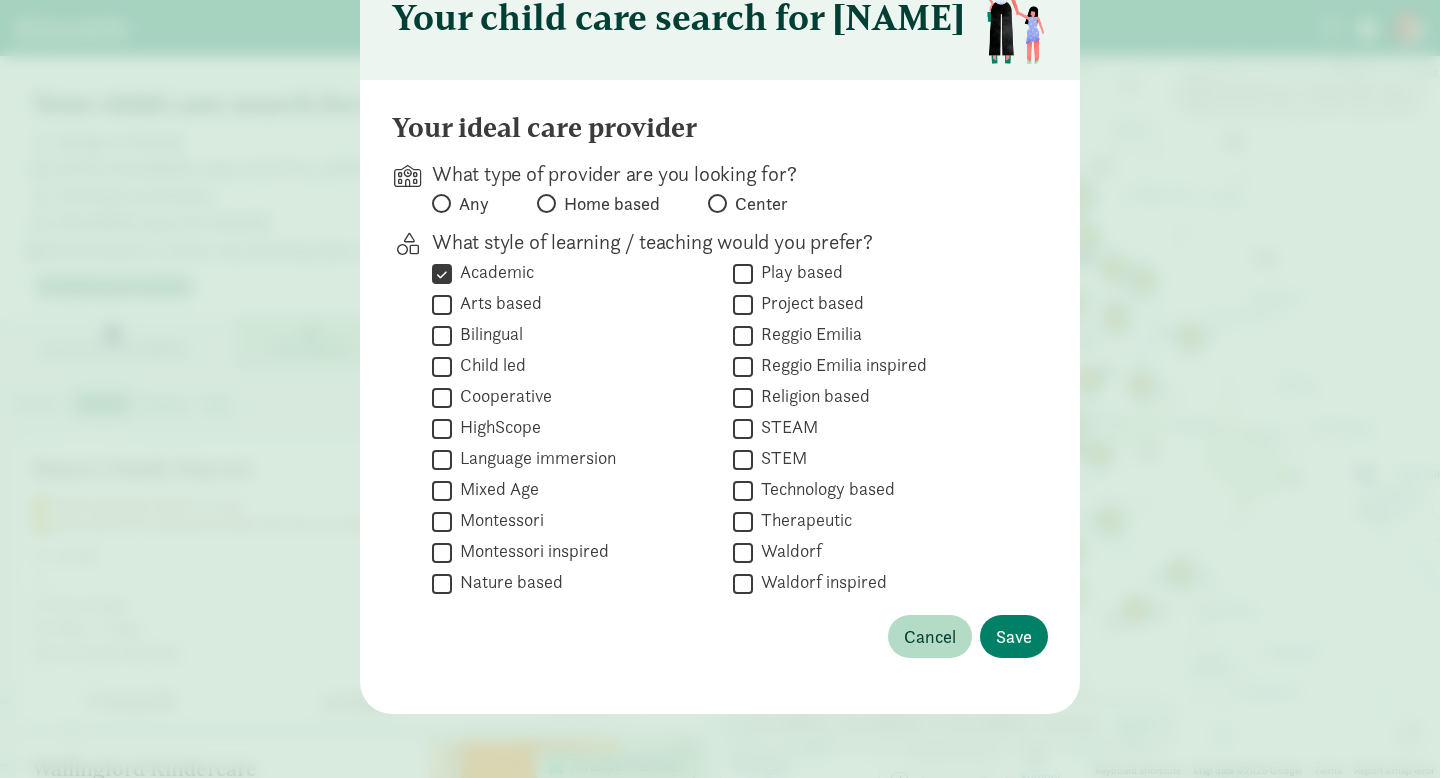 click on "Arts based" at bounding box center (497, 303) 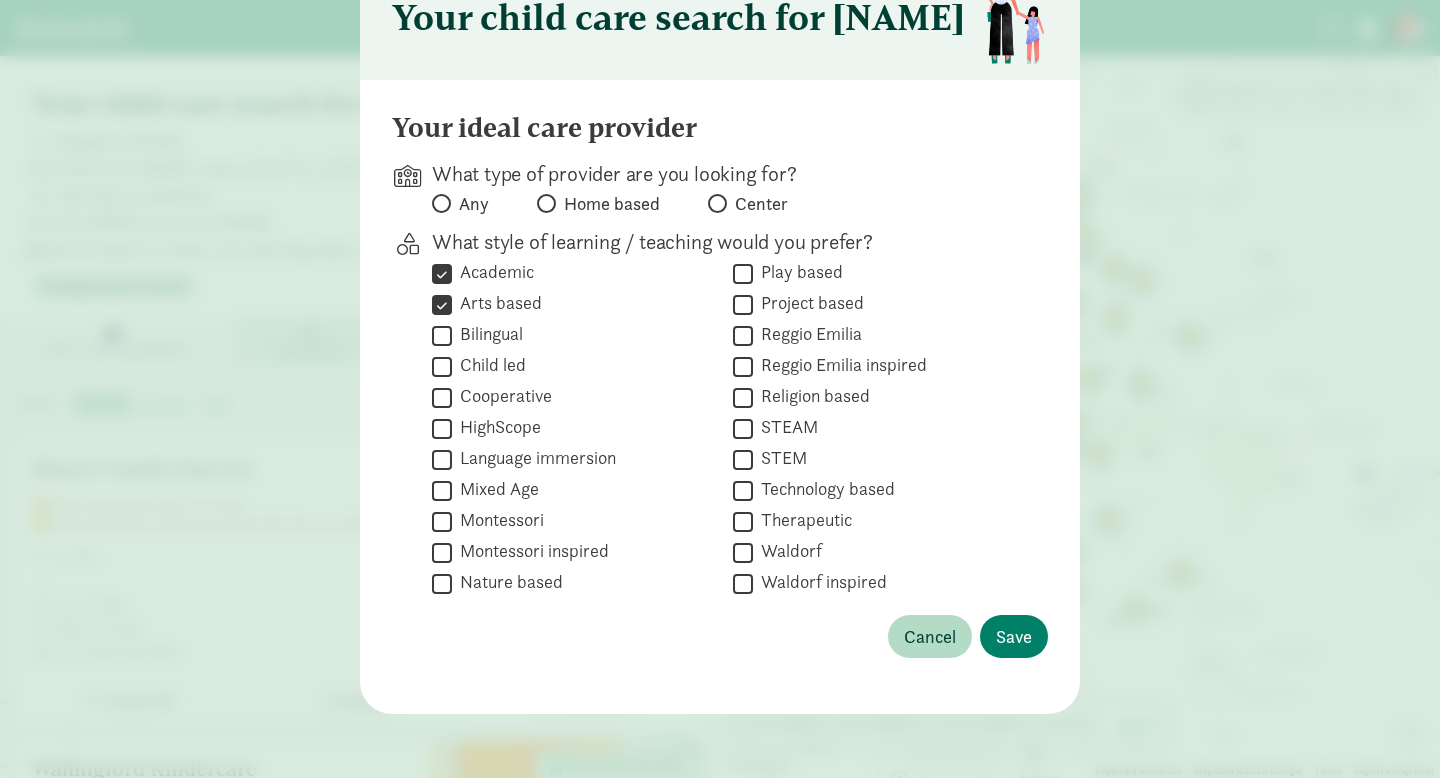 click on "Bilingual" at bounding box center [487, 334] 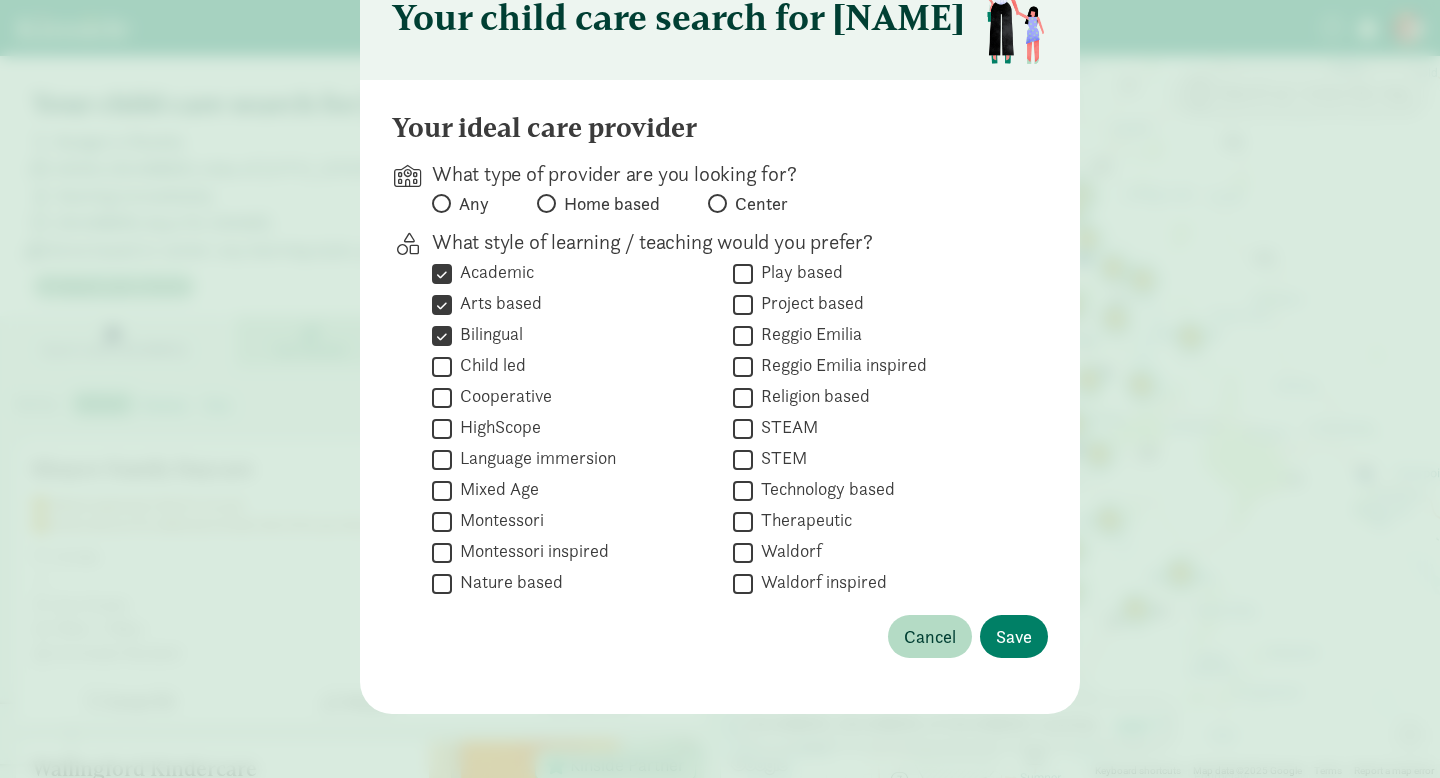 click on "Language immersion" at bounding box center [534, 458] 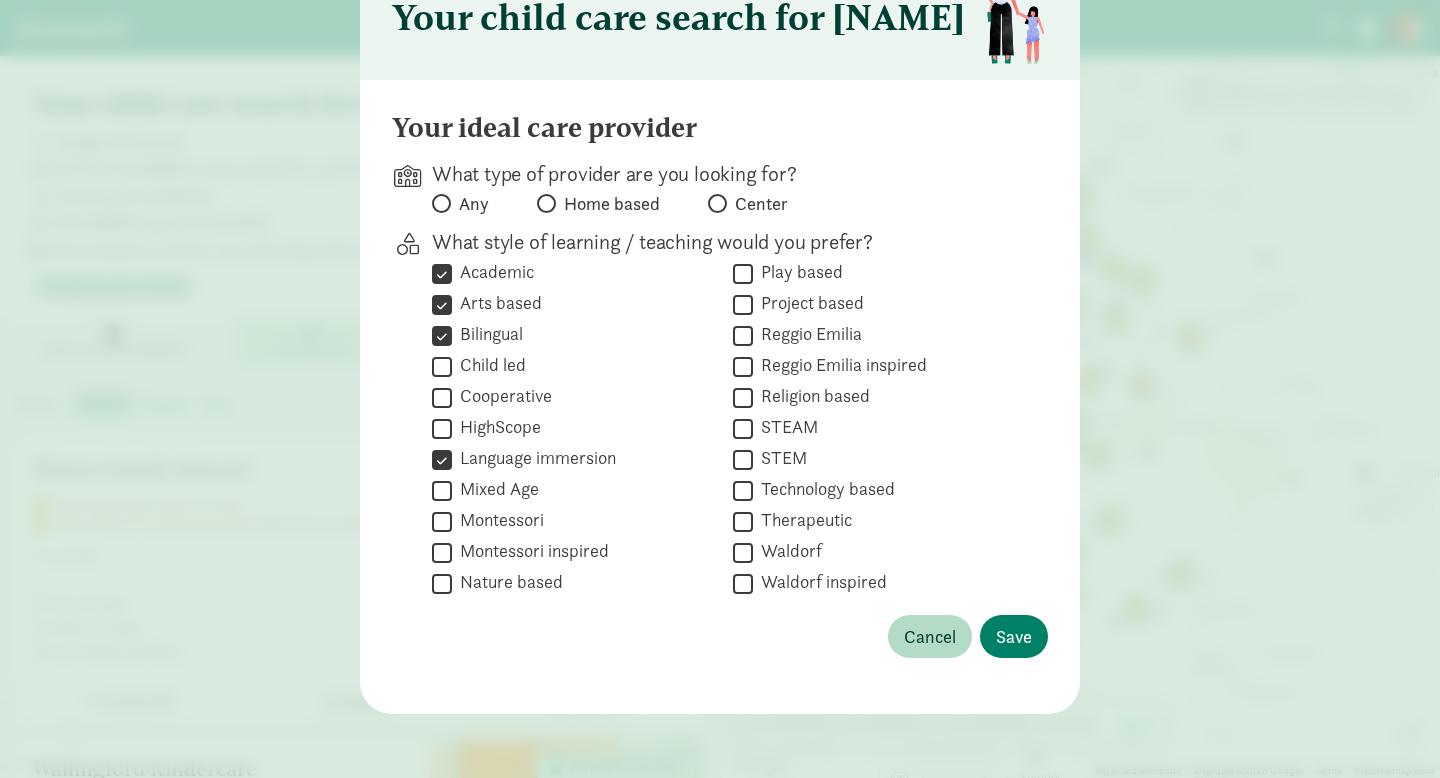 click on "Montessori" at bounding box center (498, 520) 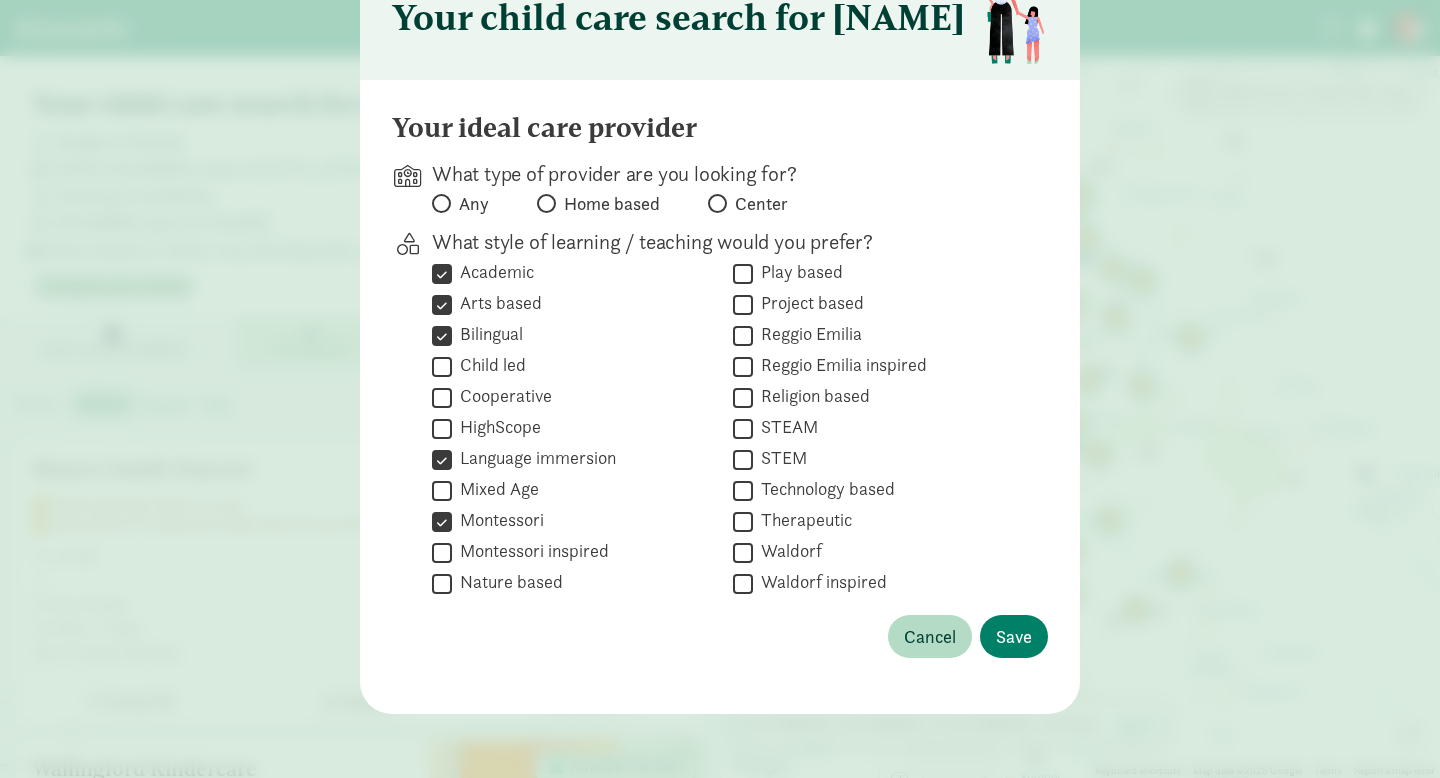 click on "Montessori inspired" at bounding box center (530, 551) 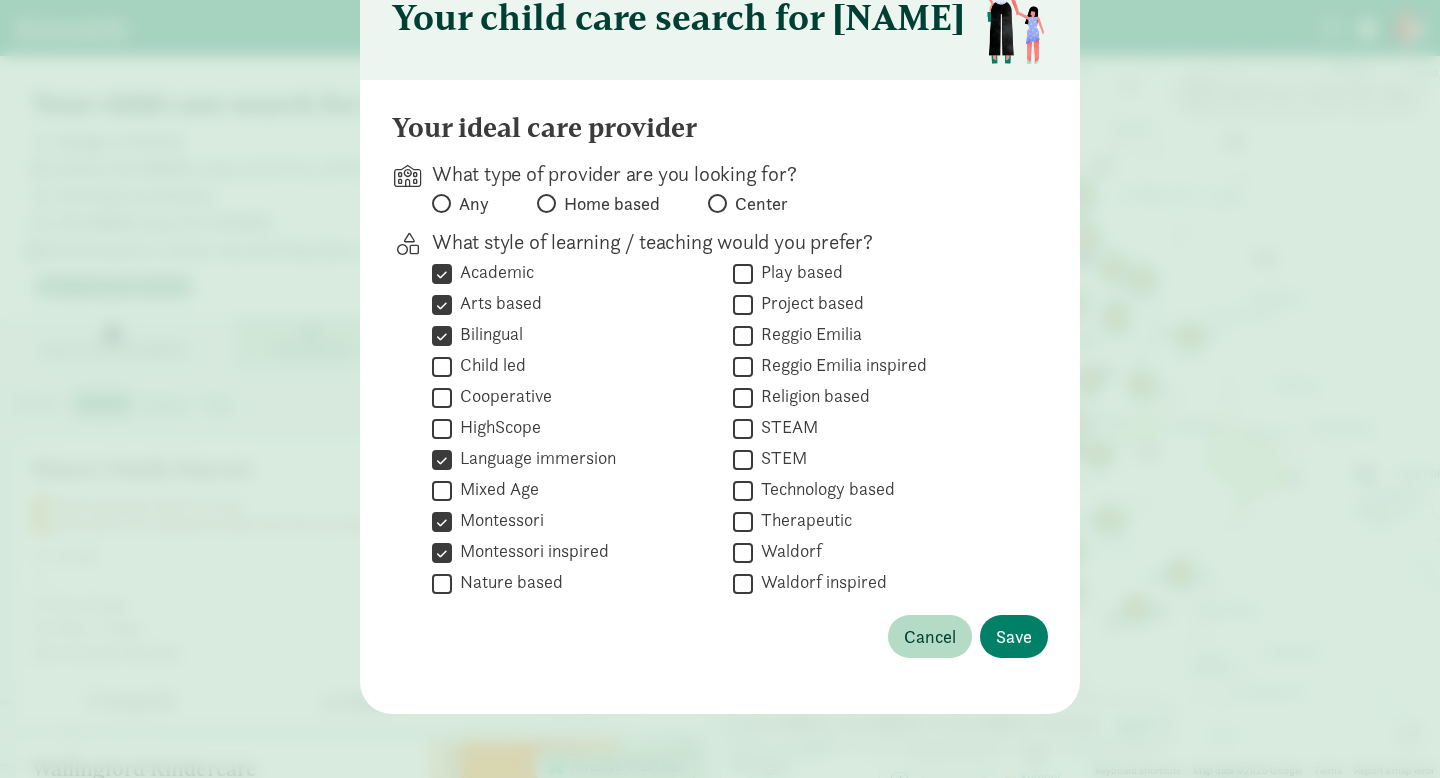 click on "Nature based" at bounding box center (507, 582) 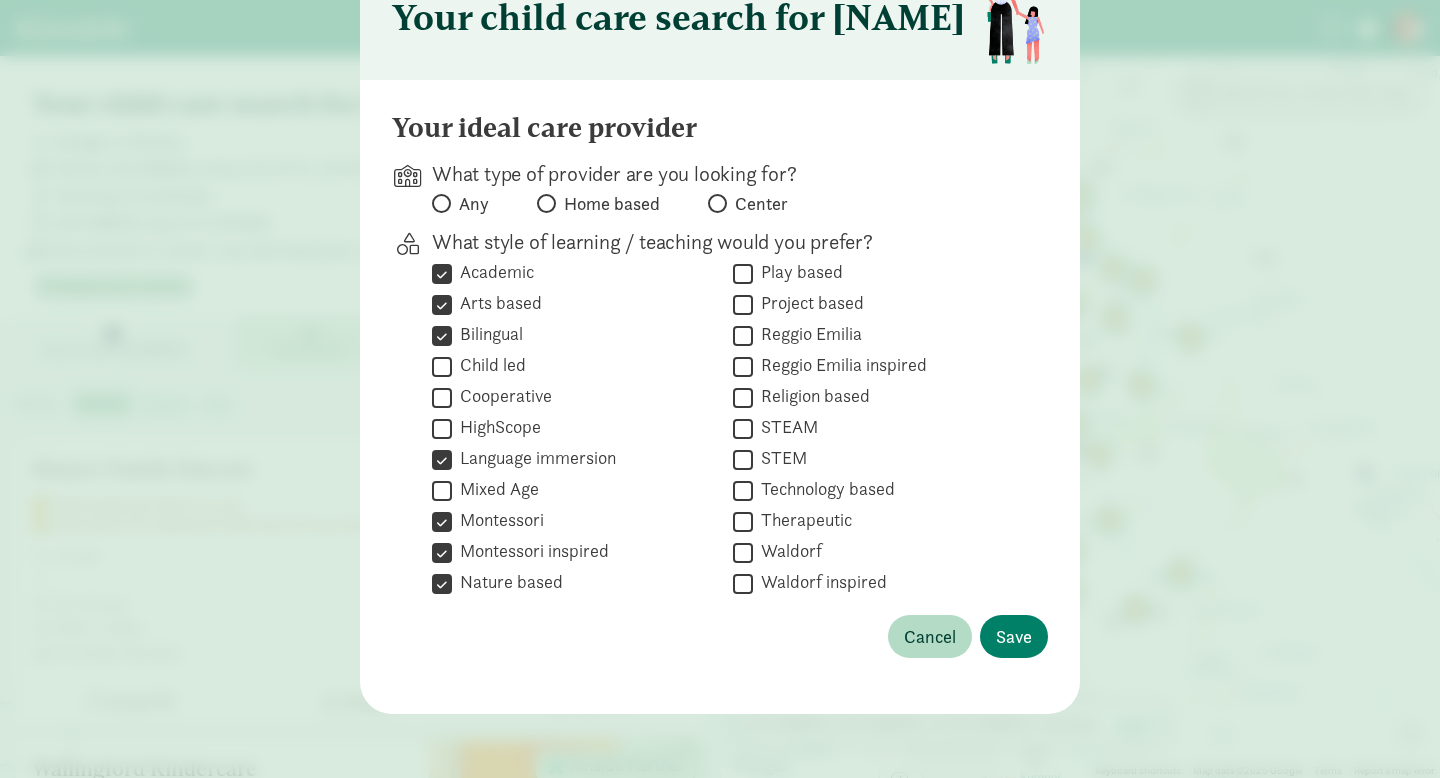 click on "Play based" at bounding box center (798, 272) 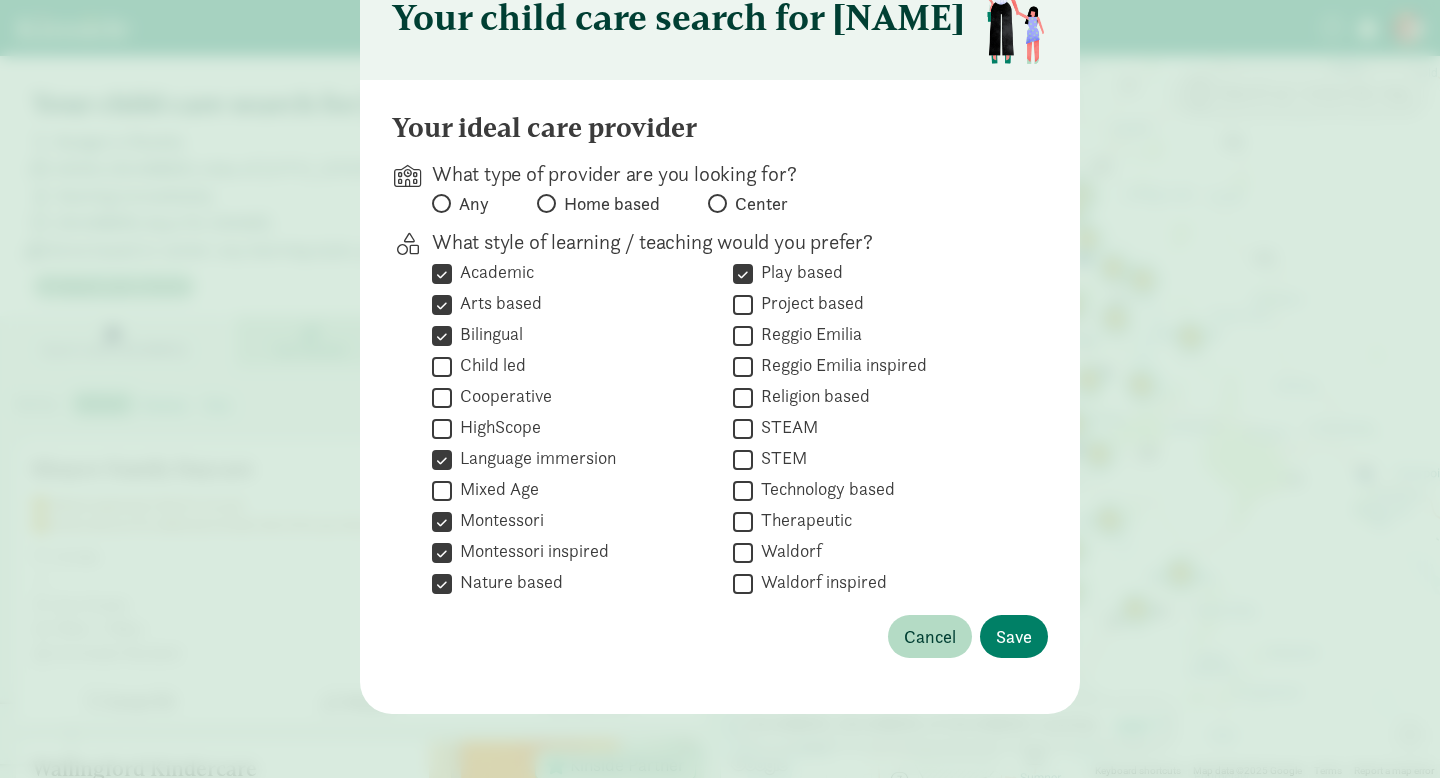 click on "Project based" at bounding box center [808, 303] 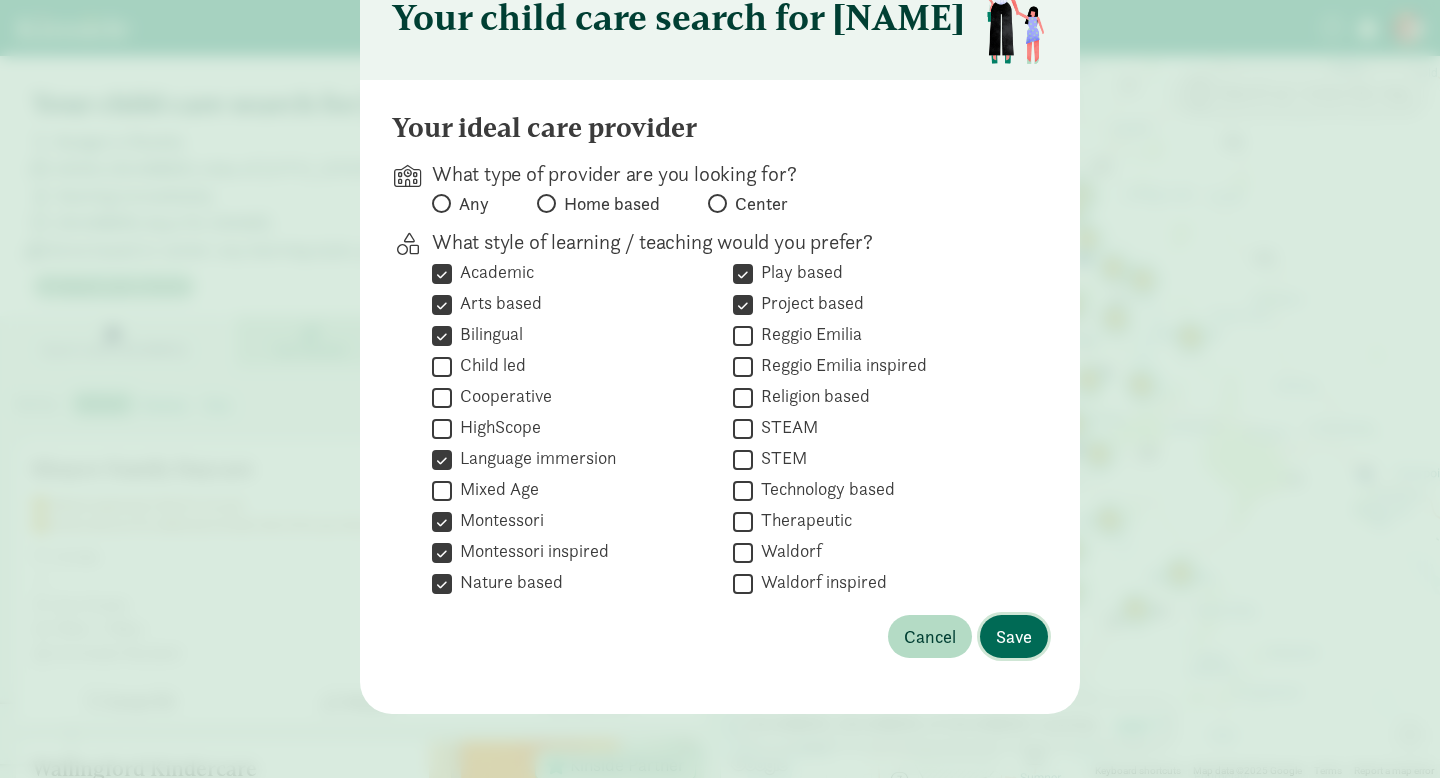 click on "Save" at bounding box center [1014, 636] 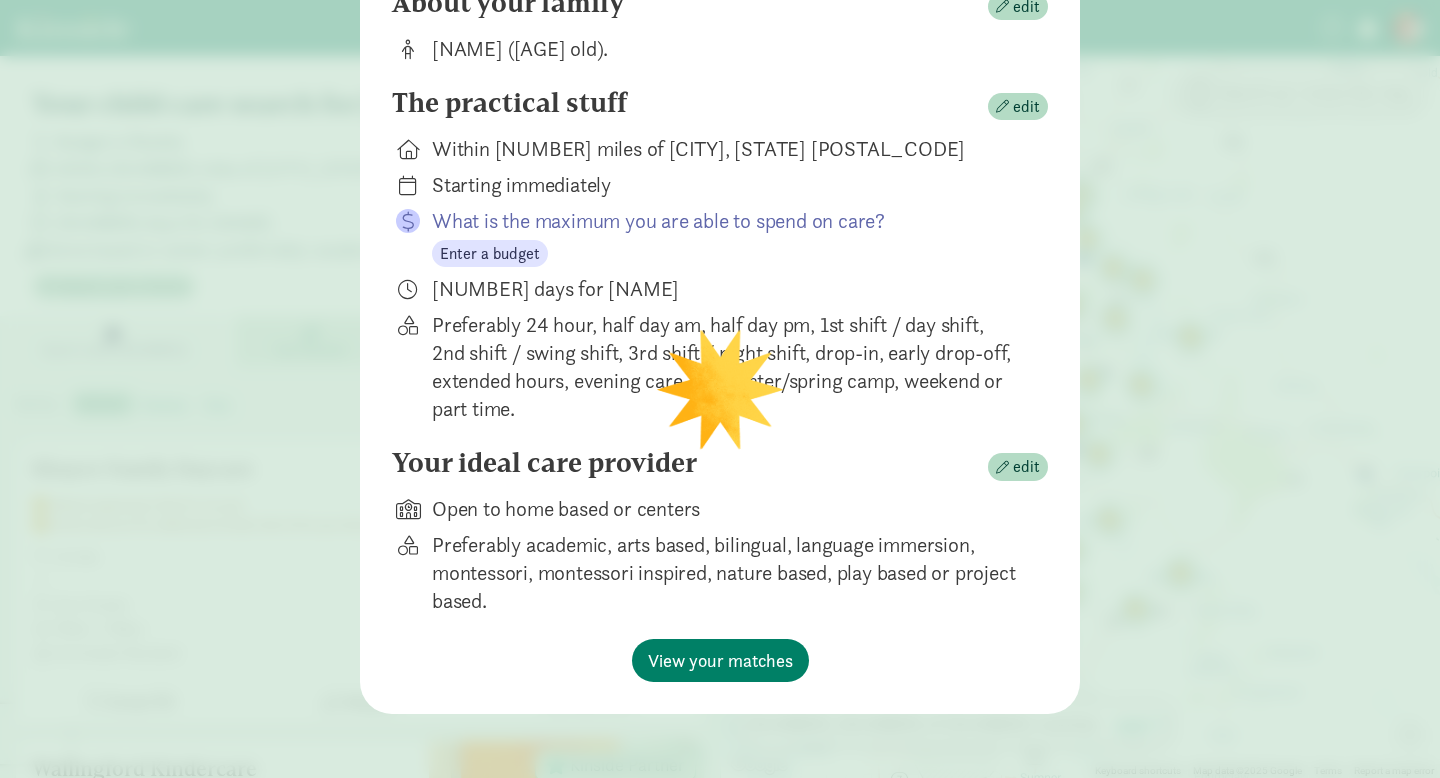 scroll, scrollTop: 242, scrollLeft: 0, axis: vertical 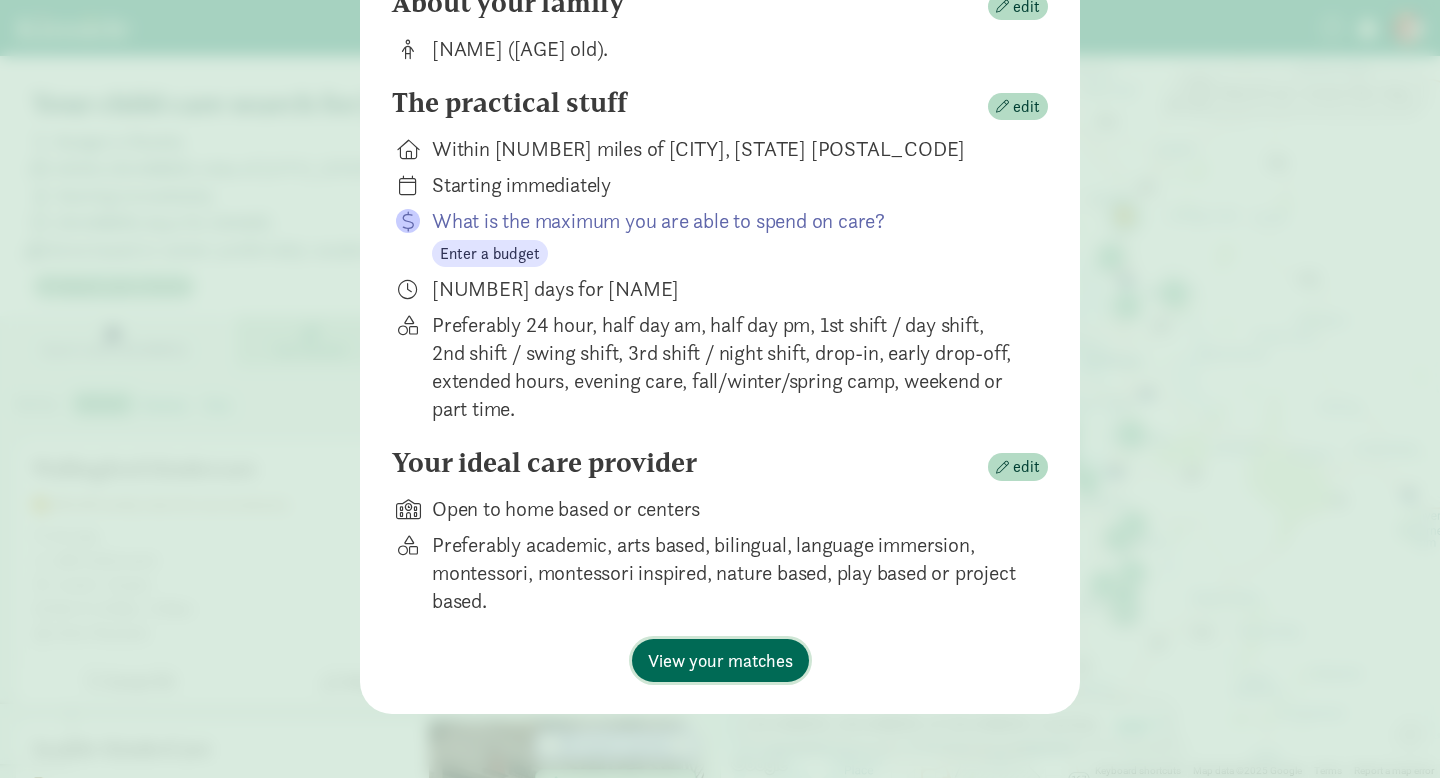 click on "View your matches" at bounding box center [720, 660] 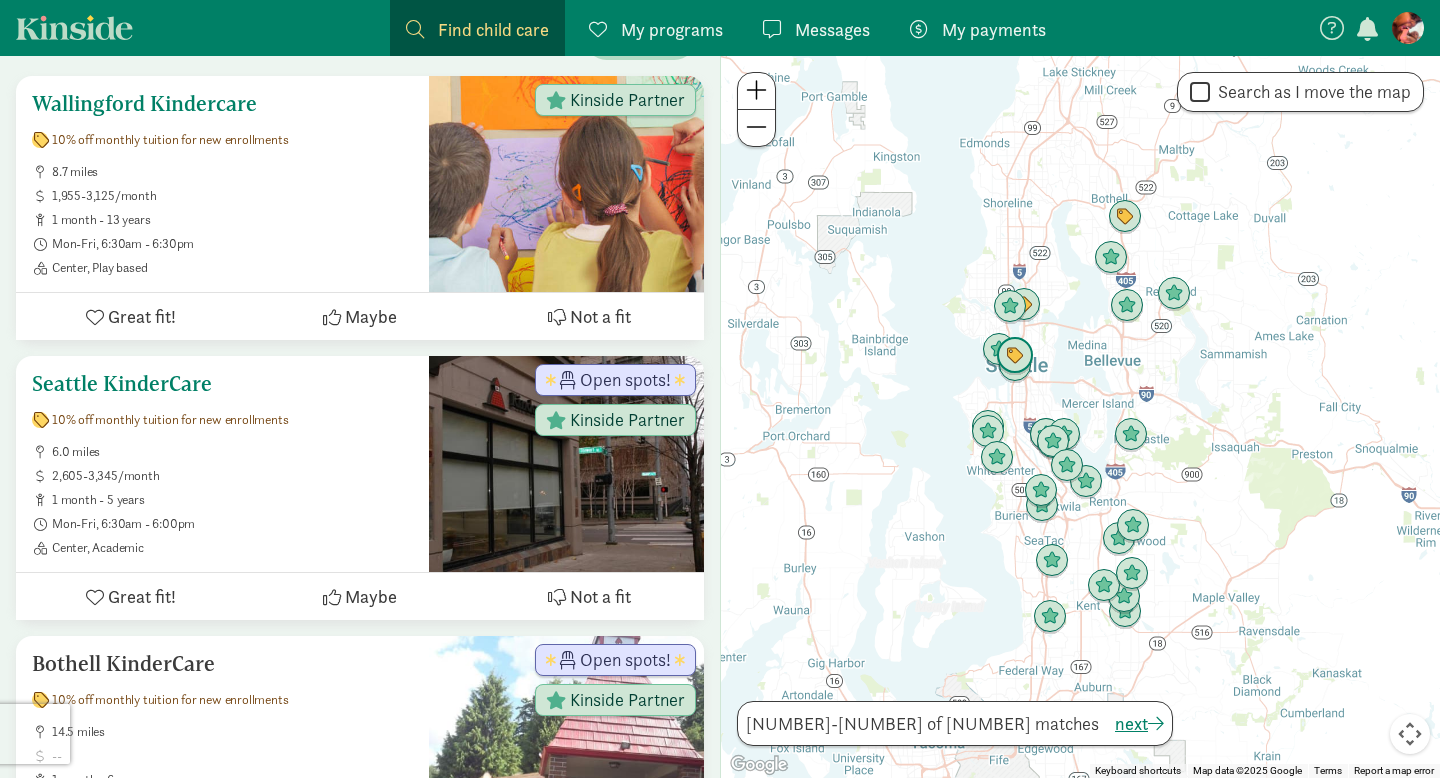 scroll, scrollTop: 366, scrollLeft: 0, axis: vertical 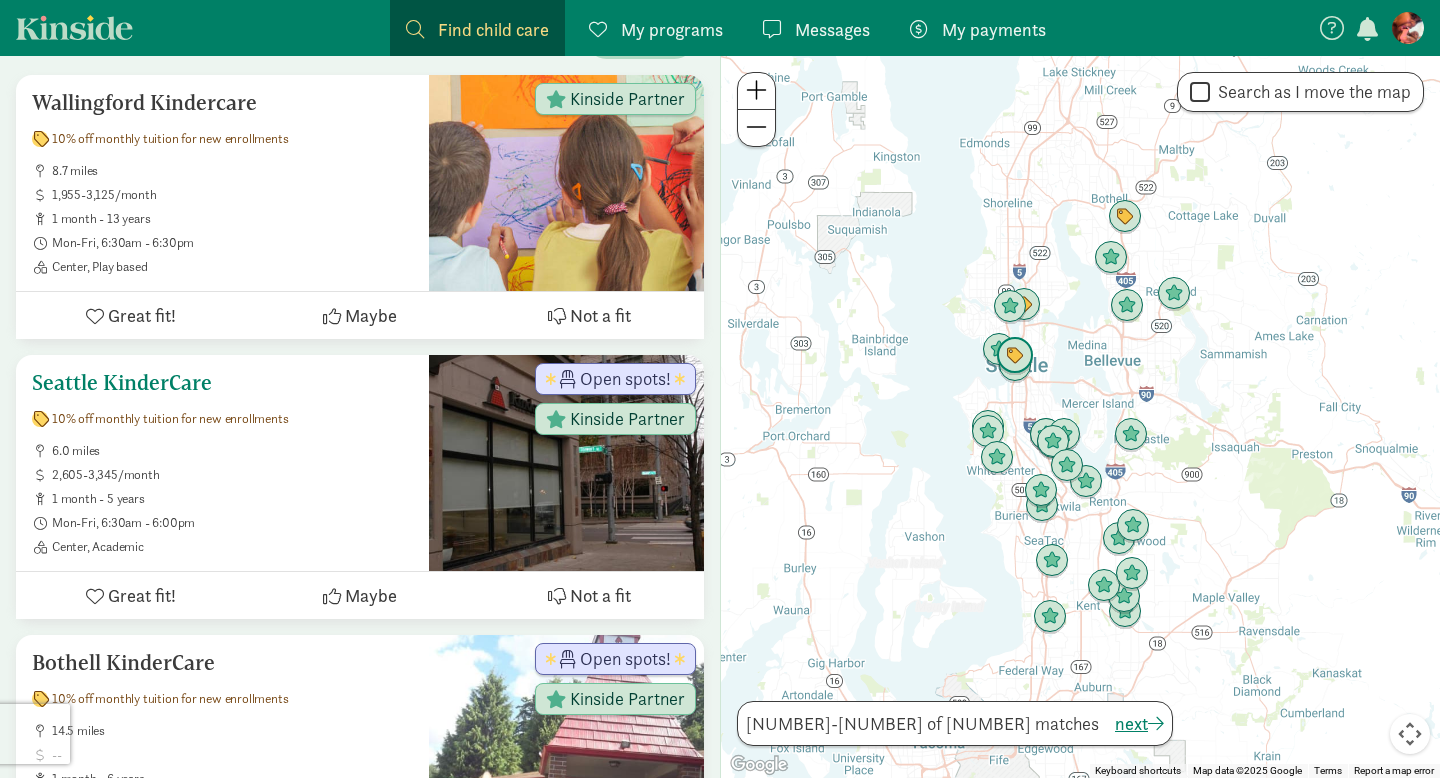 click on "Seattle KinderCare     10% off monthly tuition for new enrollments         6.0 miles   2,605-3,345/month   1 month - 5 years   Mon-Fri, 6:30am - 6:00pm   Center, Academic" at bounding box center (222, 463) 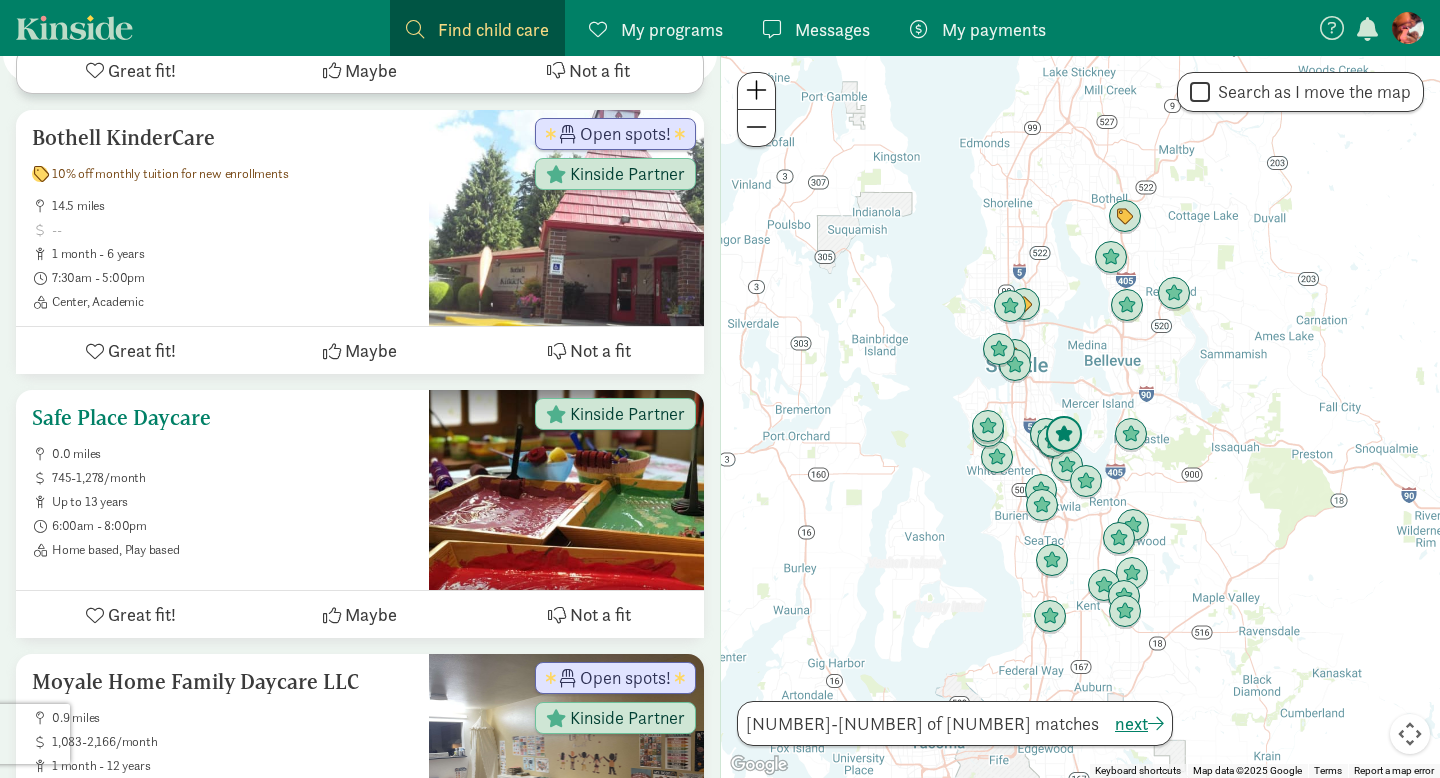 scroll, scrollTop: 890, scrollLeft: 0, axis: vertical 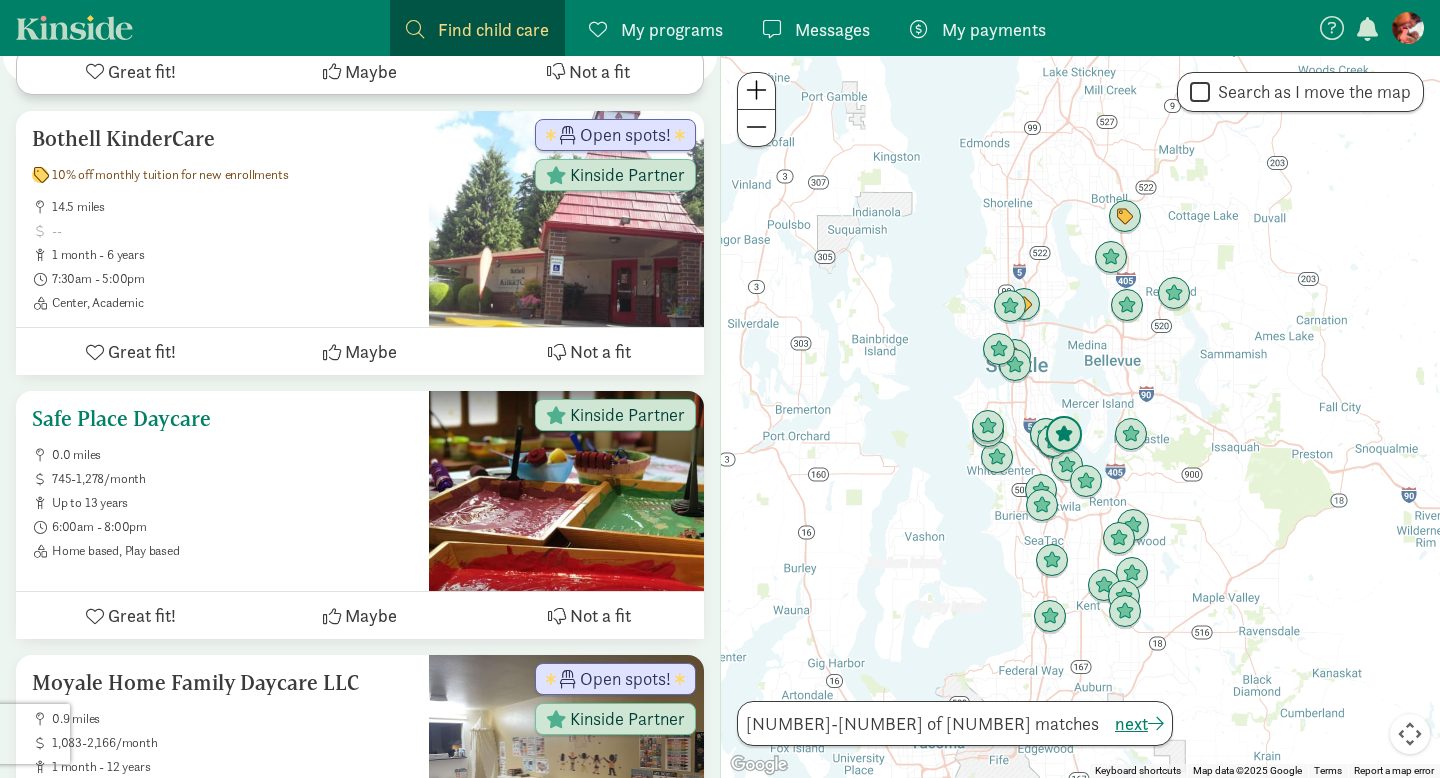click at bounding box center [566, 491] 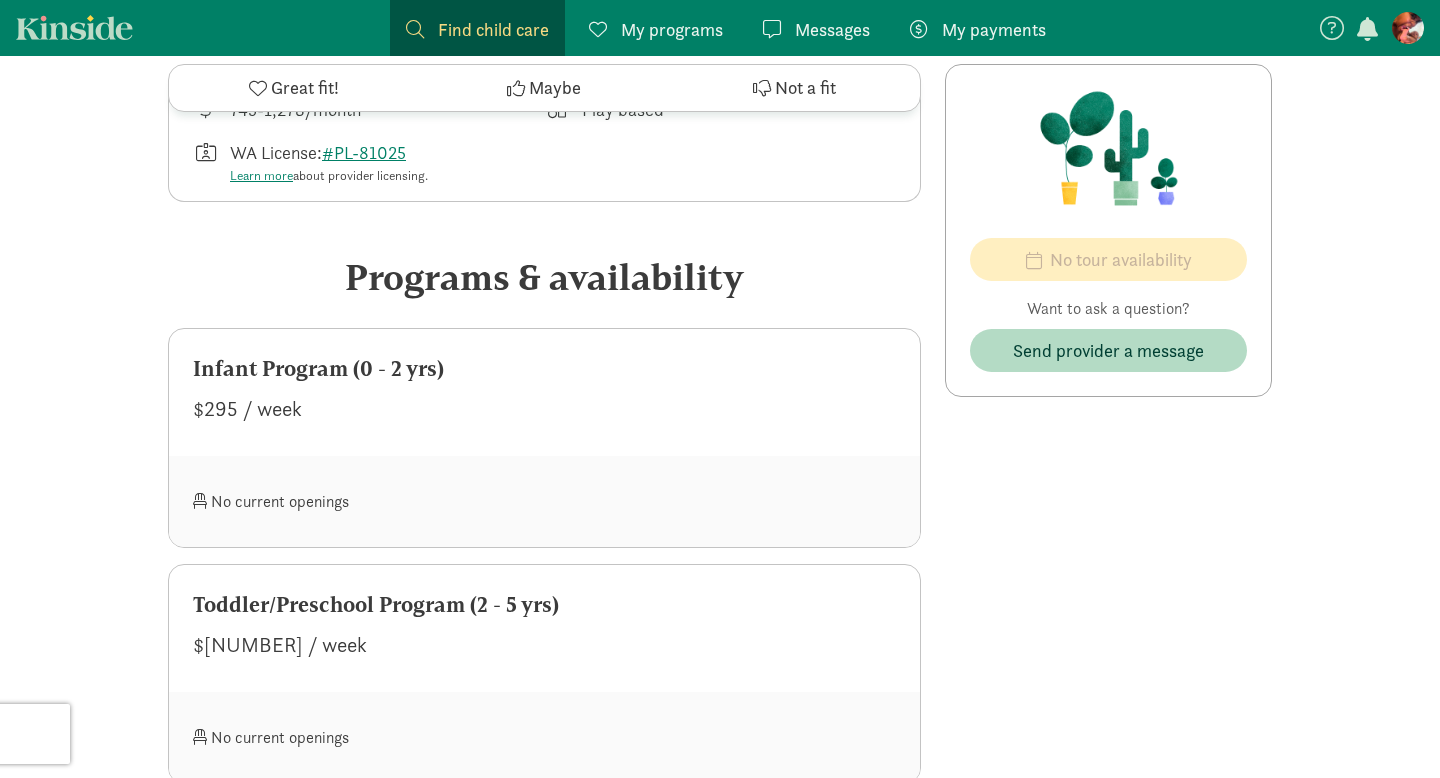 scroll, scrollTop: 780, scrollLeft: 0, axis: vertical 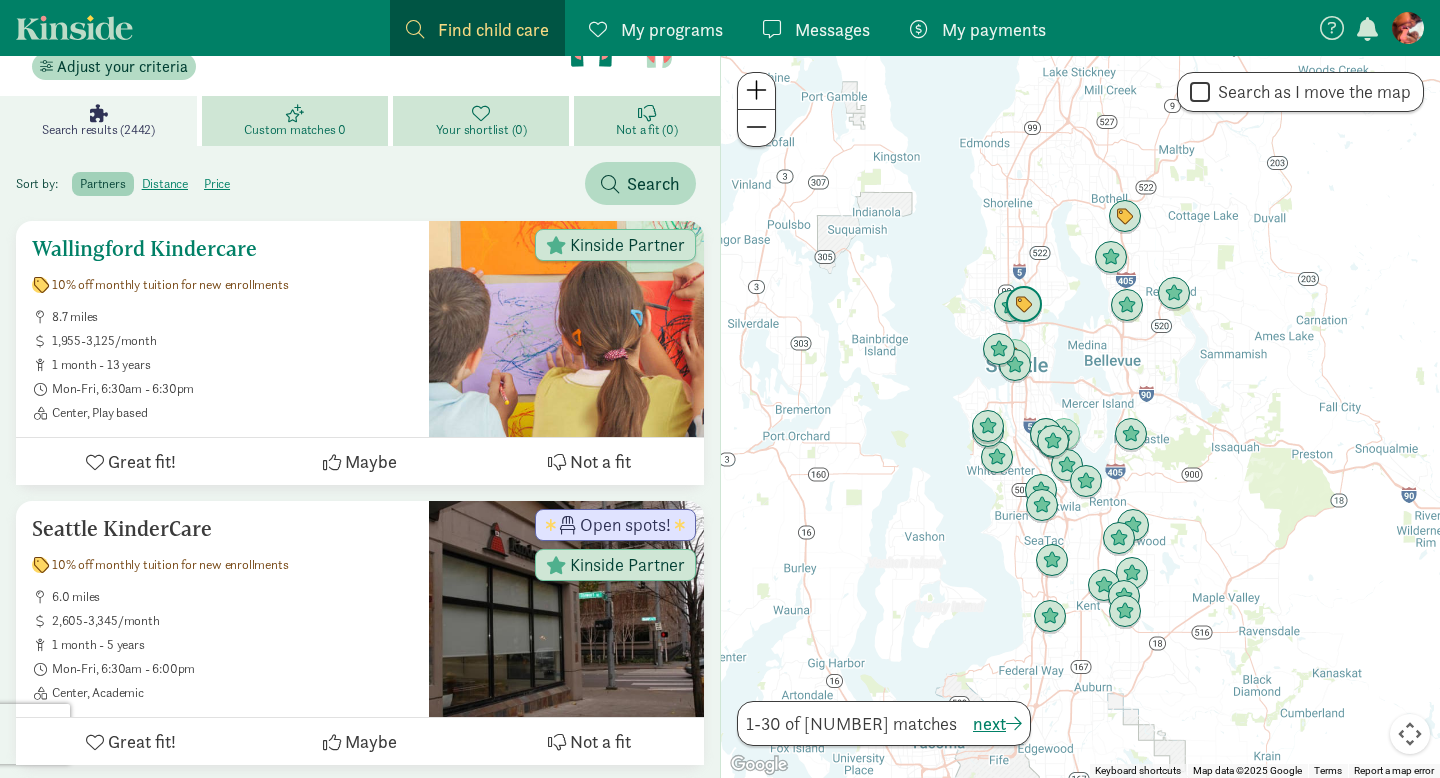 click on "8.7 miles   1,955-3,125/month   1 month - 13 years   Mon-Fri, 6:30am - 6:30pm   Center, Play based" at bounding box center [222, 365] 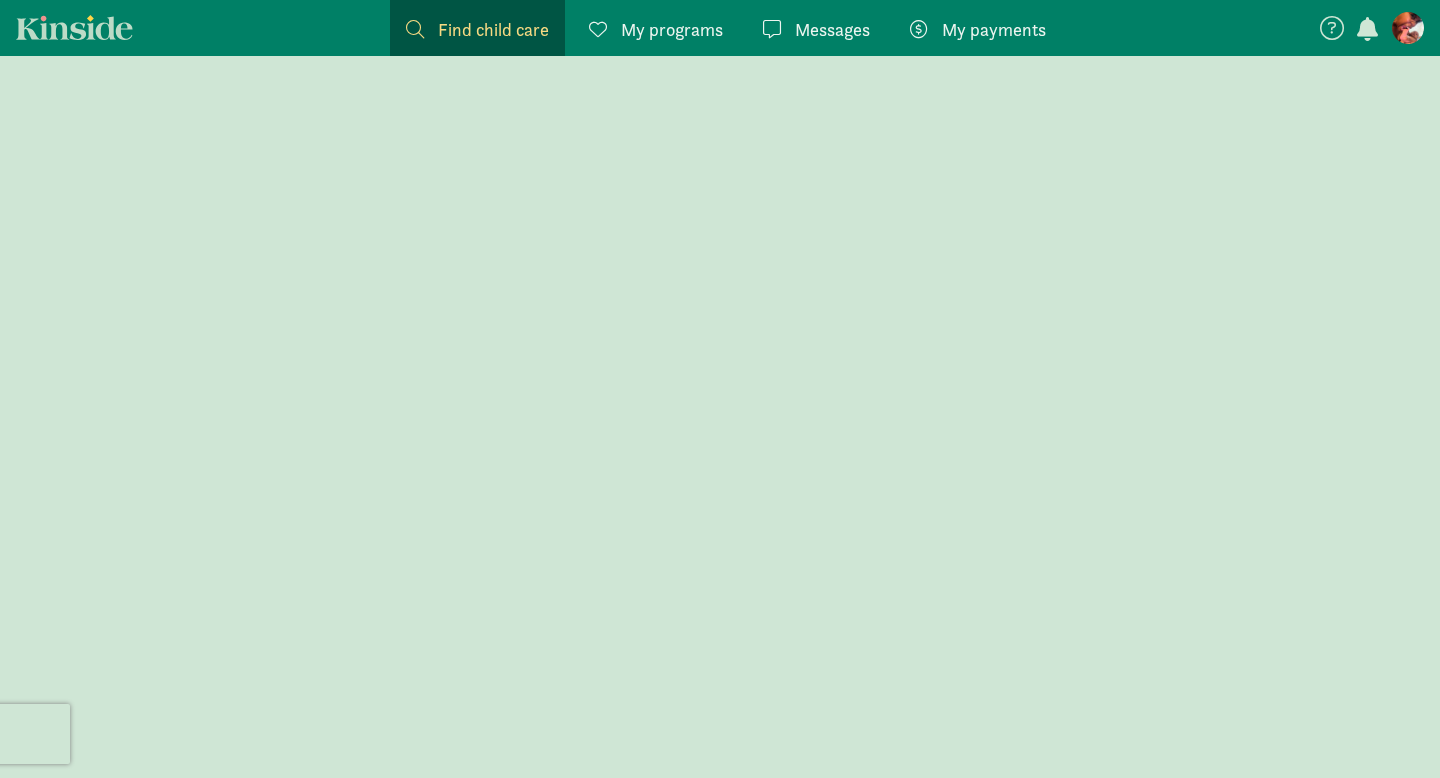 scroll, scrollTop: 0, scrollLeft: 0, axis: both 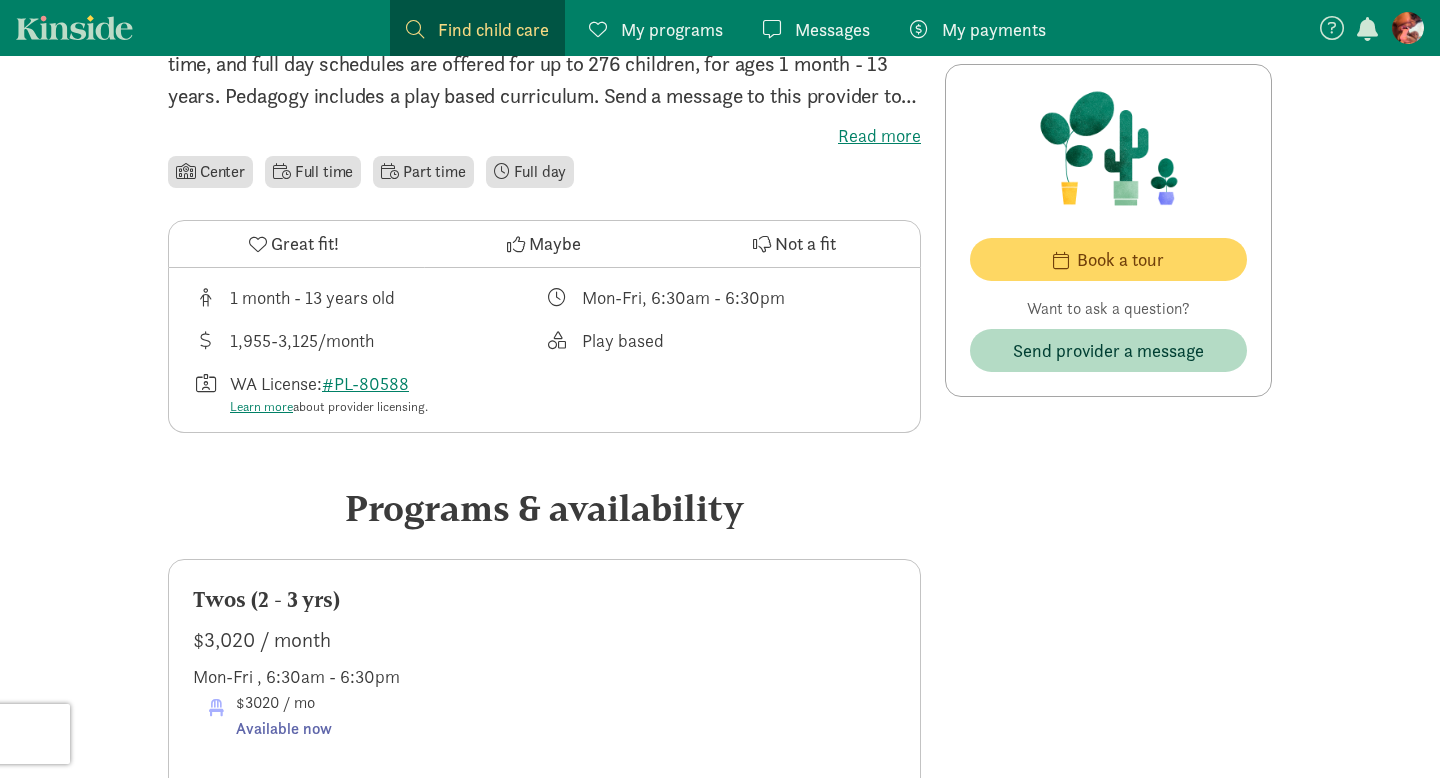 click on "1,955-3,125/month" at bounding box center [302, 340] 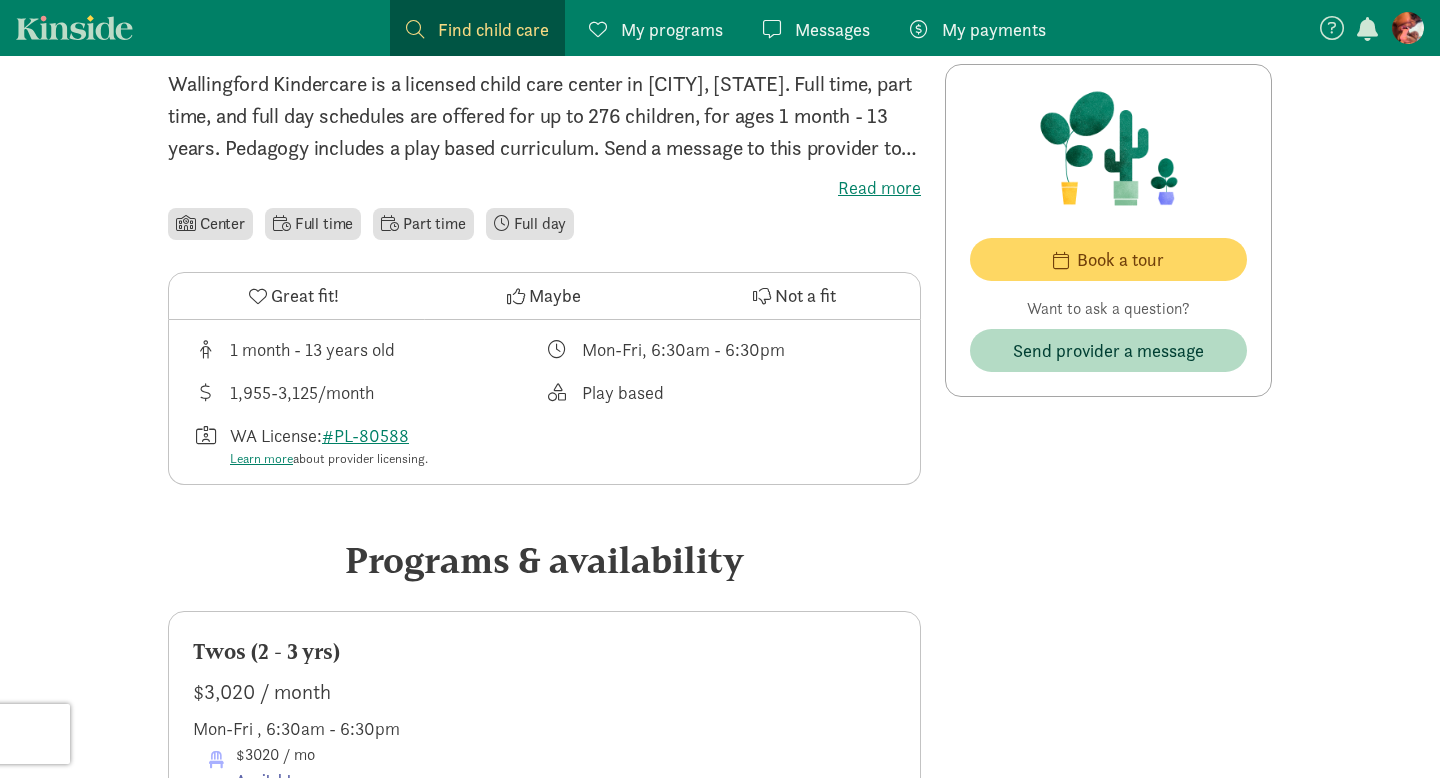 scroll, scrollTop: 678, scrollLeft: 0, axis: vertical 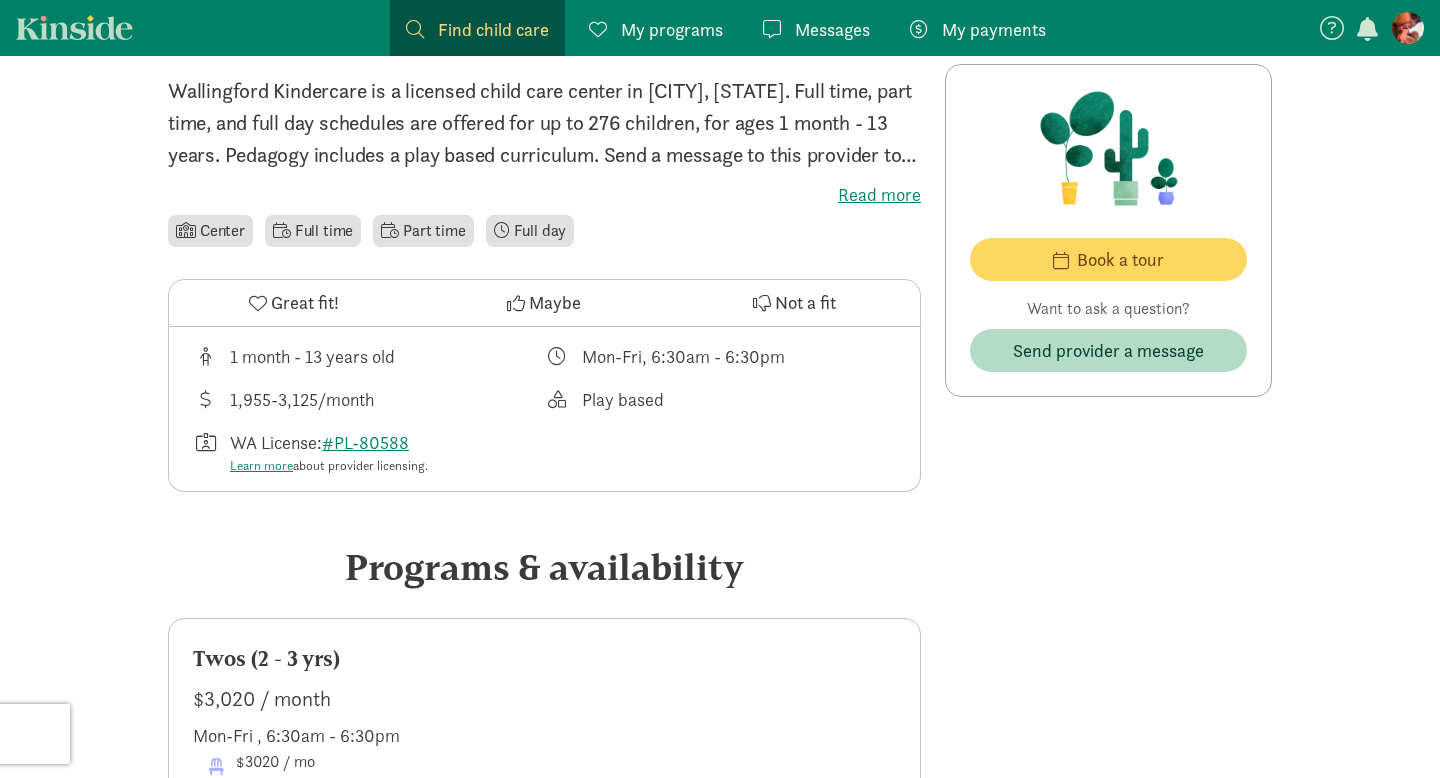 click on "Wallingford Kindercare is a licensed child care center in Seattle, Washington. Full time, part time, and full day schedules are offered for up to 276 children,  for ages 1 month - 13 years. Pedagogy includes a play based curriculum. Send a message to this provider to learn more.
Read more    Center
Full time
Part time
Full day" at bounding box center [544, 163] 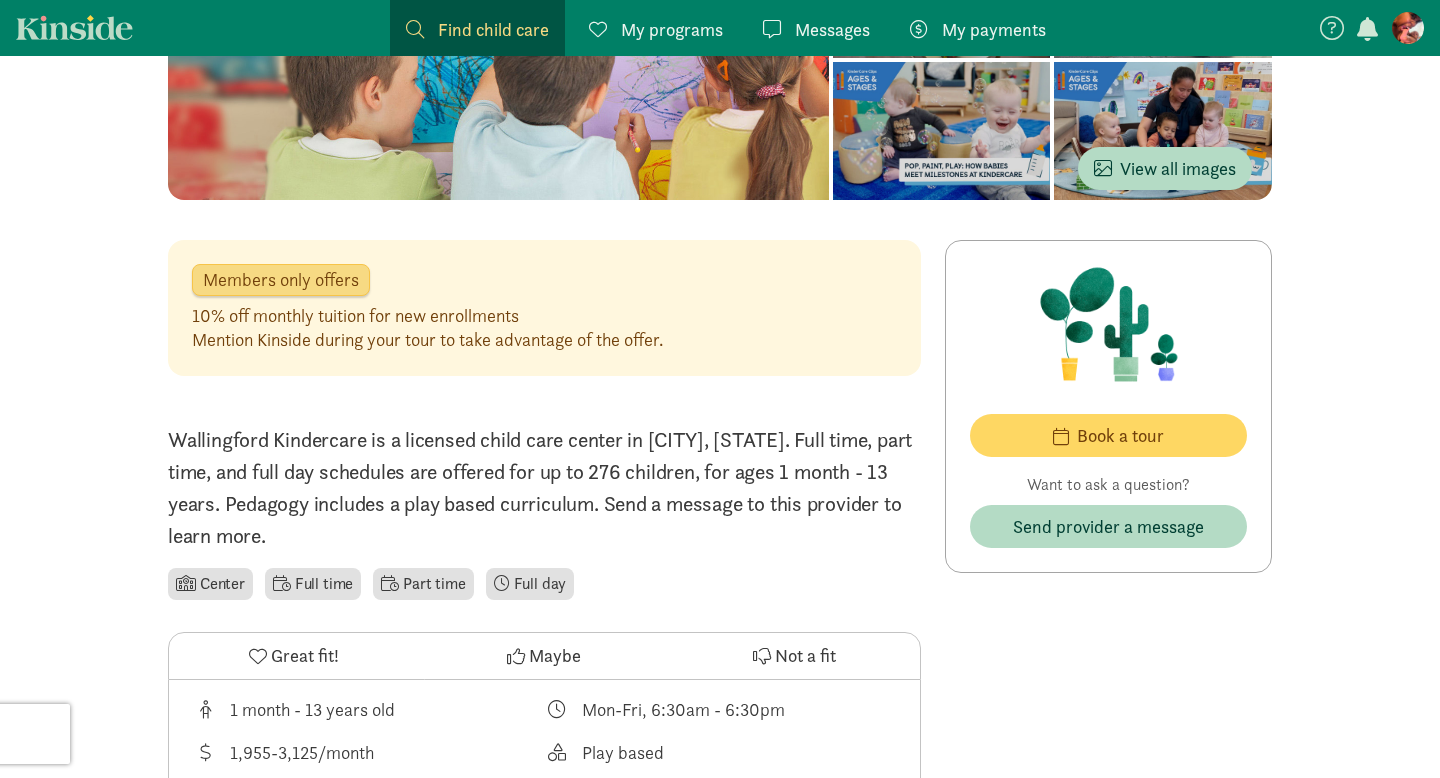 scroll, scrollTop: 330, scrollLeft: 0, axis: vertical 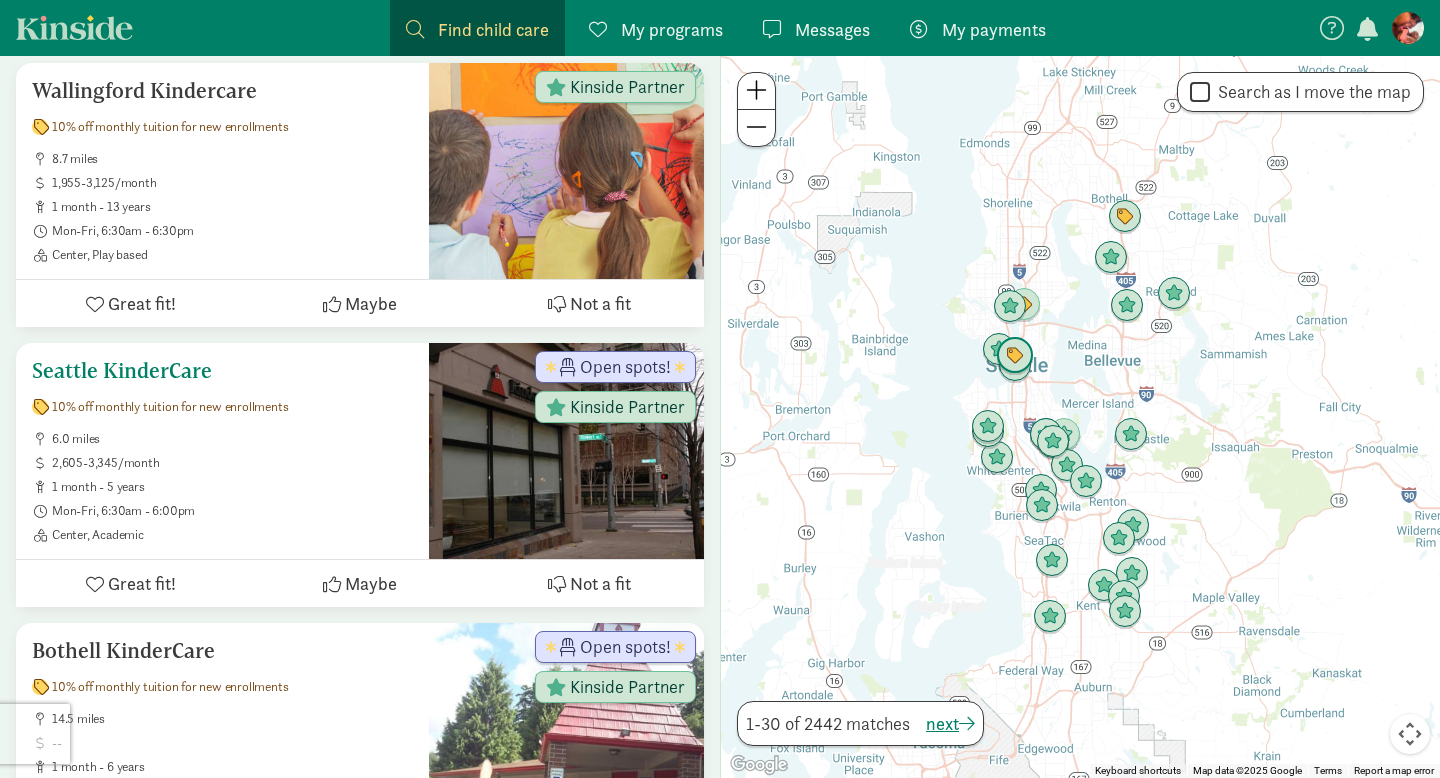 click on "Seattle KinderCare" at bounding box center (222, 371) 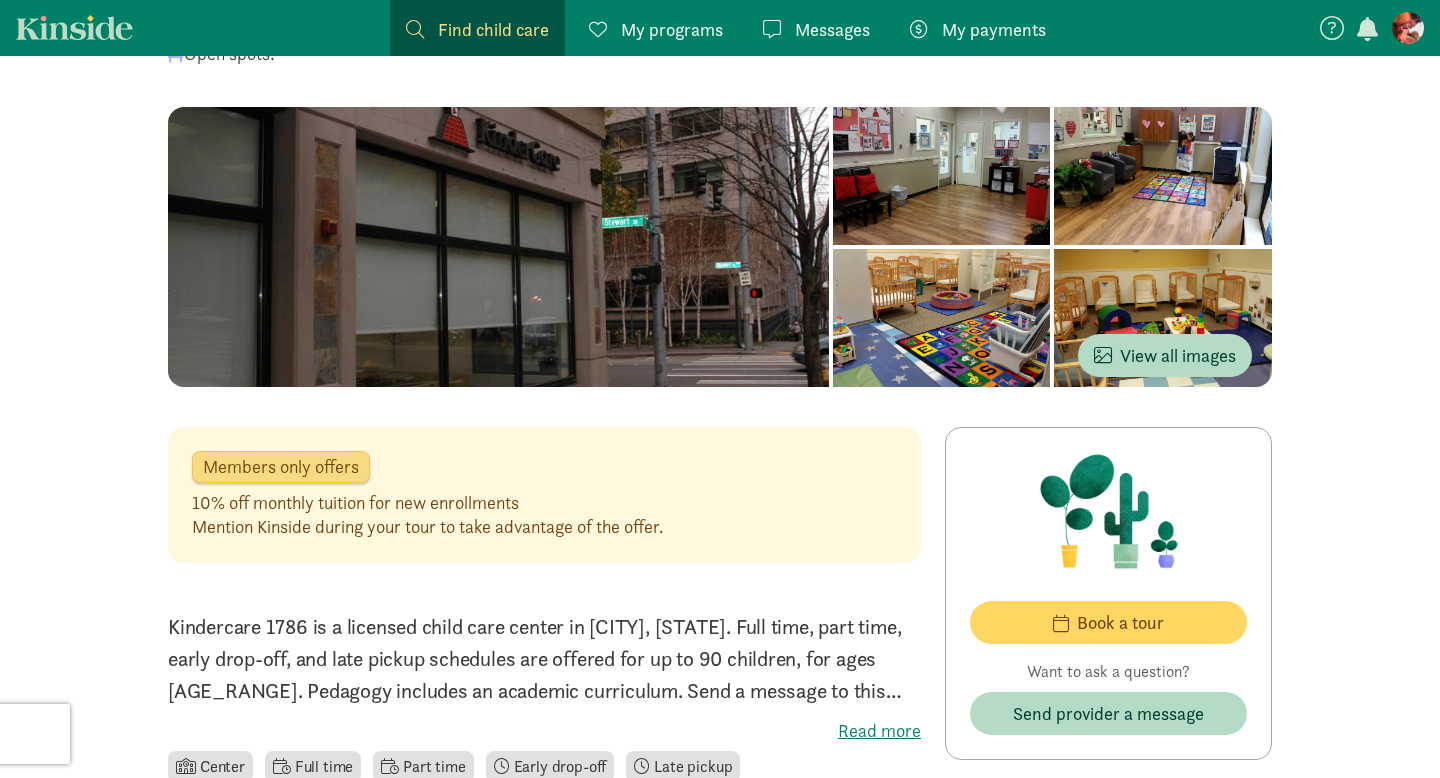 scroll, scrollTop: 123, scrollLeft: 0, axis: vertical 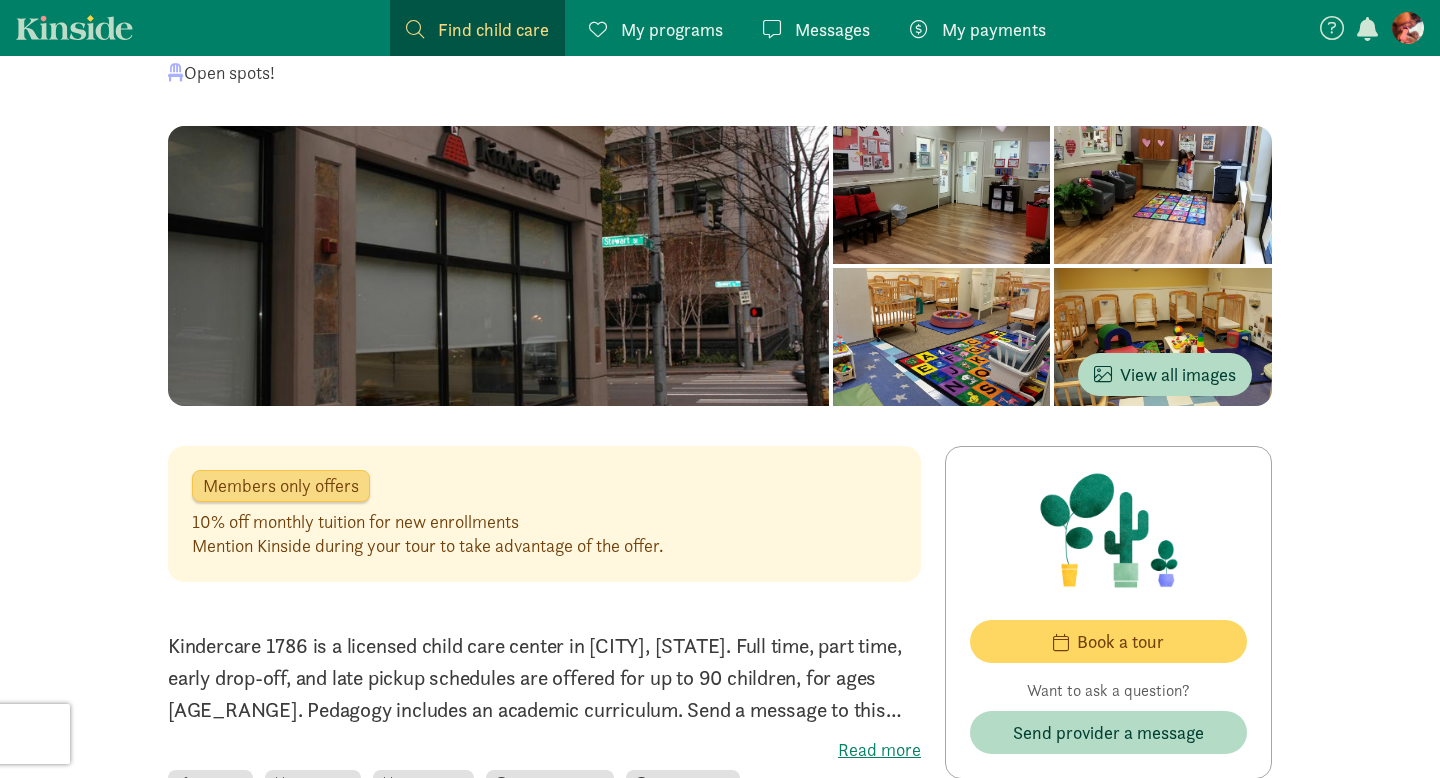 click 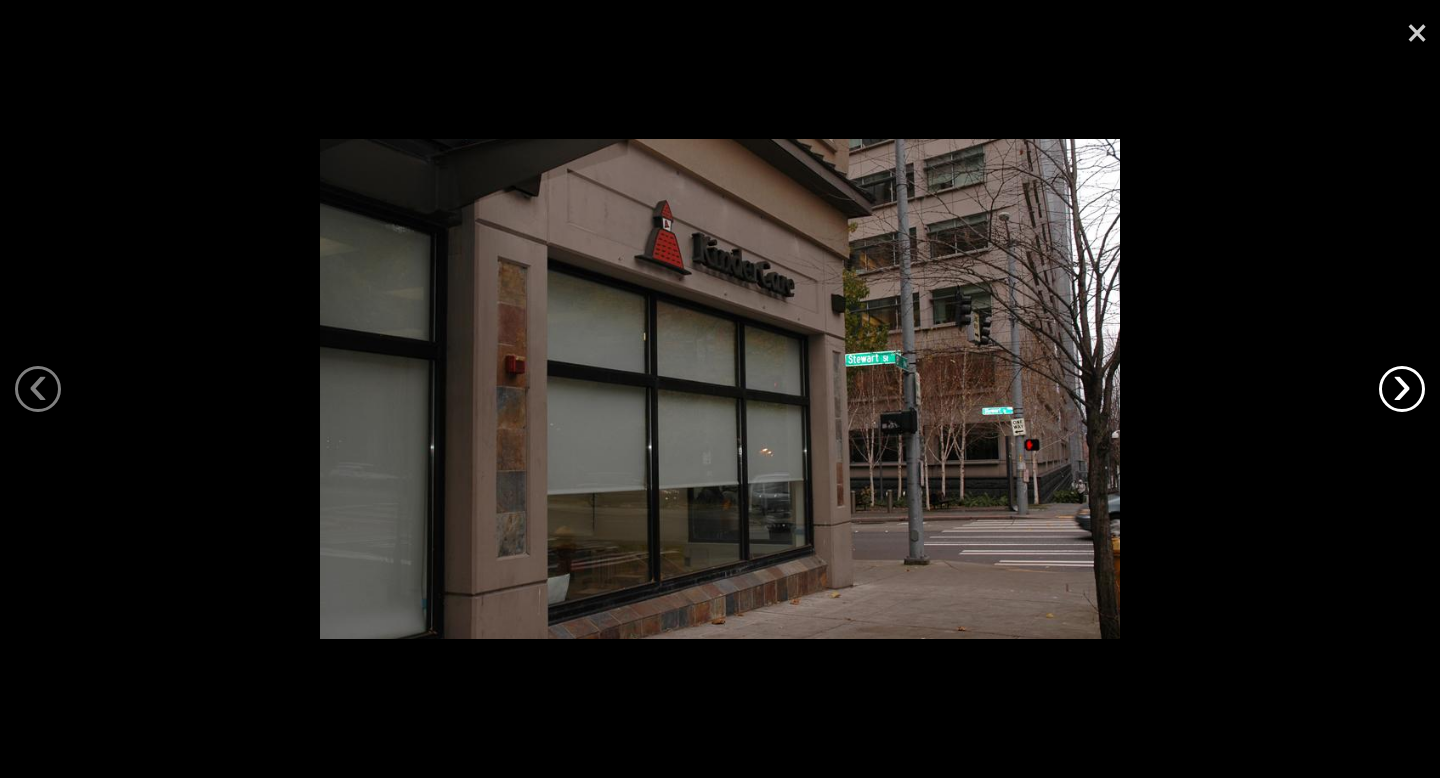 click on "›" at bounding box center [1402, 389] 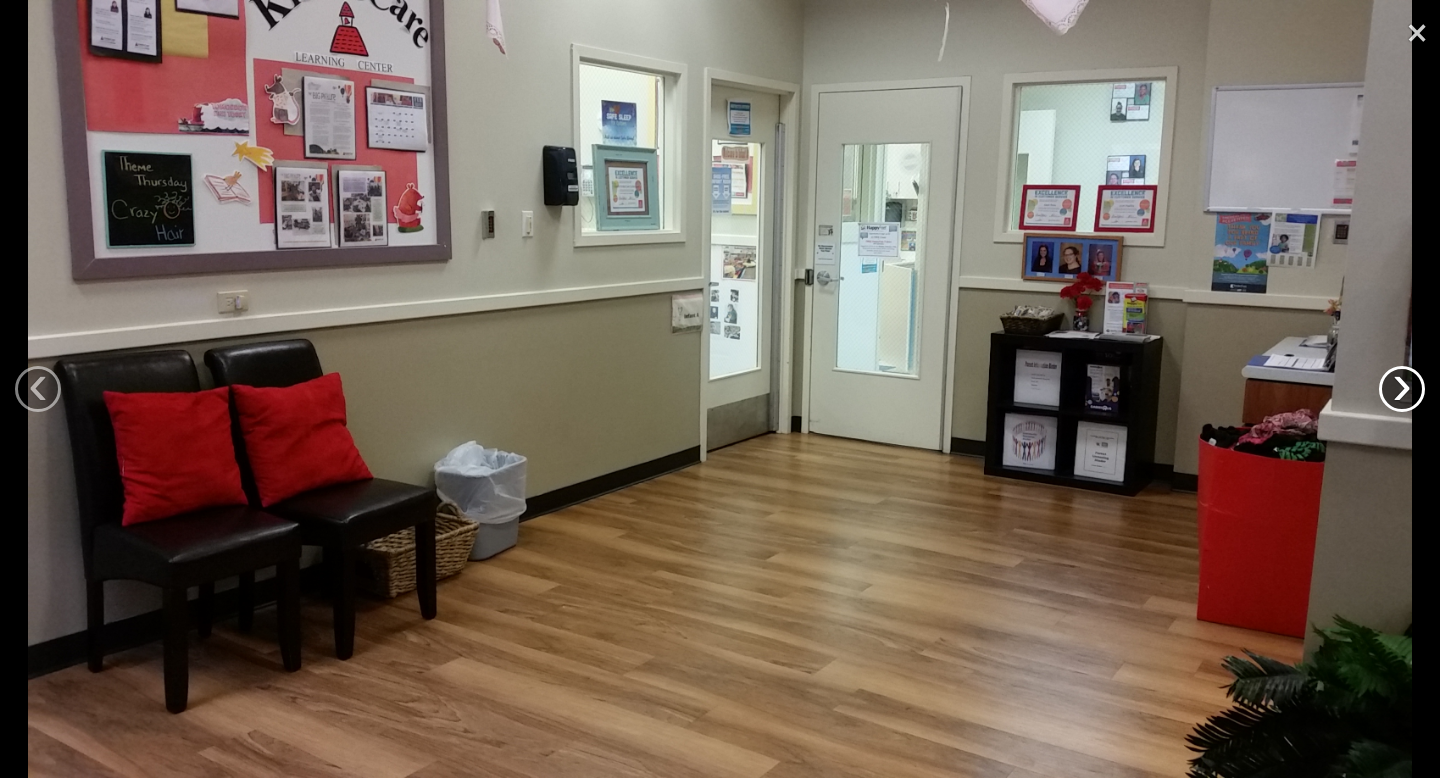 click on "›" at bounding box center [1402, 389] 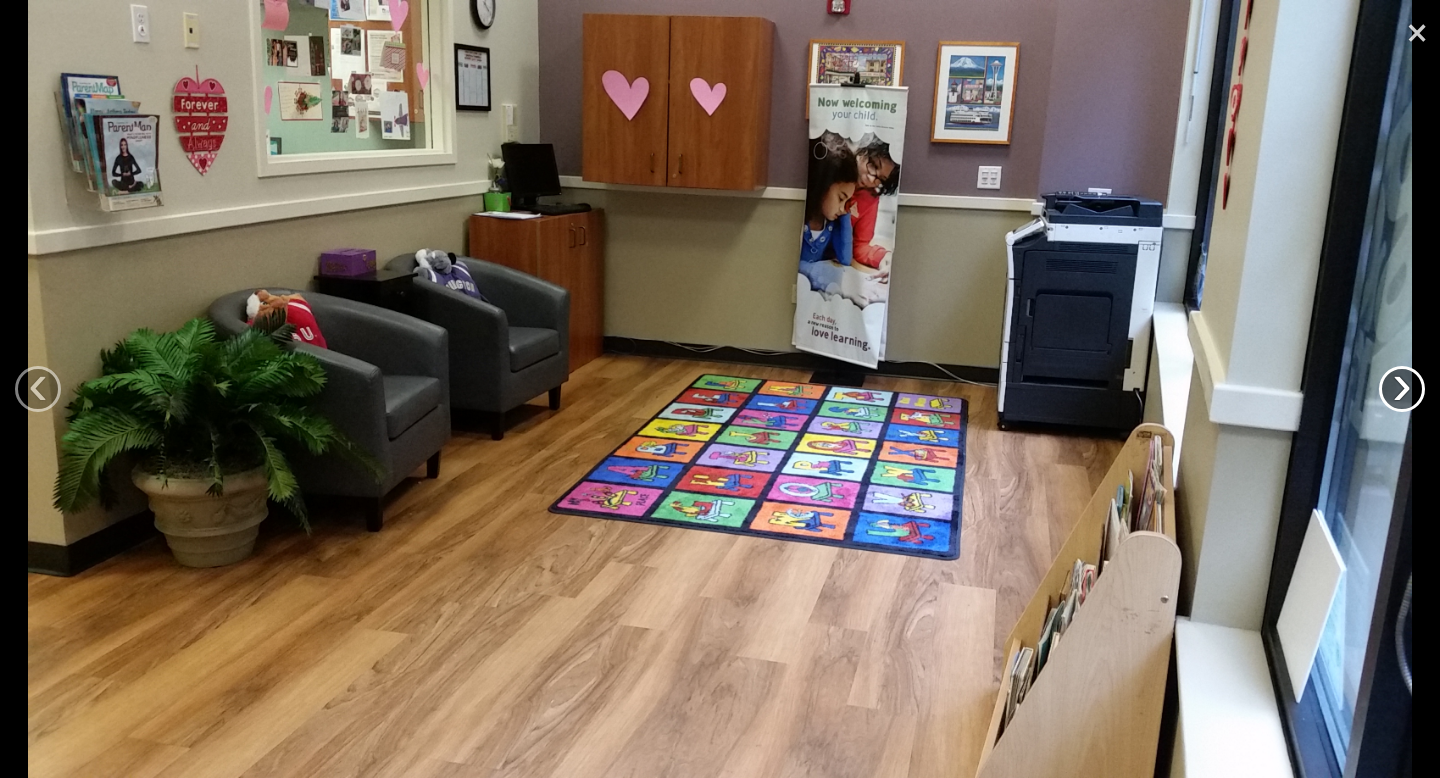 click on "›" at bounding box center [1402, 389] 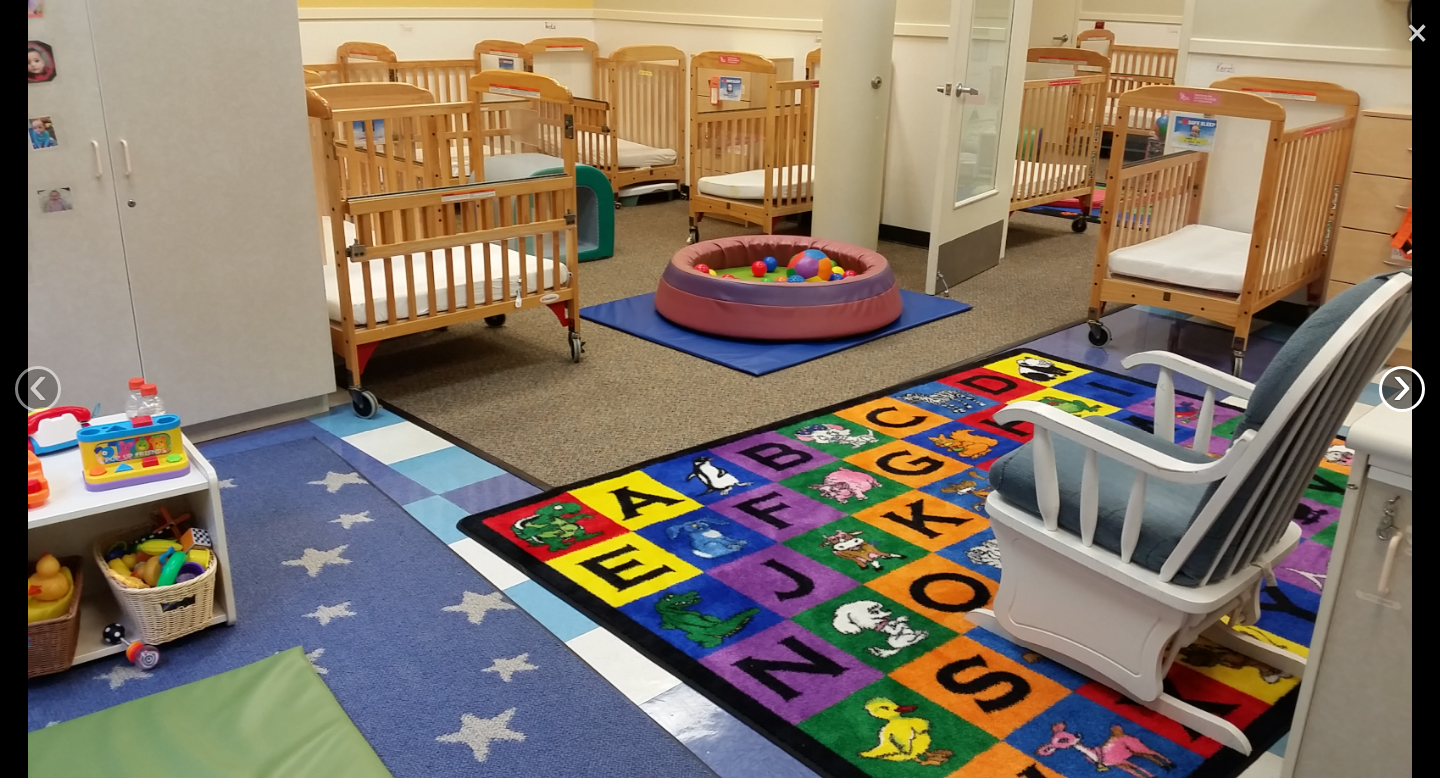 click on "›" at bounding box center [1402, 389] 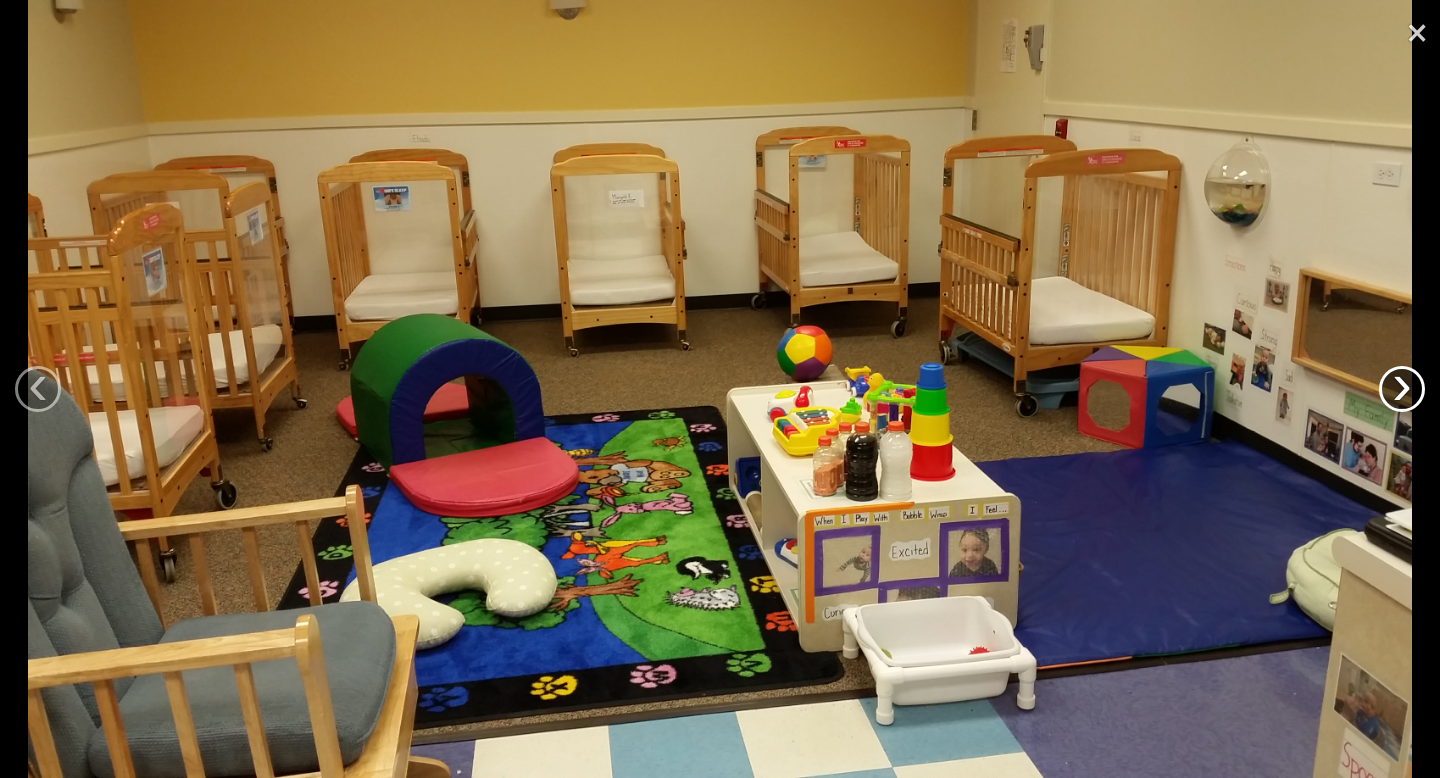 click on "›" at bounding box center (1402, 389) 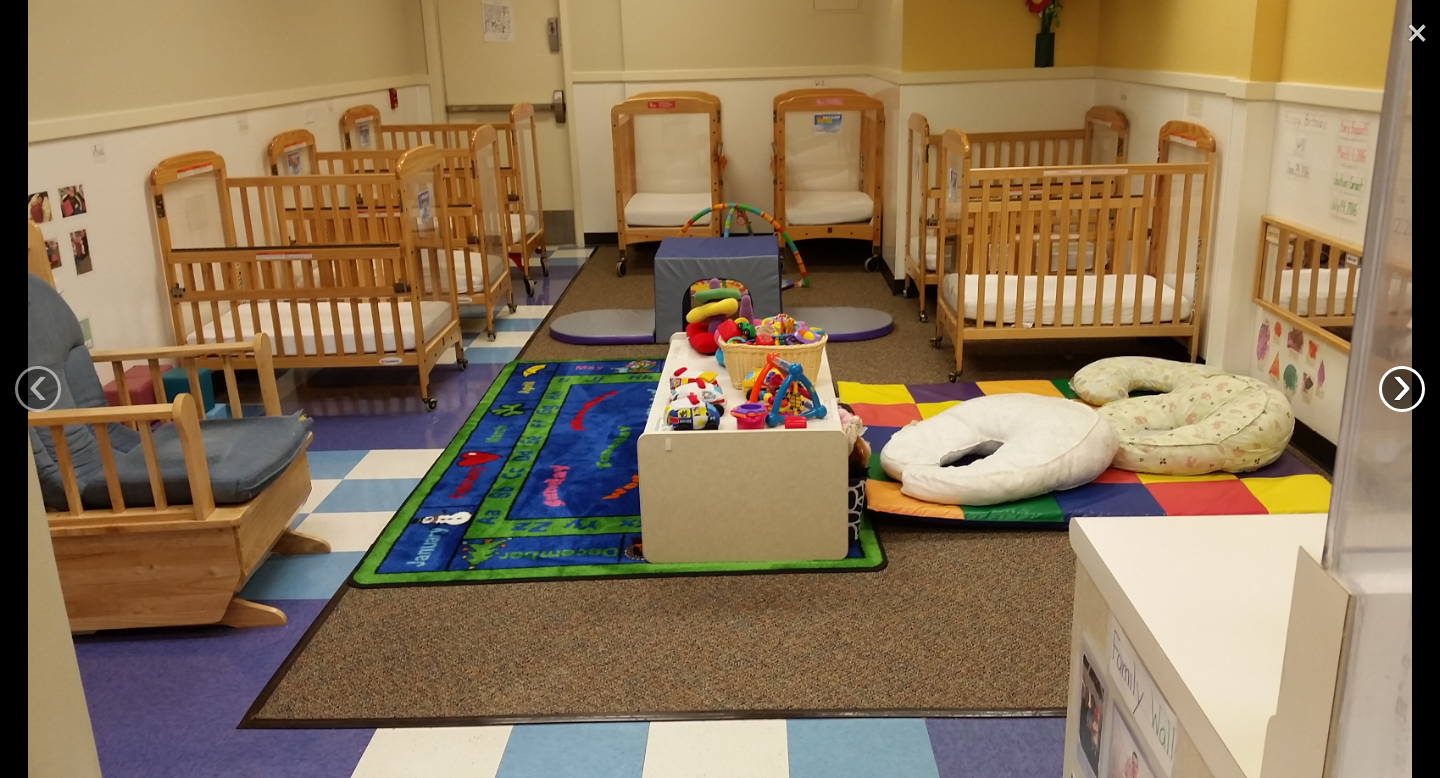 click on "›" at bounding box center (1402, 389) 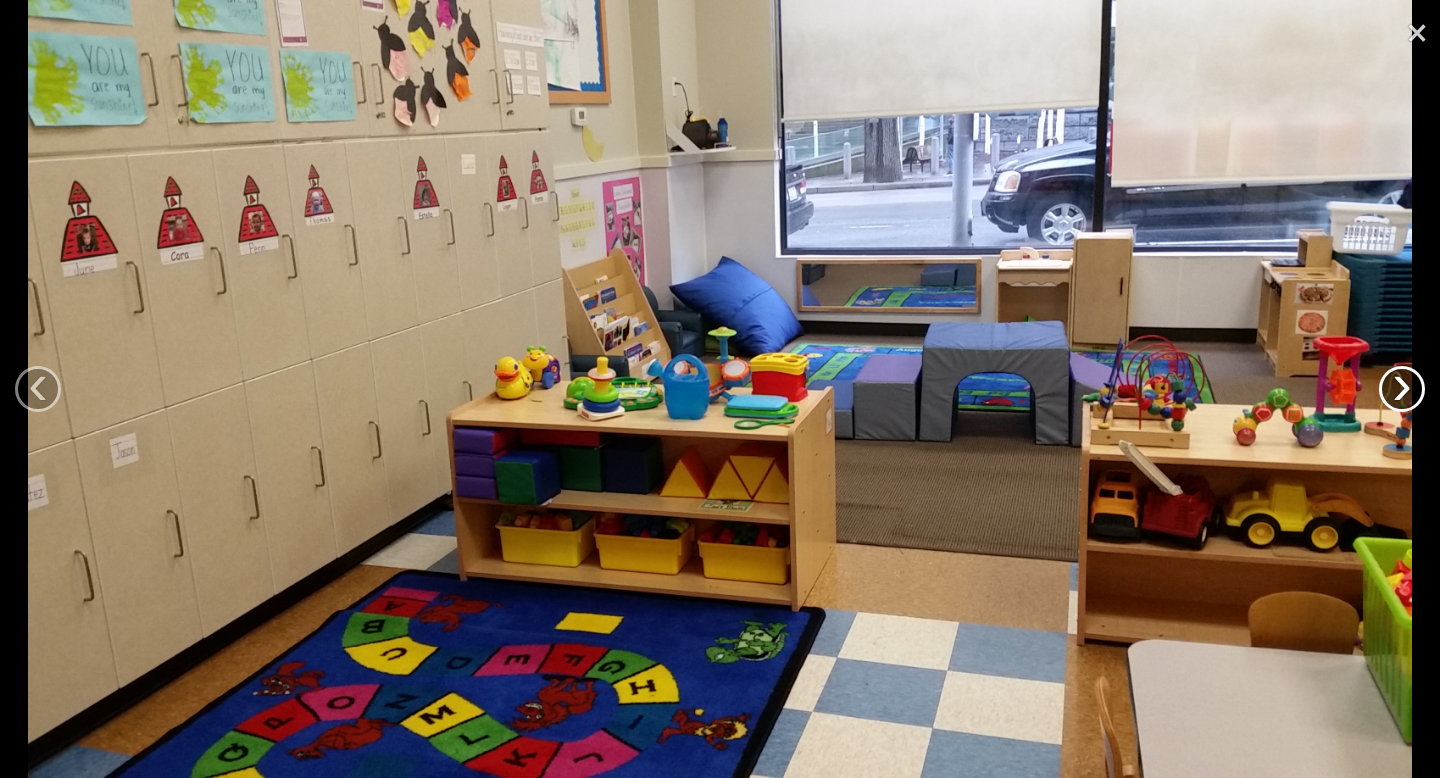 click on "›" at bounding box center [1402, 389] 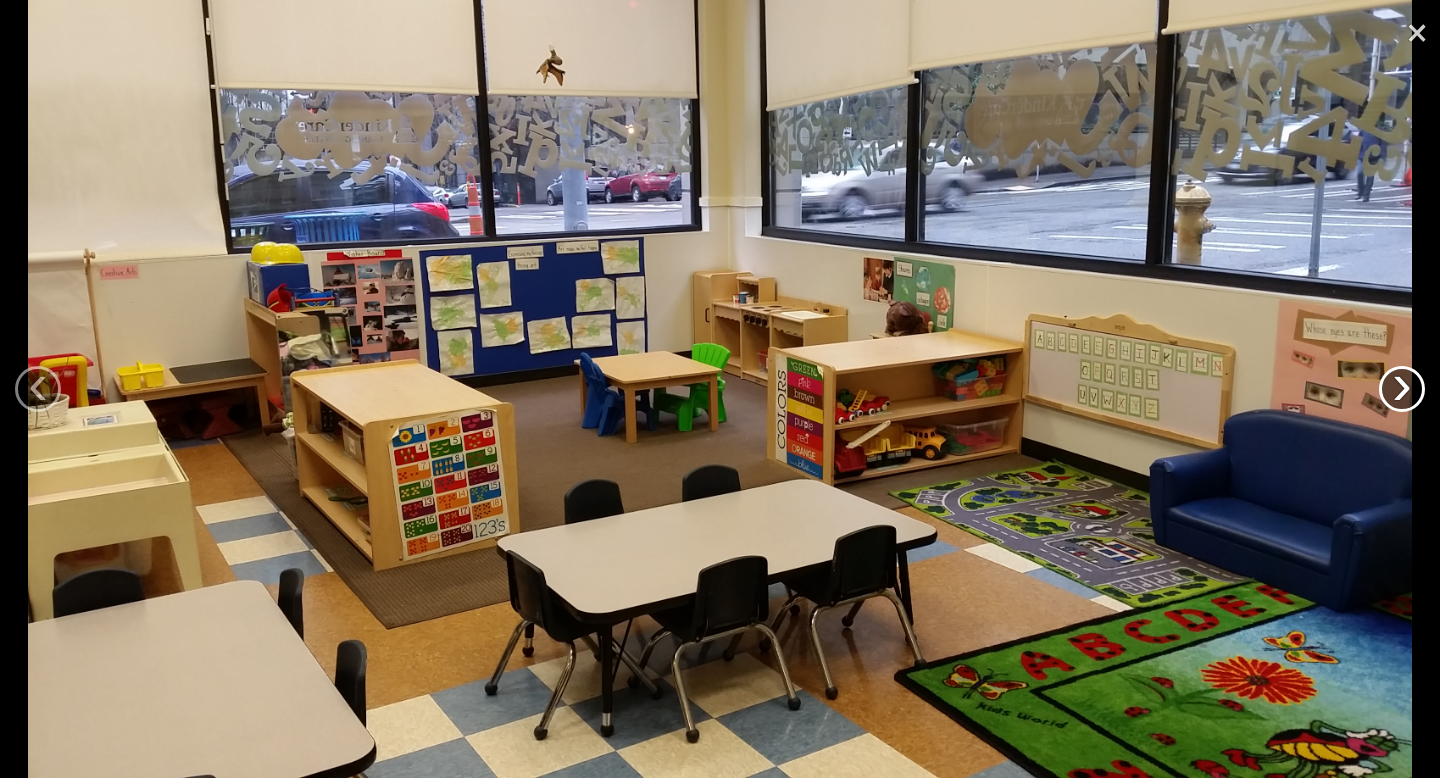 click on "›" at bounding box center [1402, 389] 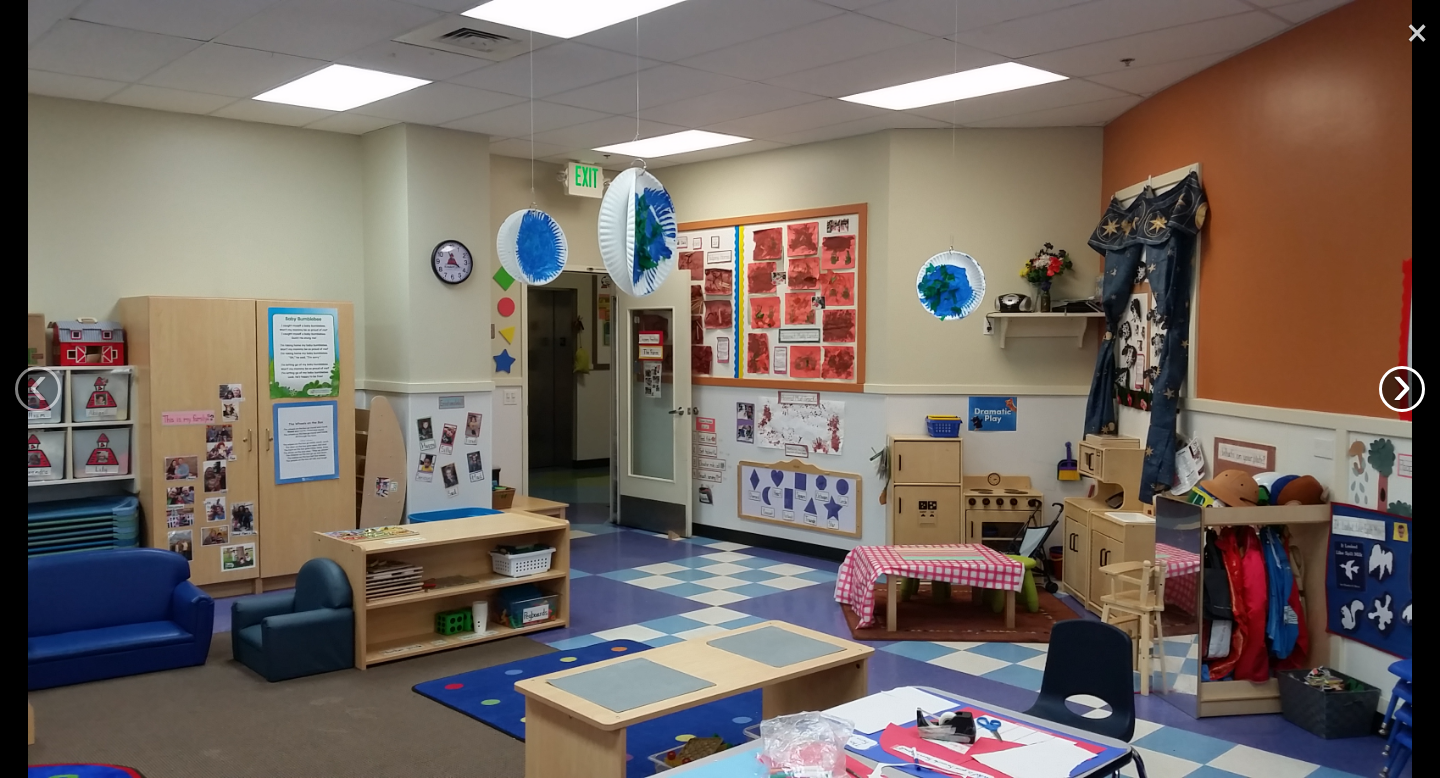 click on "›" at bounding box center (1402, 389) 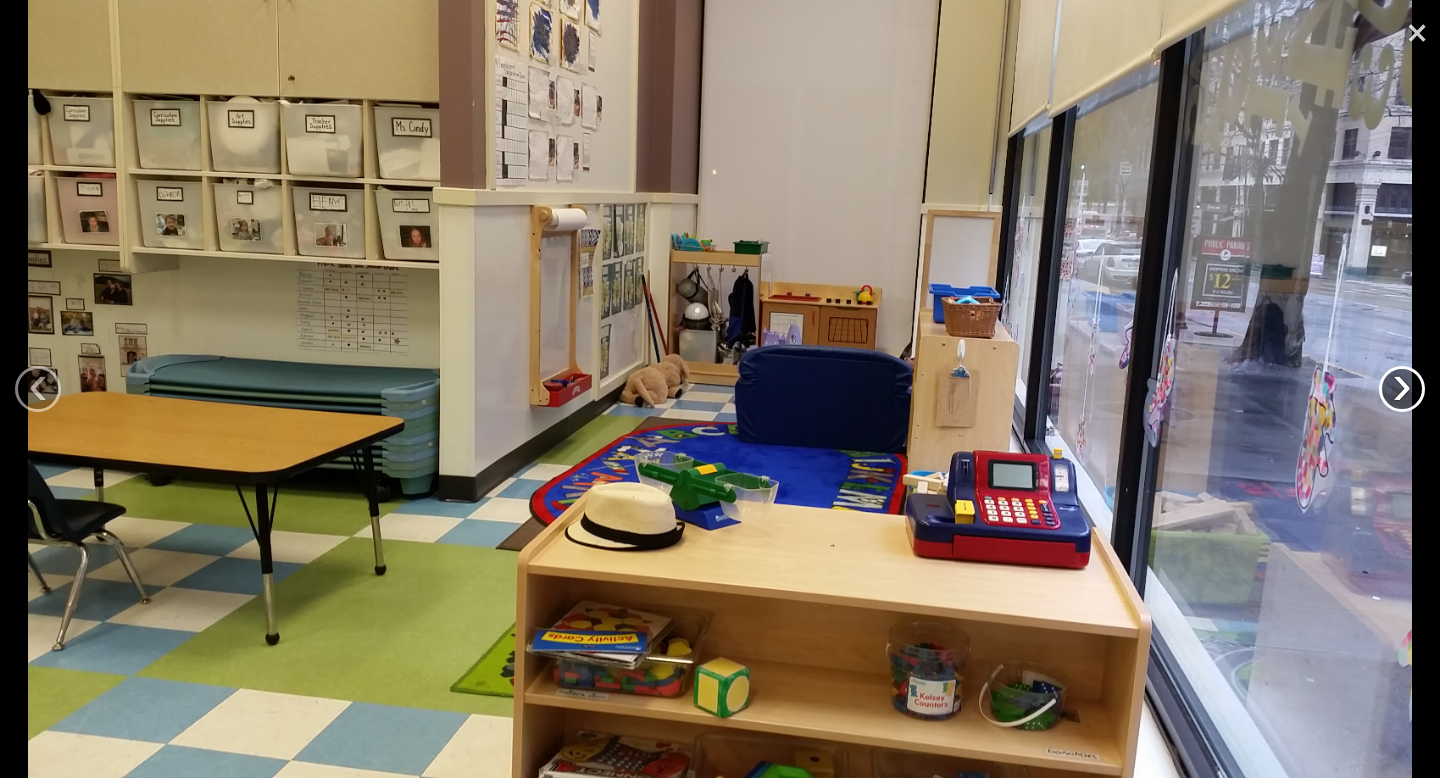 click on "›" at bounding box center (1402, 389) 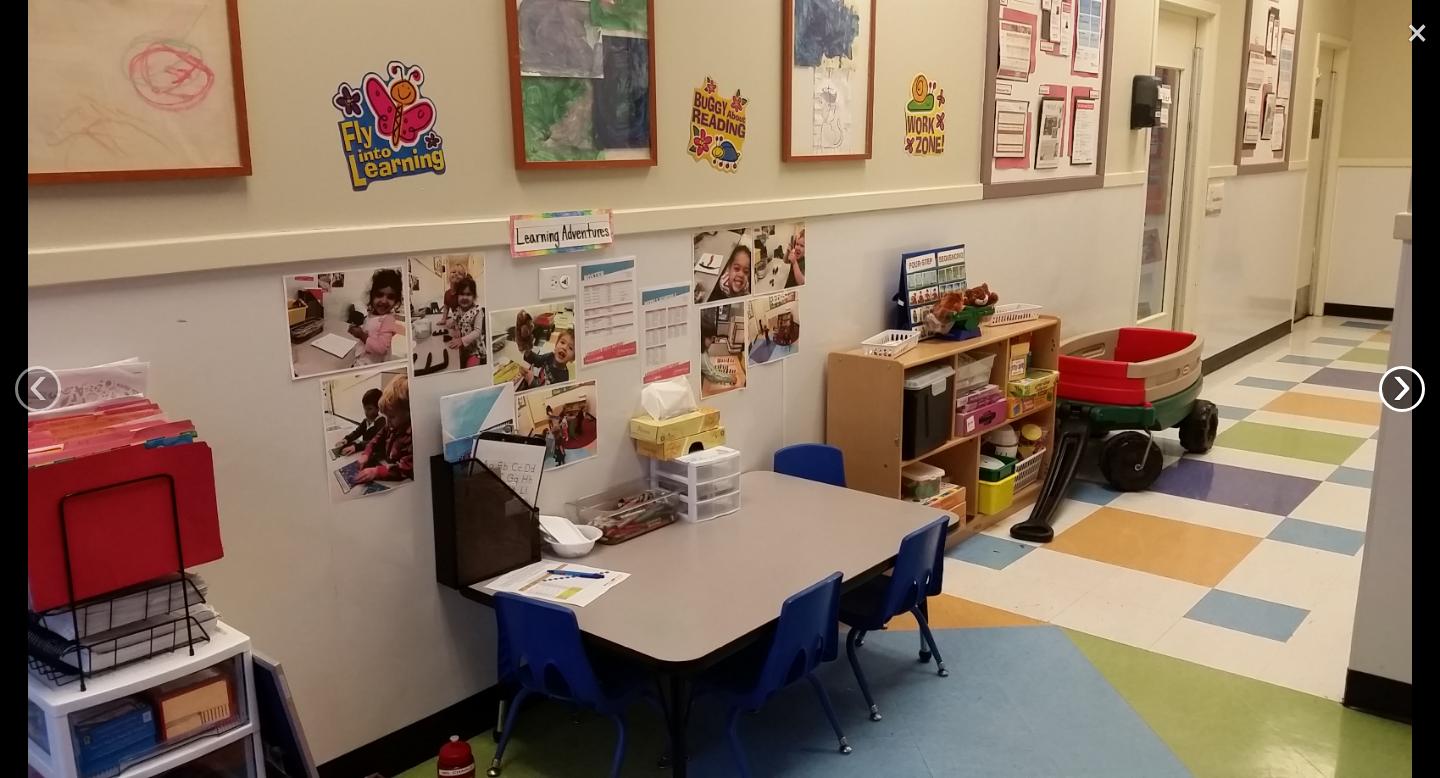 click on "›" at bounding box center (1402, 389) 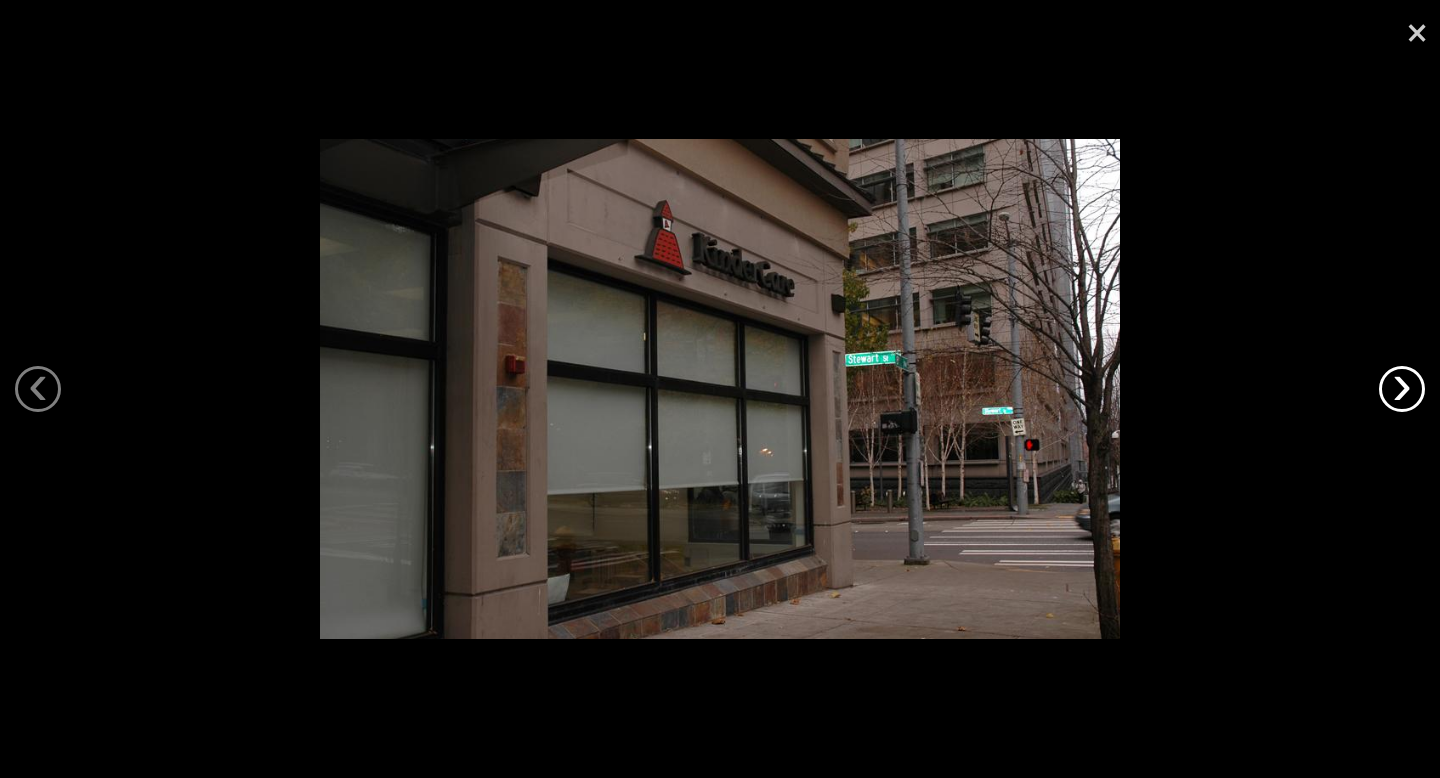 click on "›" at bounding box center [1402, 389] 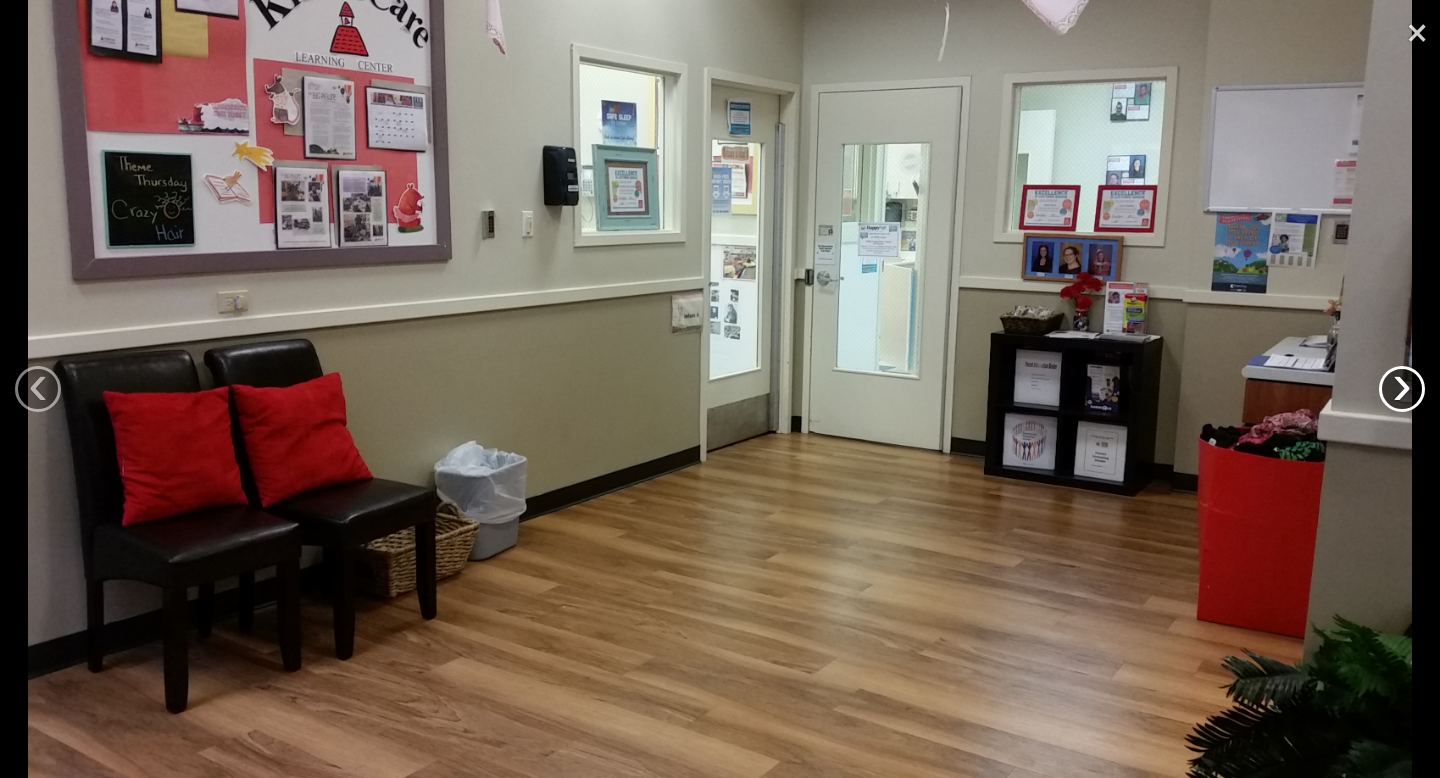 click on "›" at bounding box center [1402, 389] 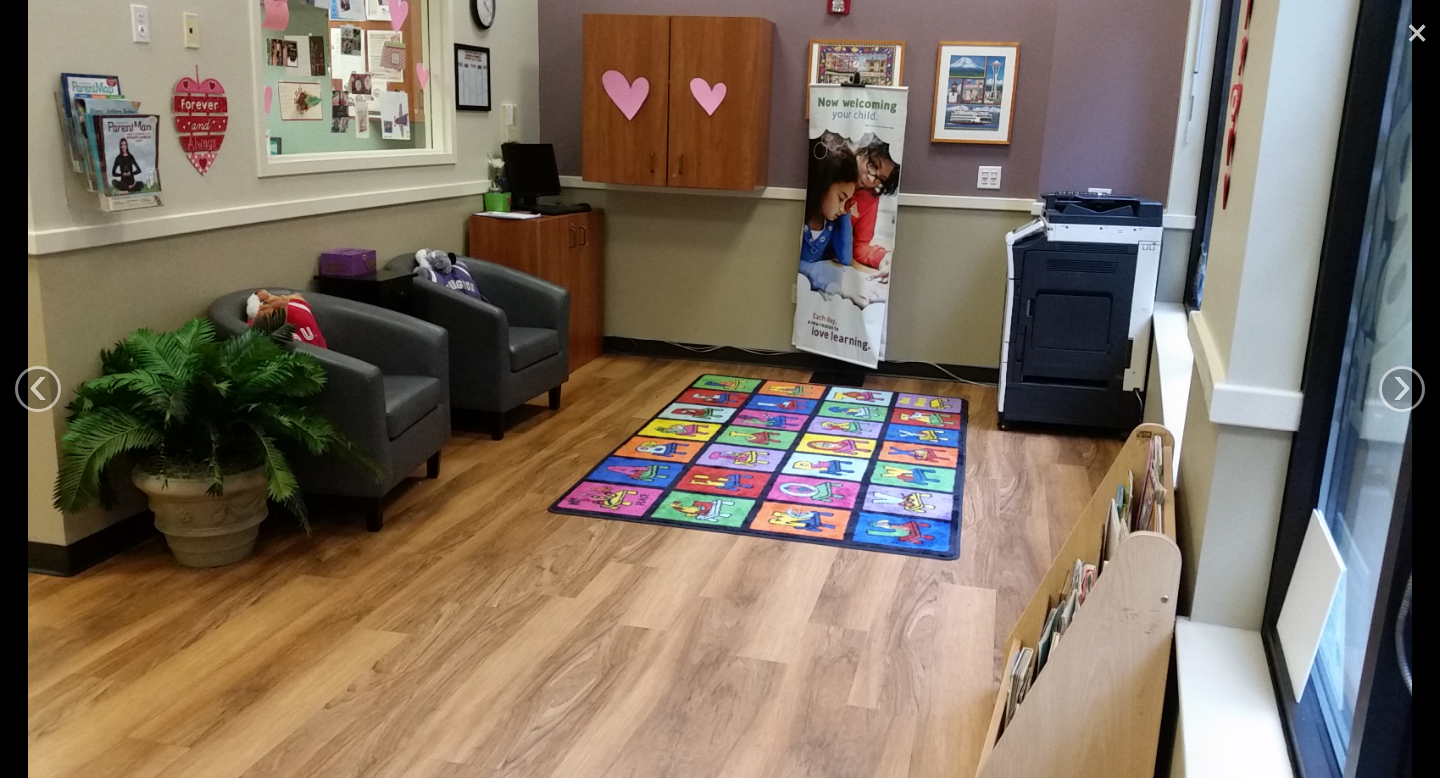 click on "×" at bounding box center (1417, 30) 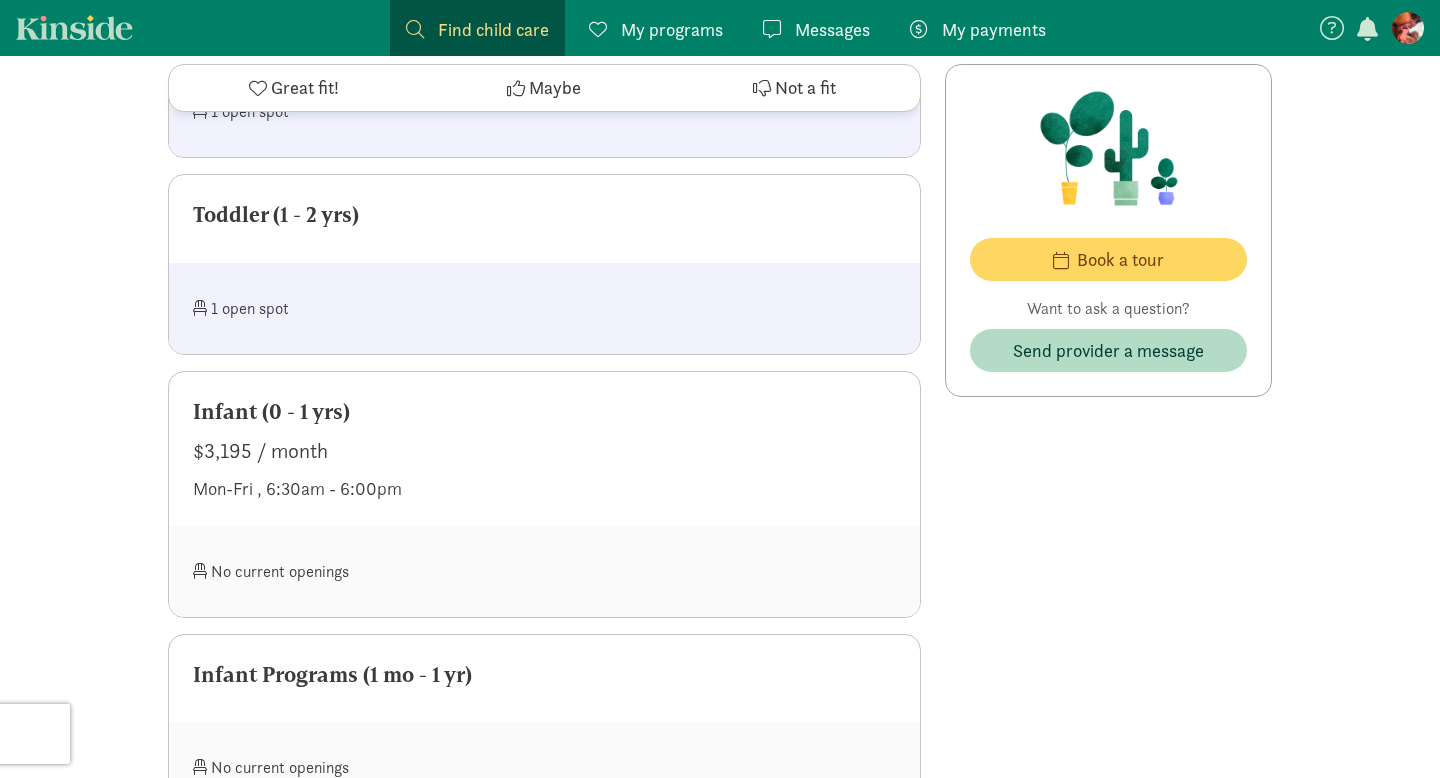 scroll, scrollTop: 1001, scrollLeft: 0, axis: vertical 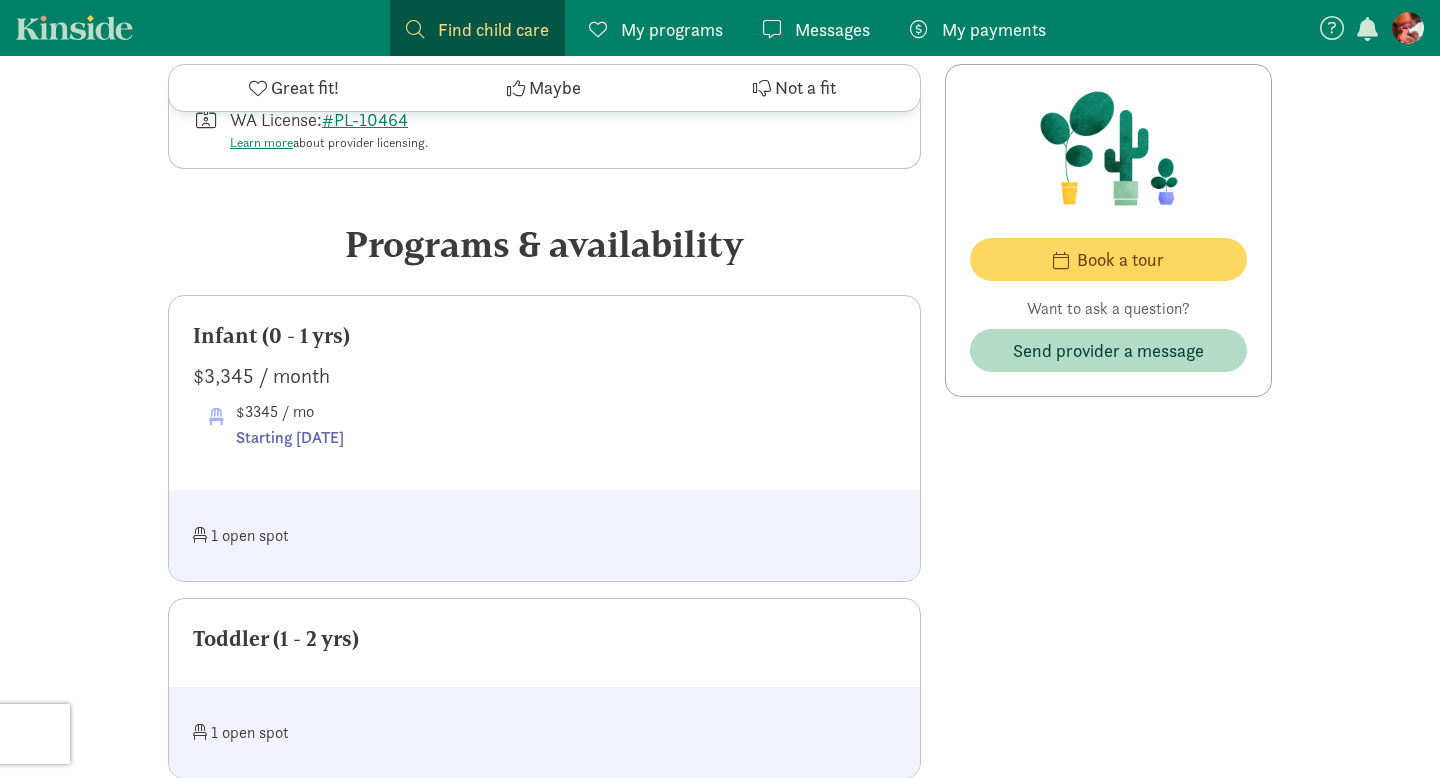 click at bounding box center (598, 29) 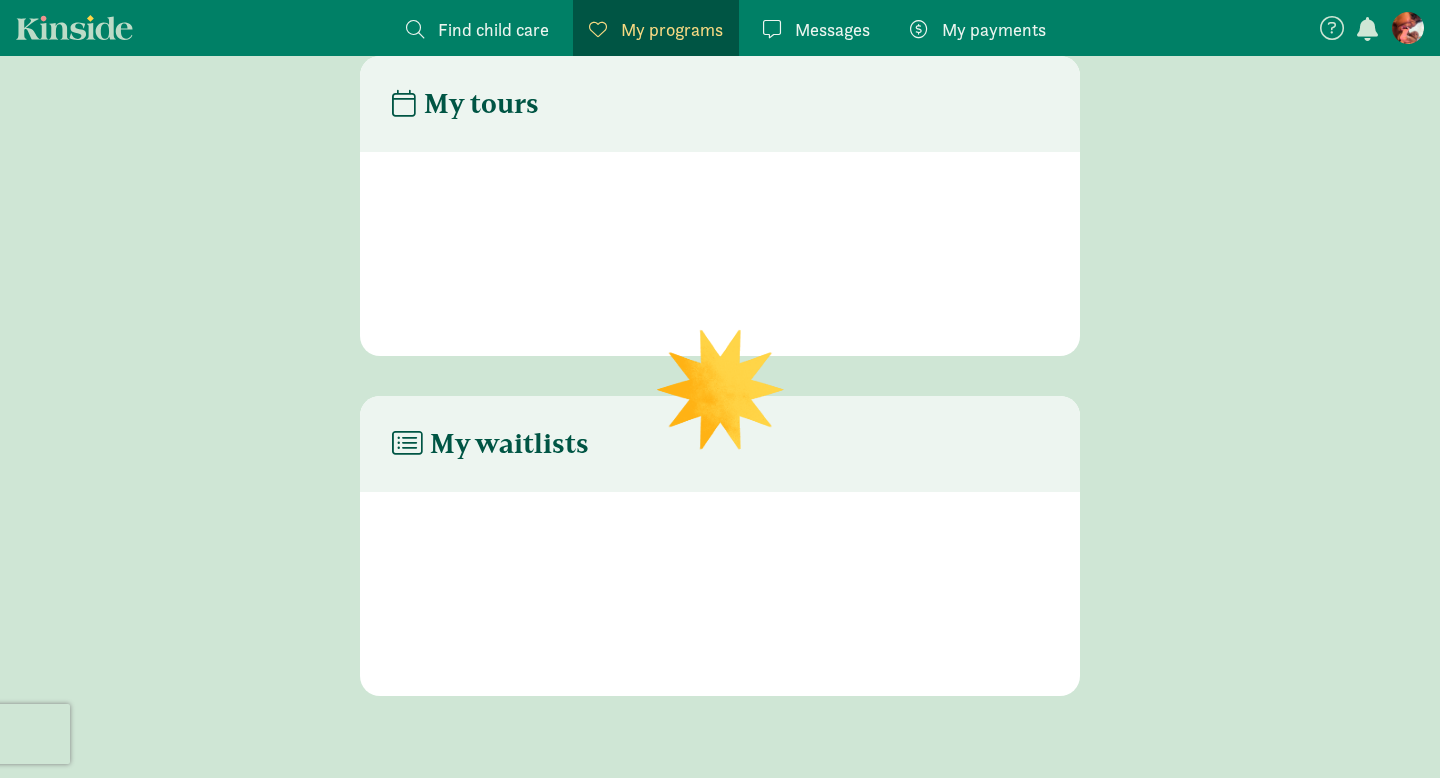 scroll, scrollTop: 40, scrollLeft: 0, axis: vertical 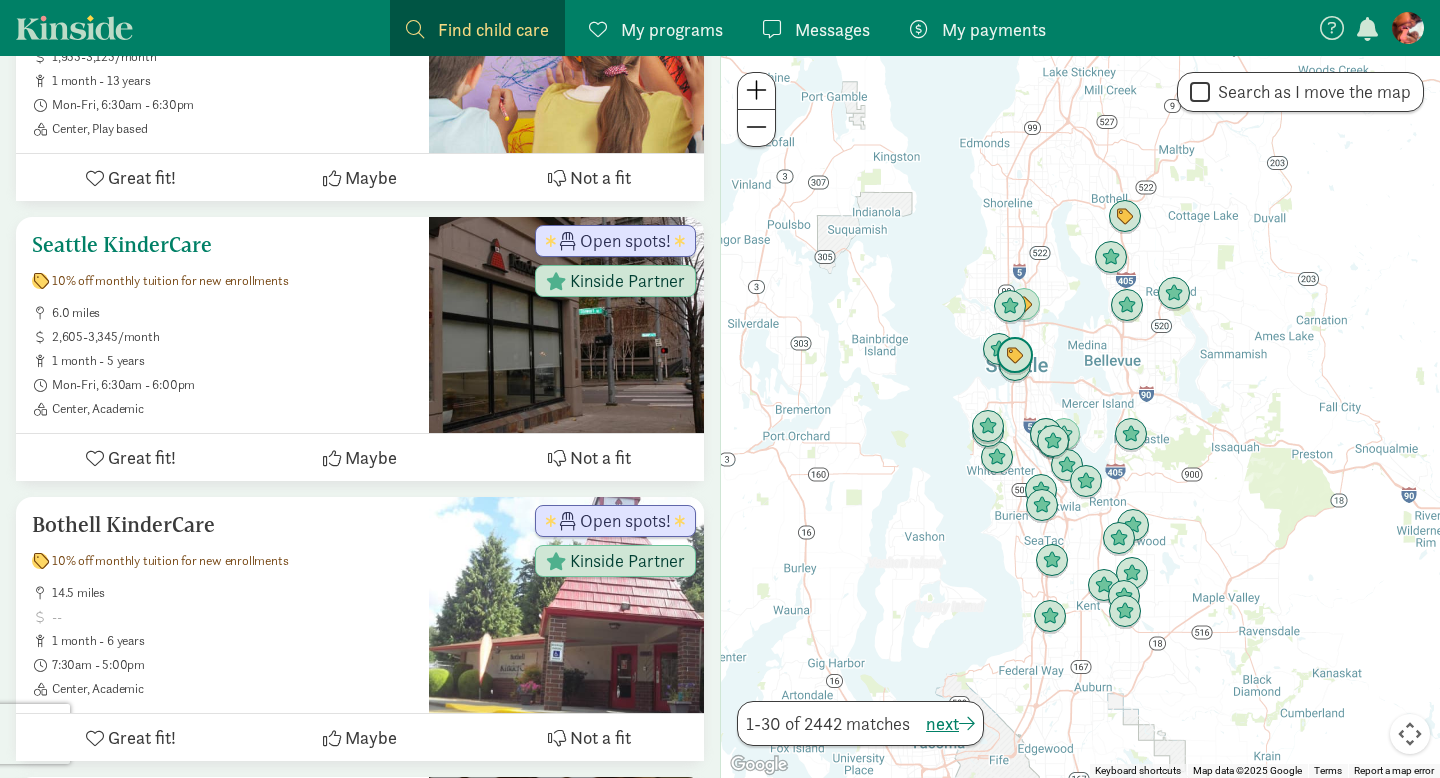 click on "Maybe" 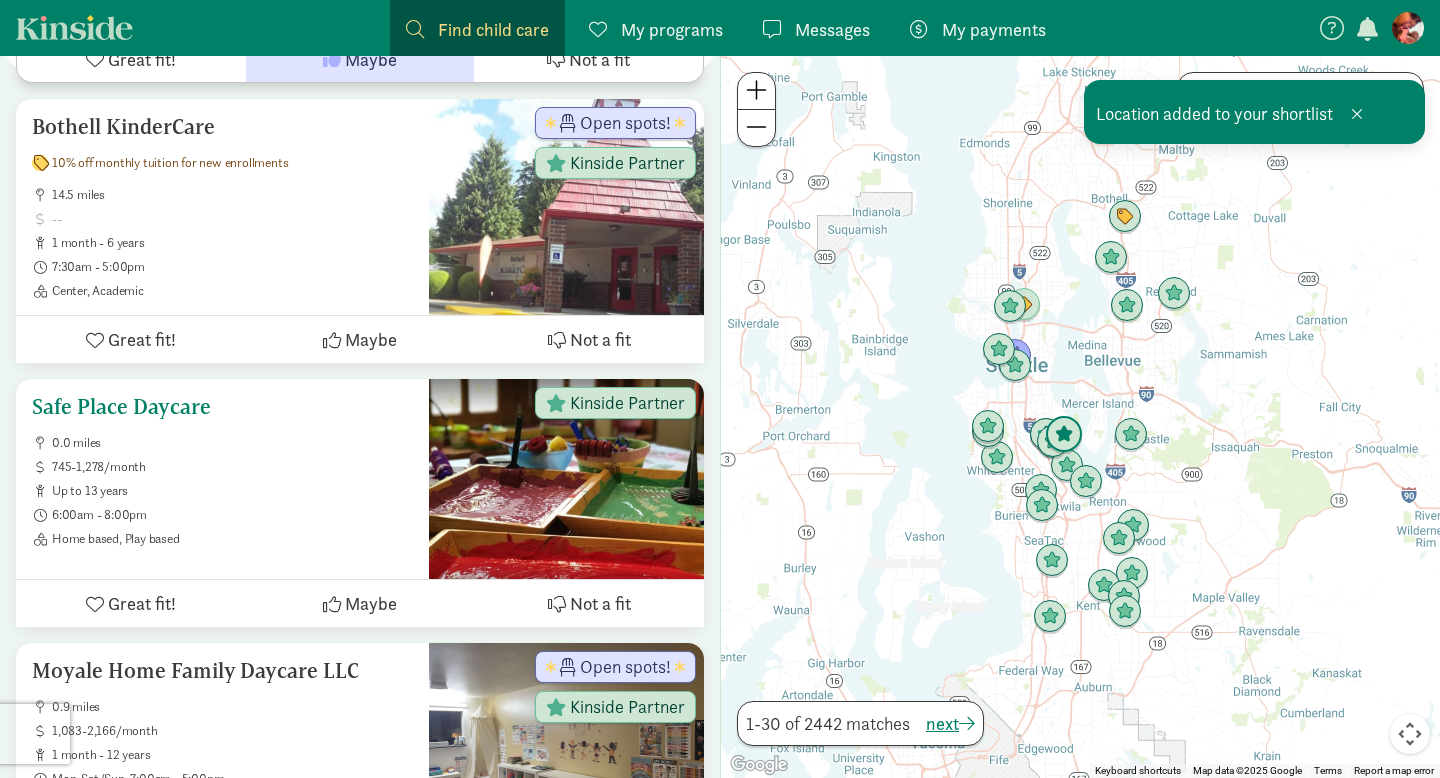 scroll, scrollTop: 991, scrollLeft: 0, axis: vertical 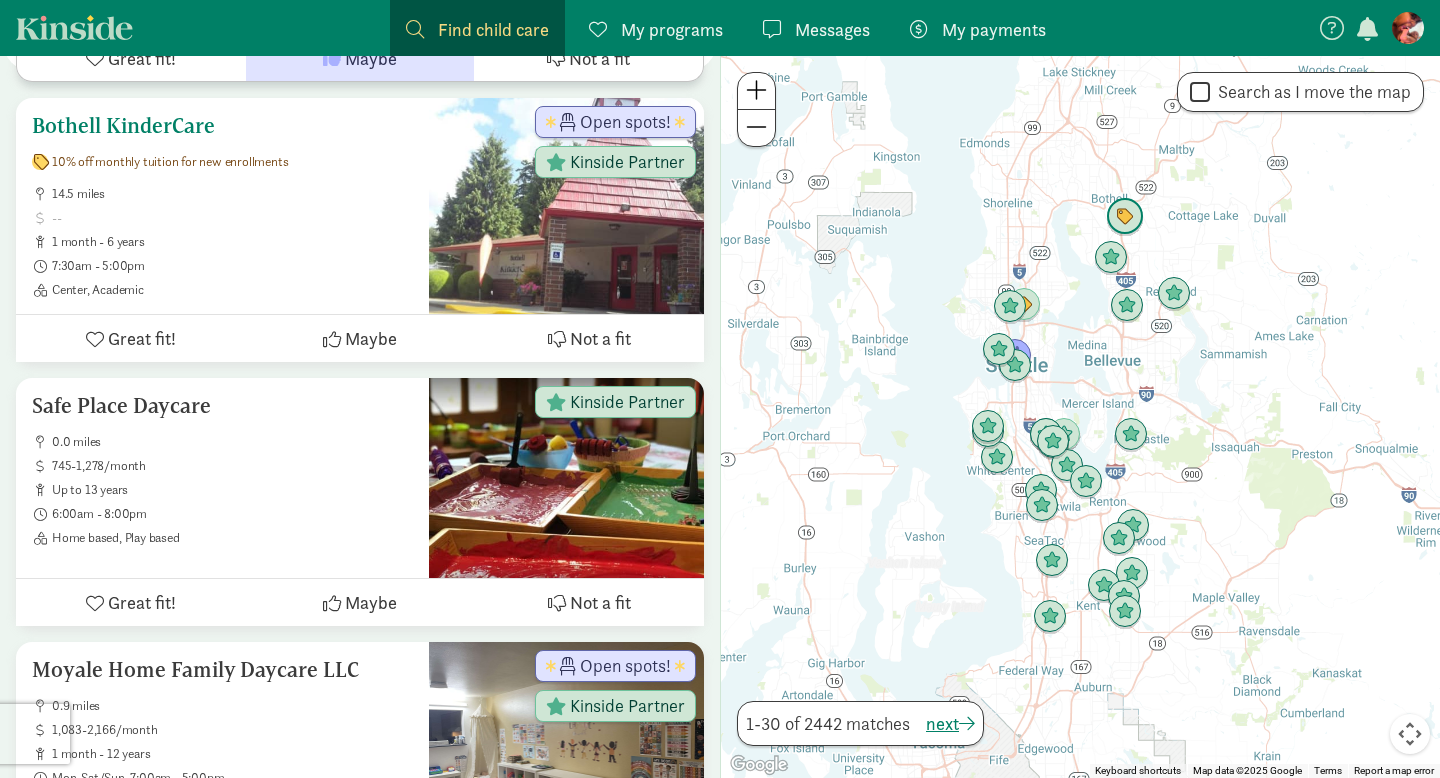 click on "14.5 miles     1 month - 6 years   7:30am - 5:00pm   Center, Academic" at bounding box center [222, 242] 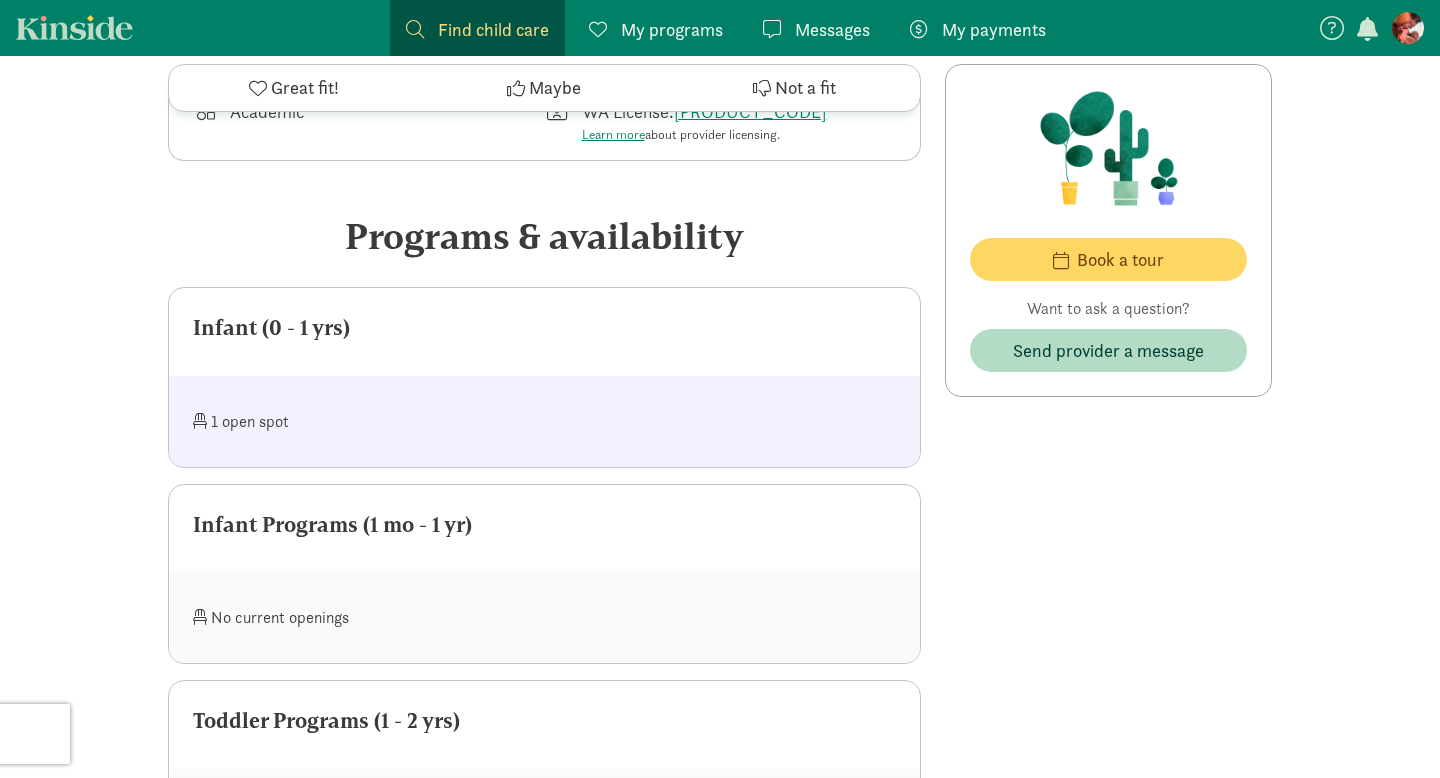scroll, scrollTop: 969, scrollLeft: 0, axis: vertical 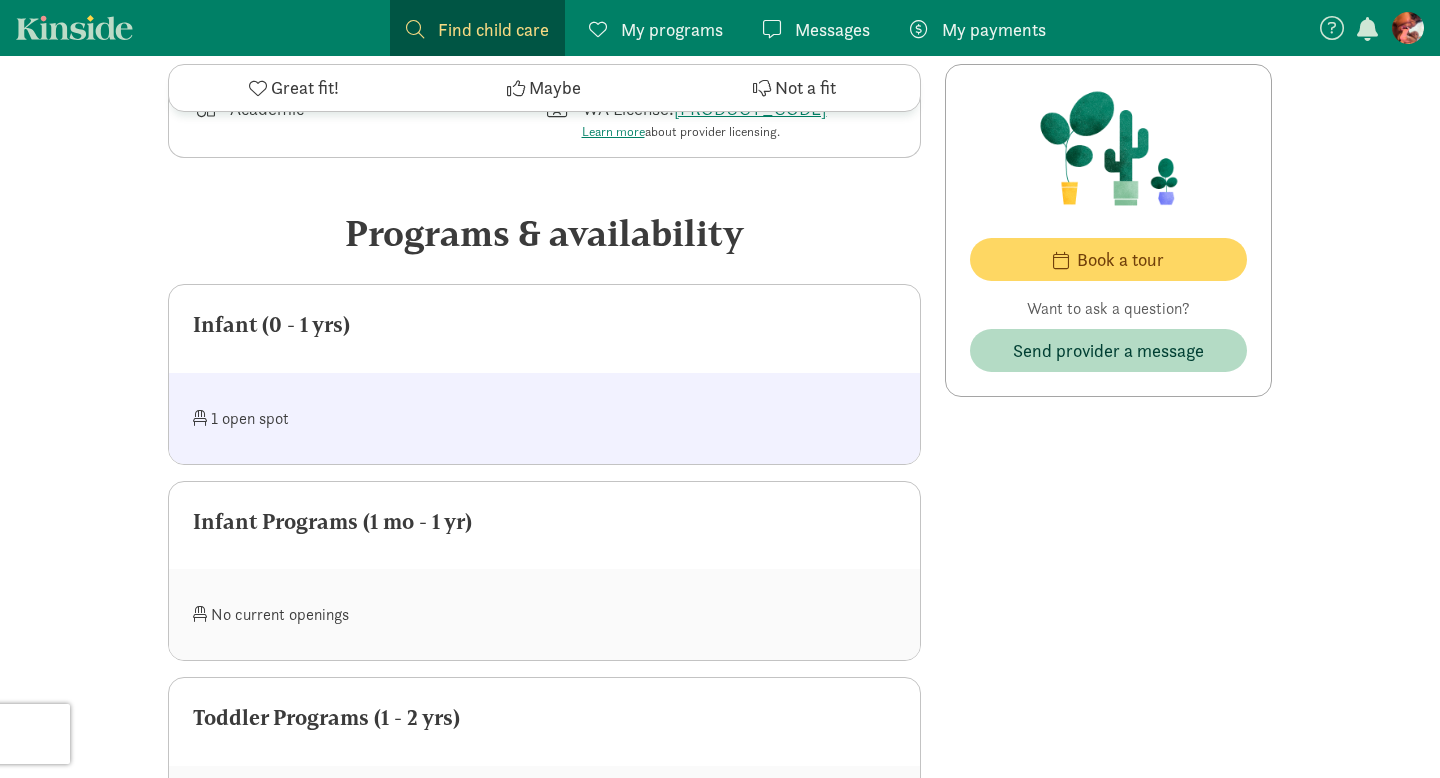 click on "1 open spot" at bounding box center (369, 418) 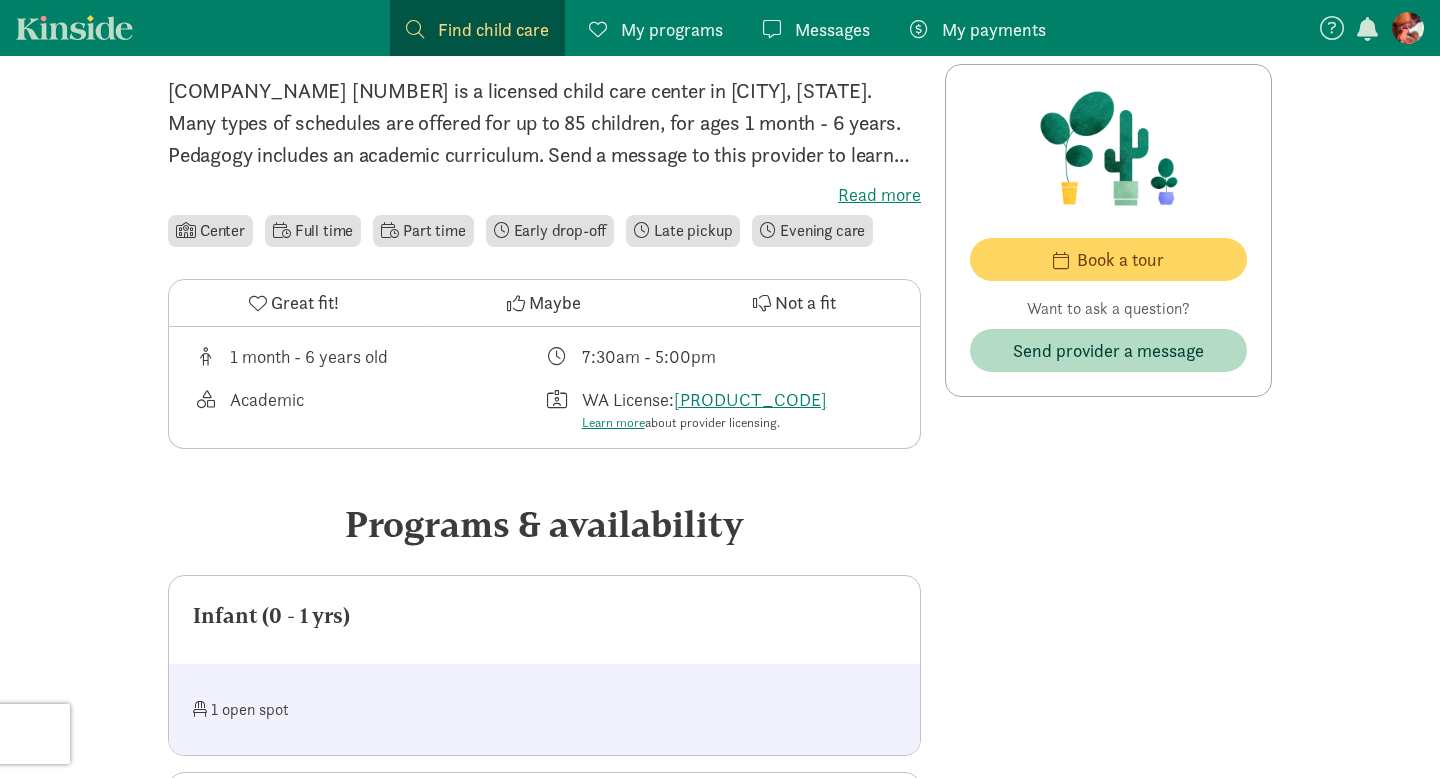 scroll, scrollTop: 677, scrollLeft: 0, axis: vertical 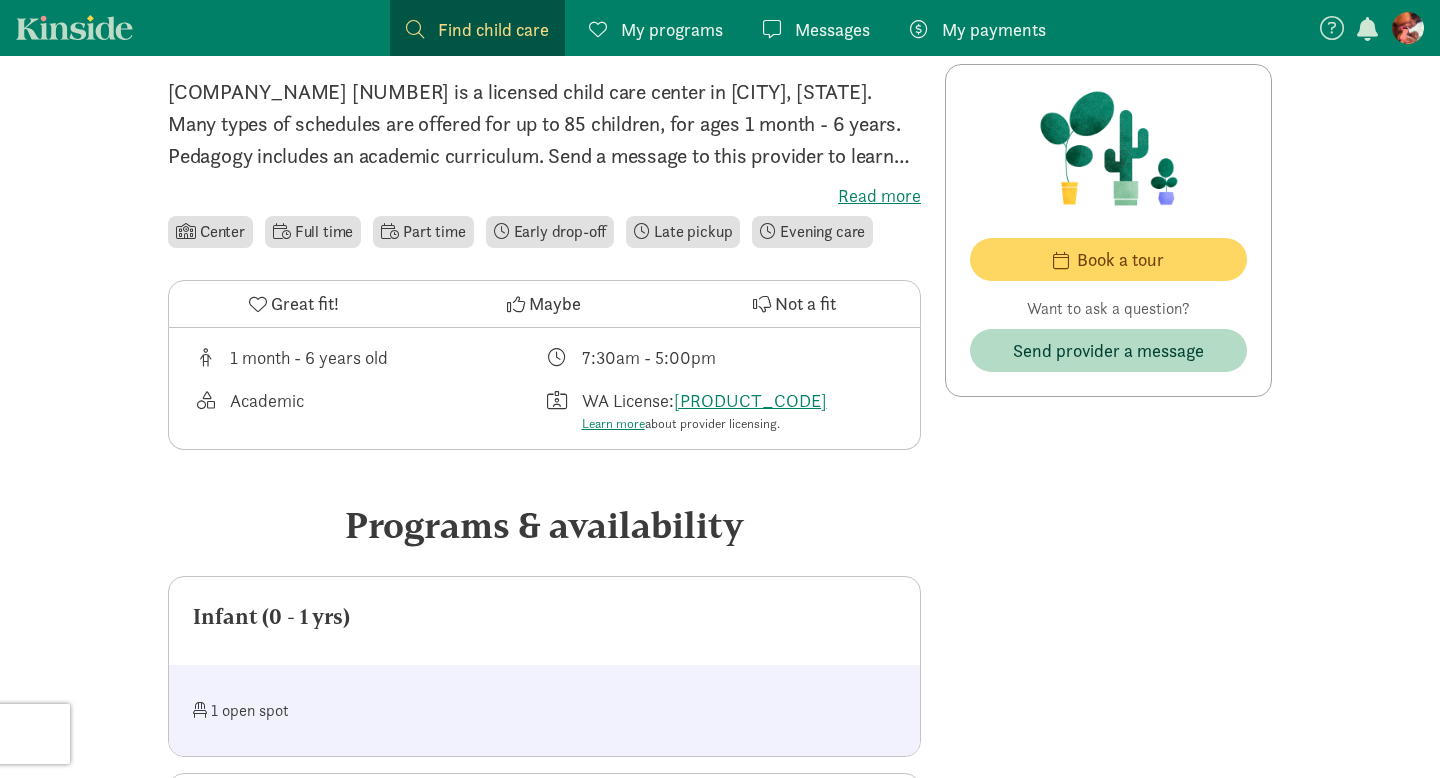 click on "Maybe" at bounding box center (555, 303) 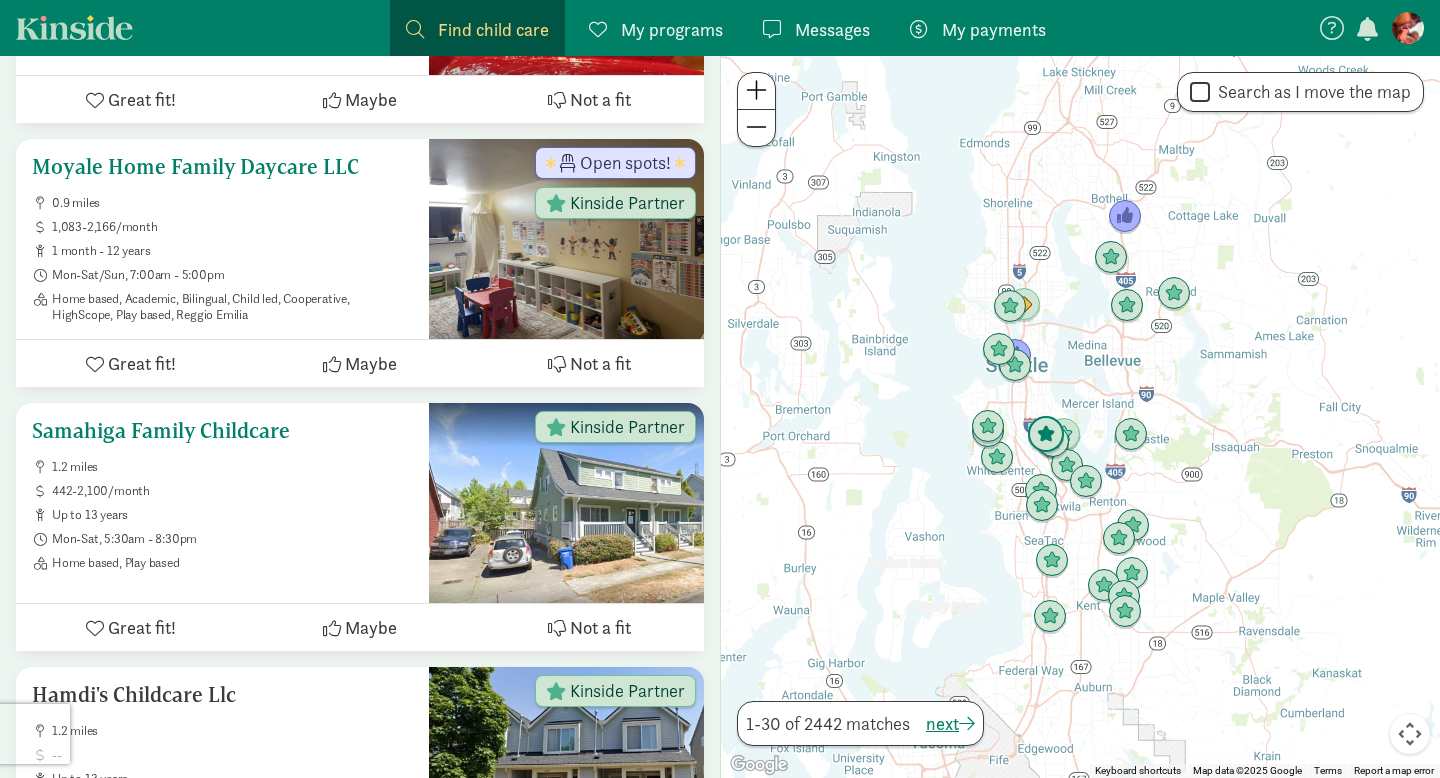 scroll, scrollTop: 1548, scrollLeft: 0, axis: vertical 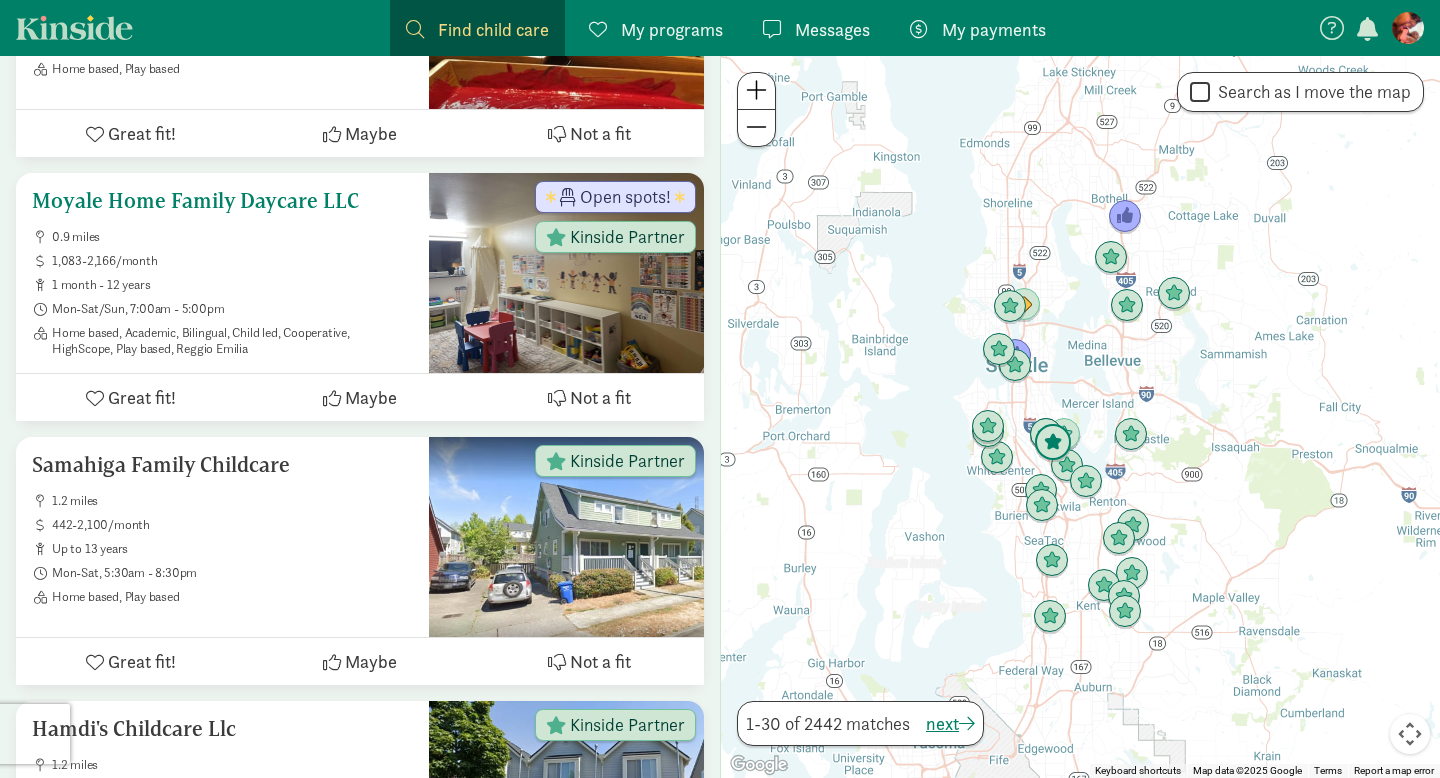 click on "Mon-Sat/Sun,  7:00am -  5:00pm" at bounding box center [232, 309] 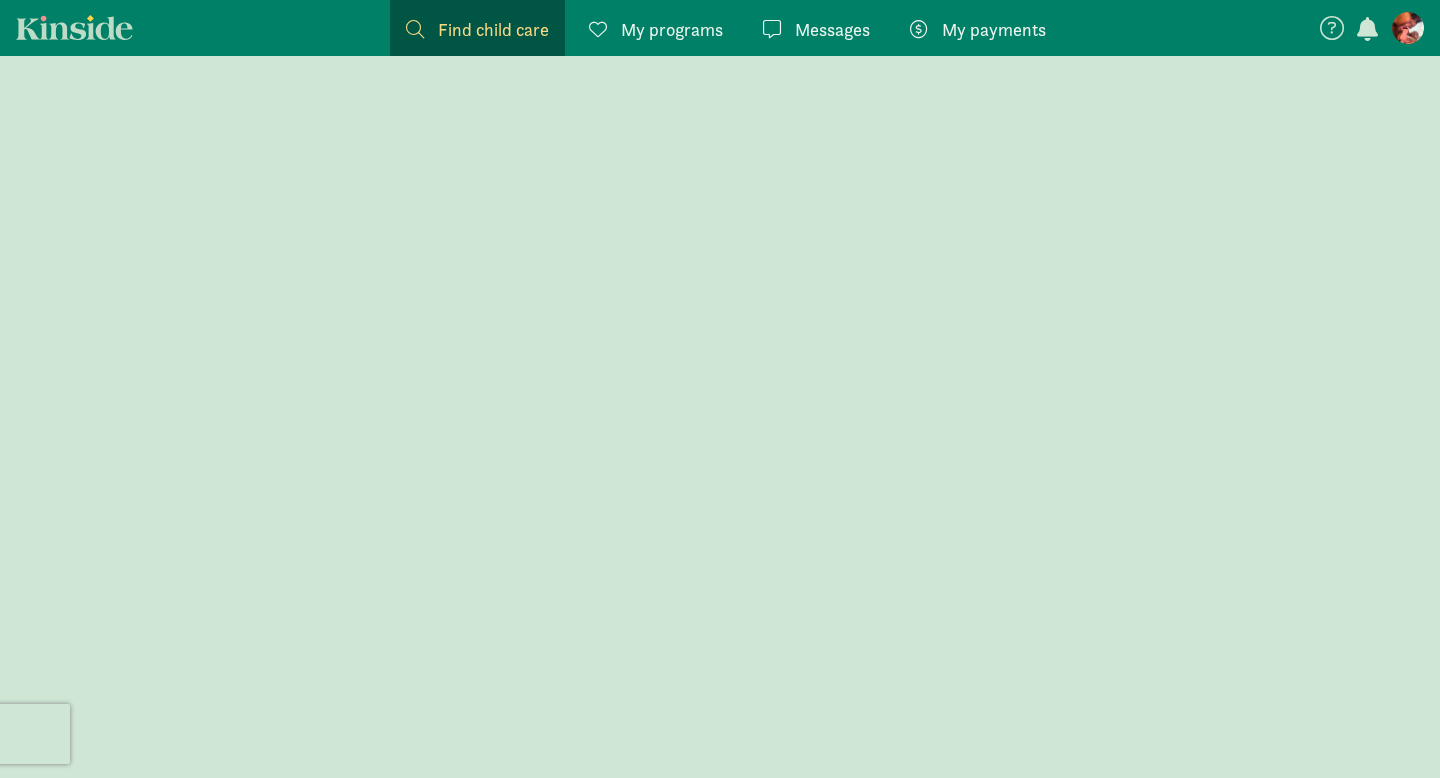 scroll, scrollTop: 0, scrollLeft: 0, axis: both 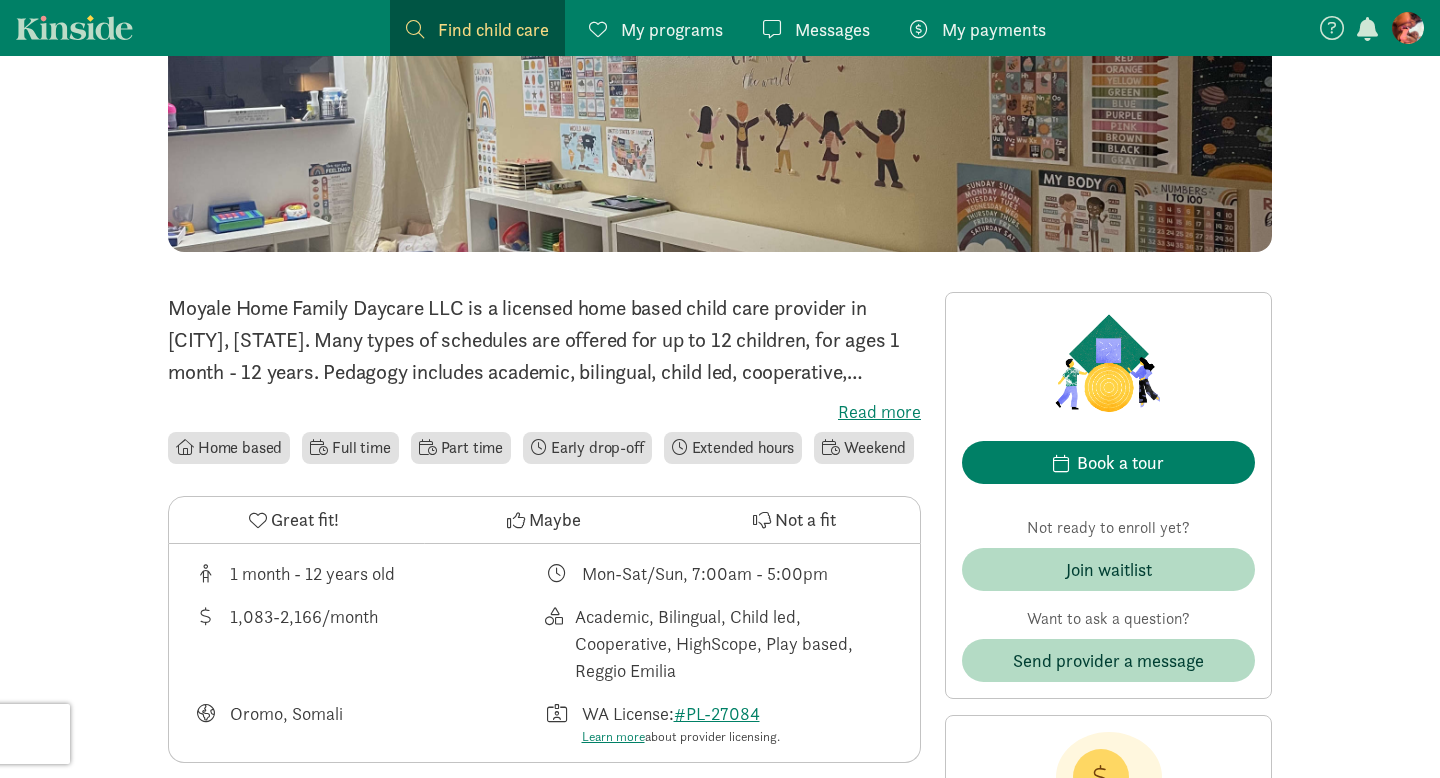 click on "Read more" at bounding box center [544, 412] 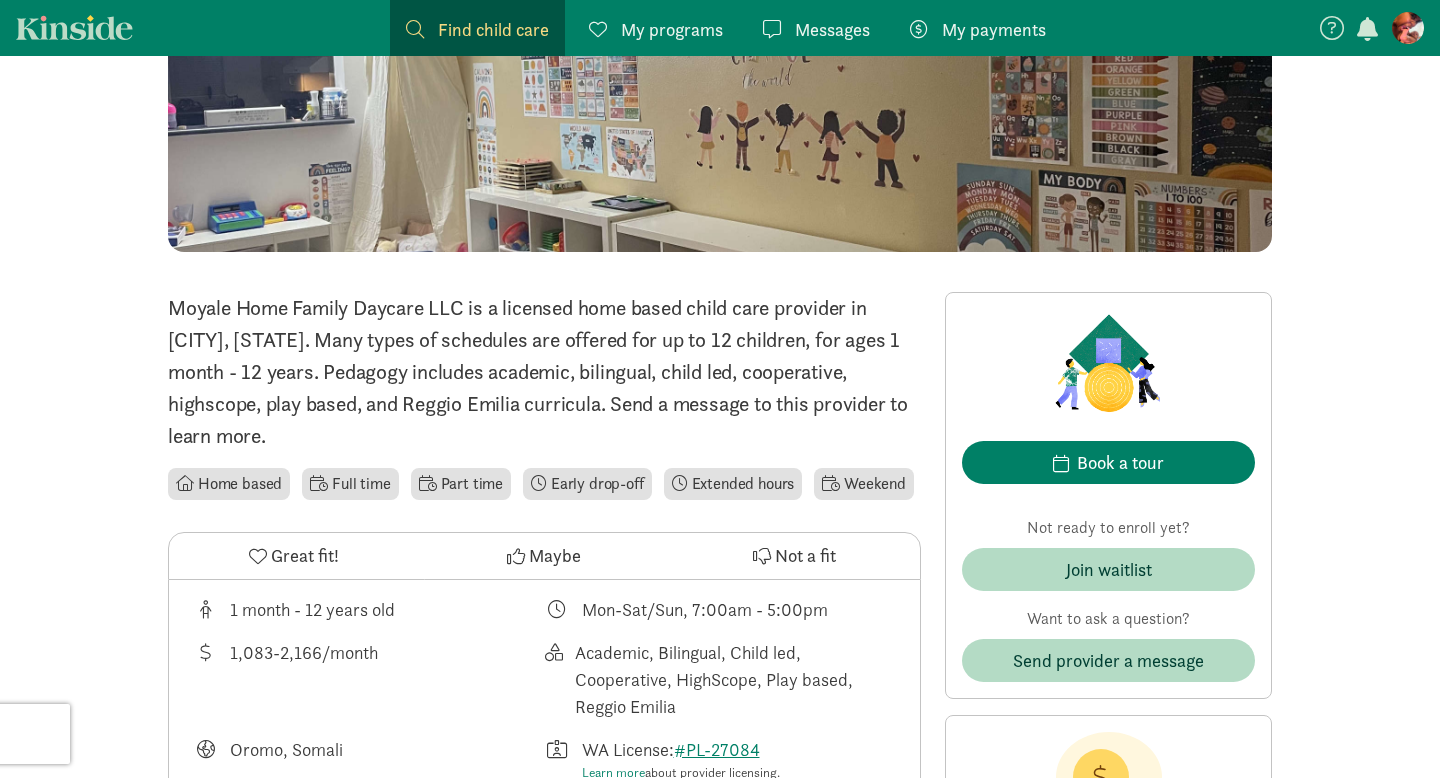 click on "Moyale Home Family Daycare LLC is a licensed home based child care provider in [CITY], [STATE]. Many types of schedules are offered for up to 12 children,  for ages 1 month - 12 years. Pedagogy includes academic, bilingual, child led, cooperative, highscope, play based, and Reggio Emilia curricula. Send a message to this provider to learn more." at bounding box center [544, 372] 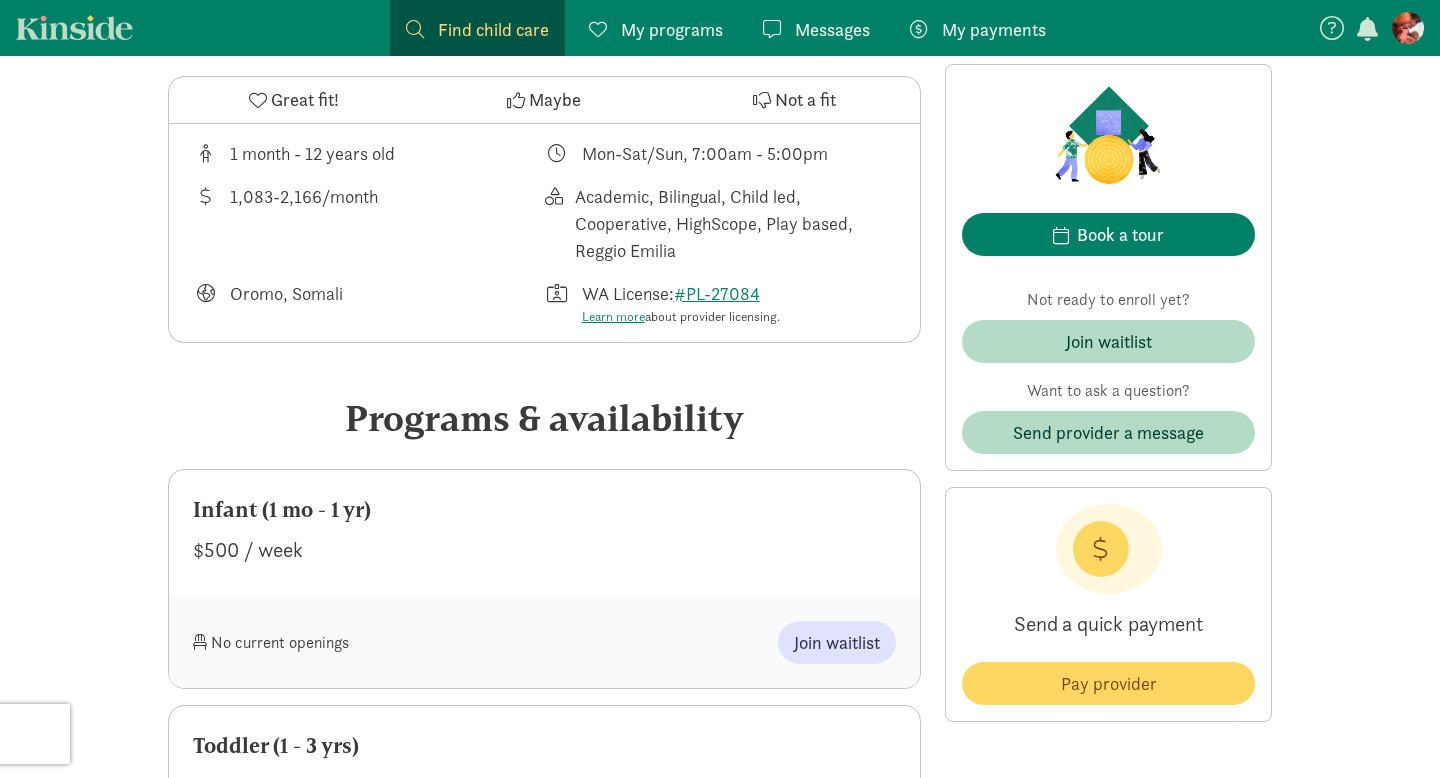 scroll, scrollTop: 678, scrollLeft: 0, axis: vertical 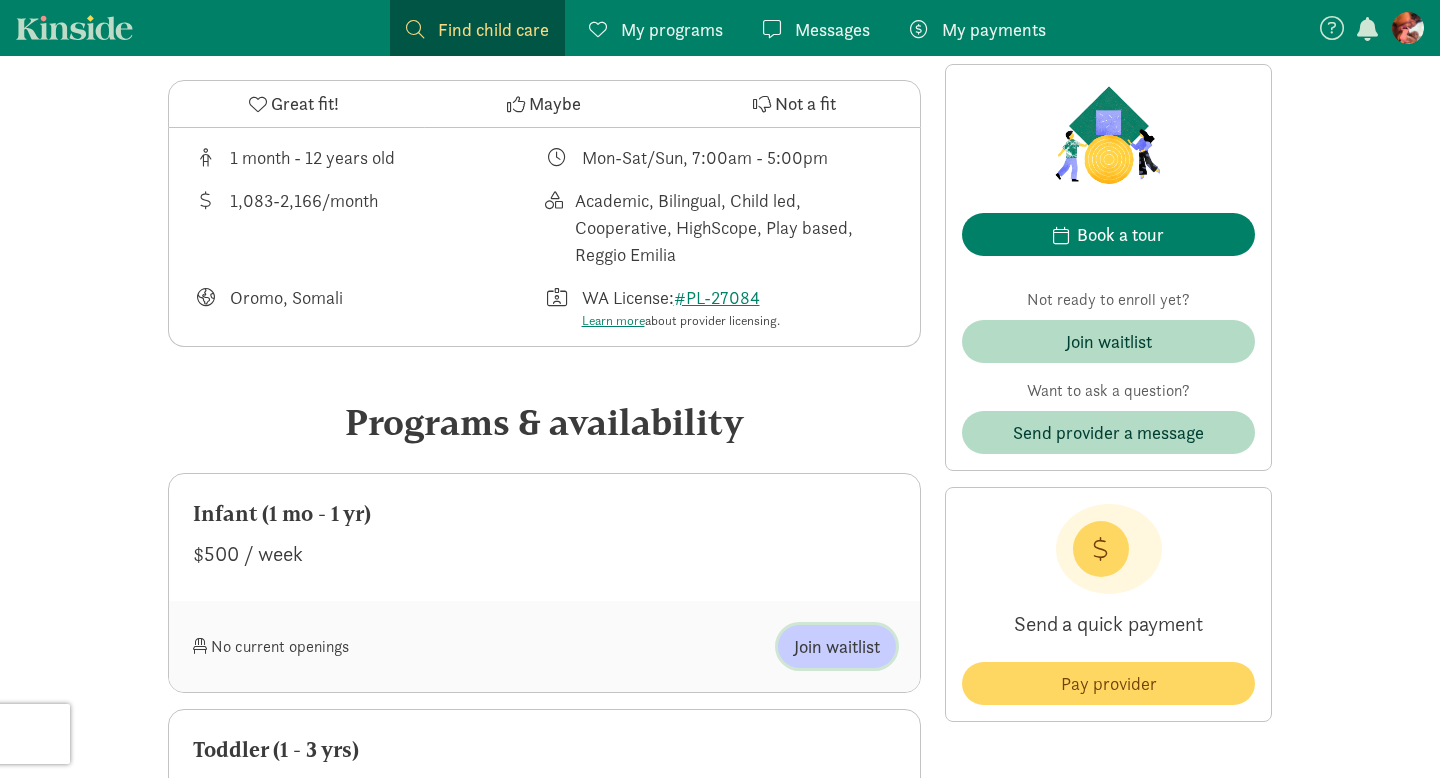 click on "Join waitlist" at bounding box center (837, 646) 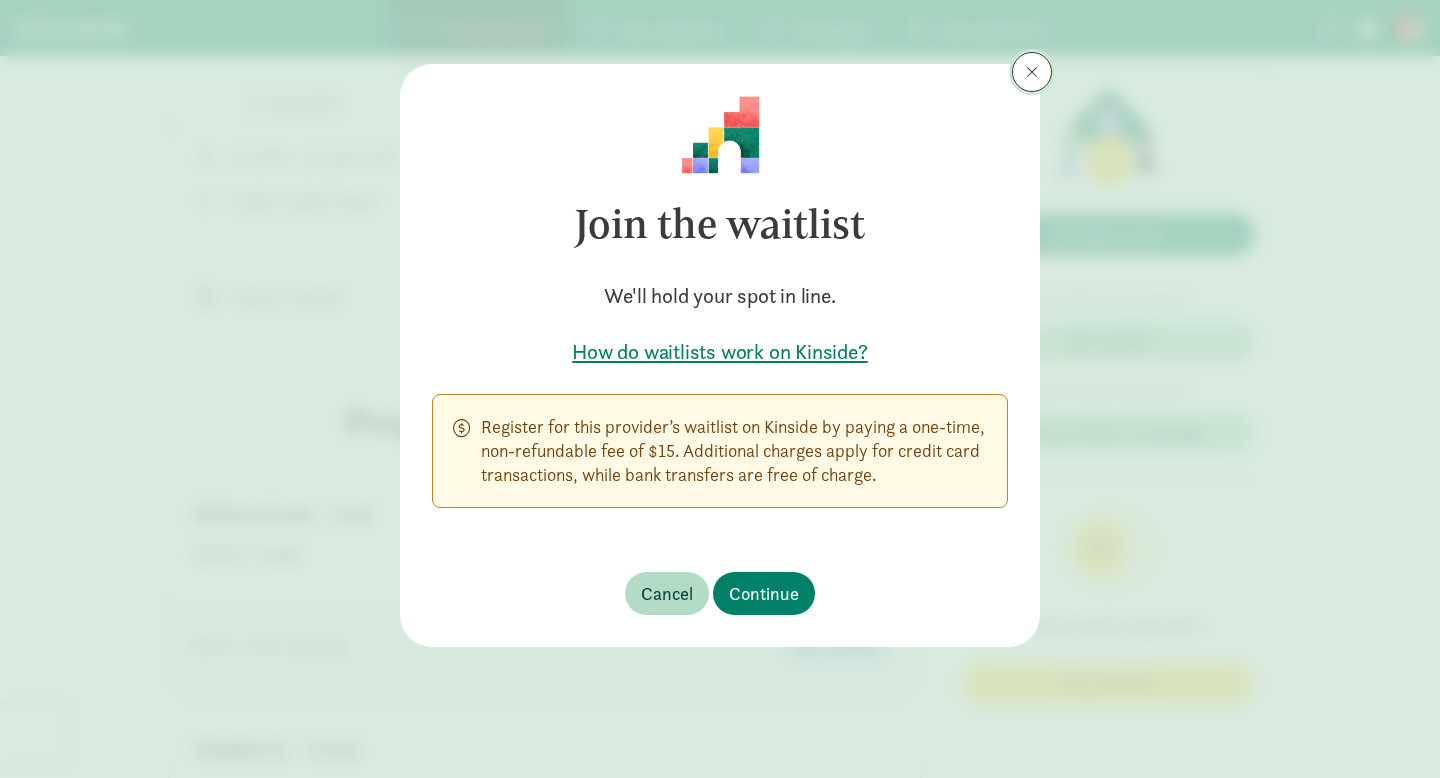 click at bounding box center (1032, 72) 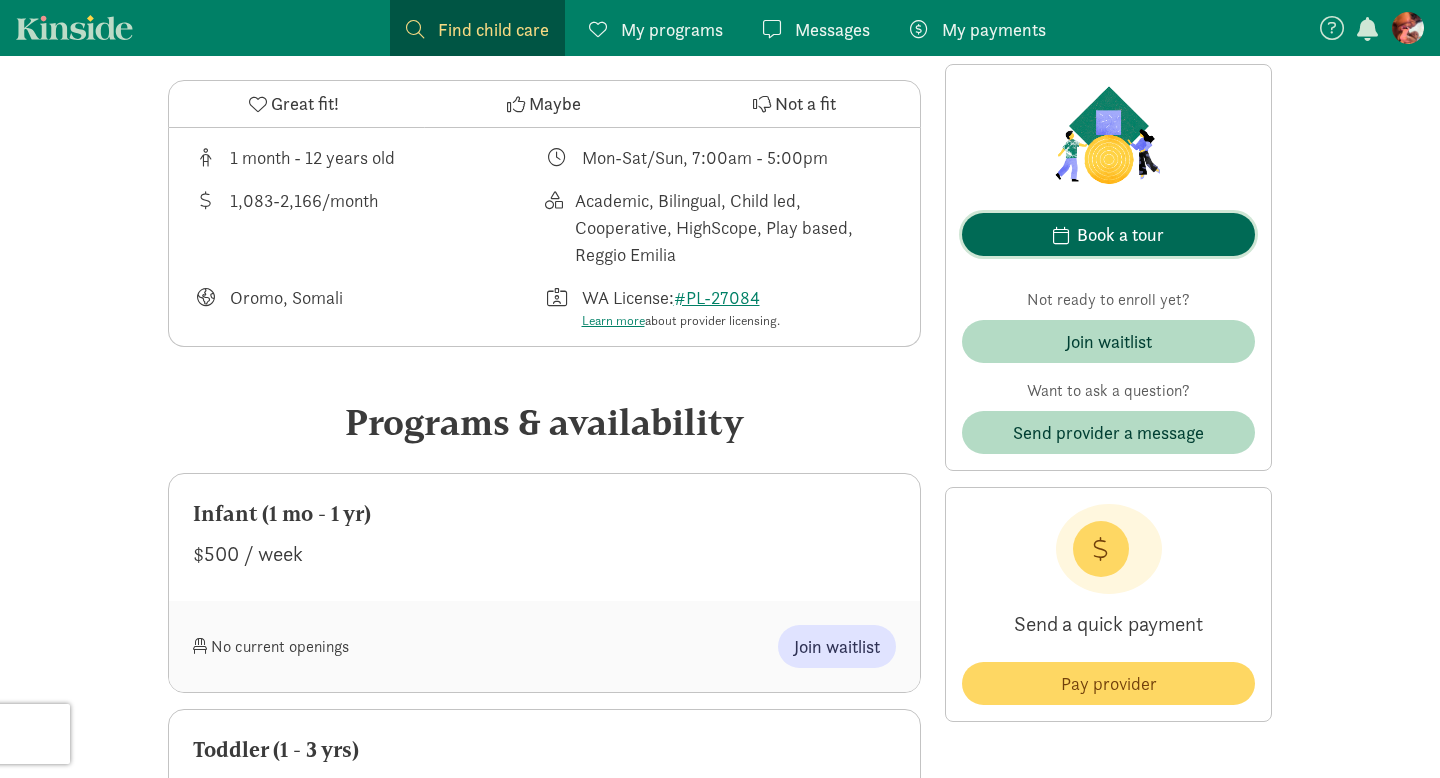 click on "Book a tour" 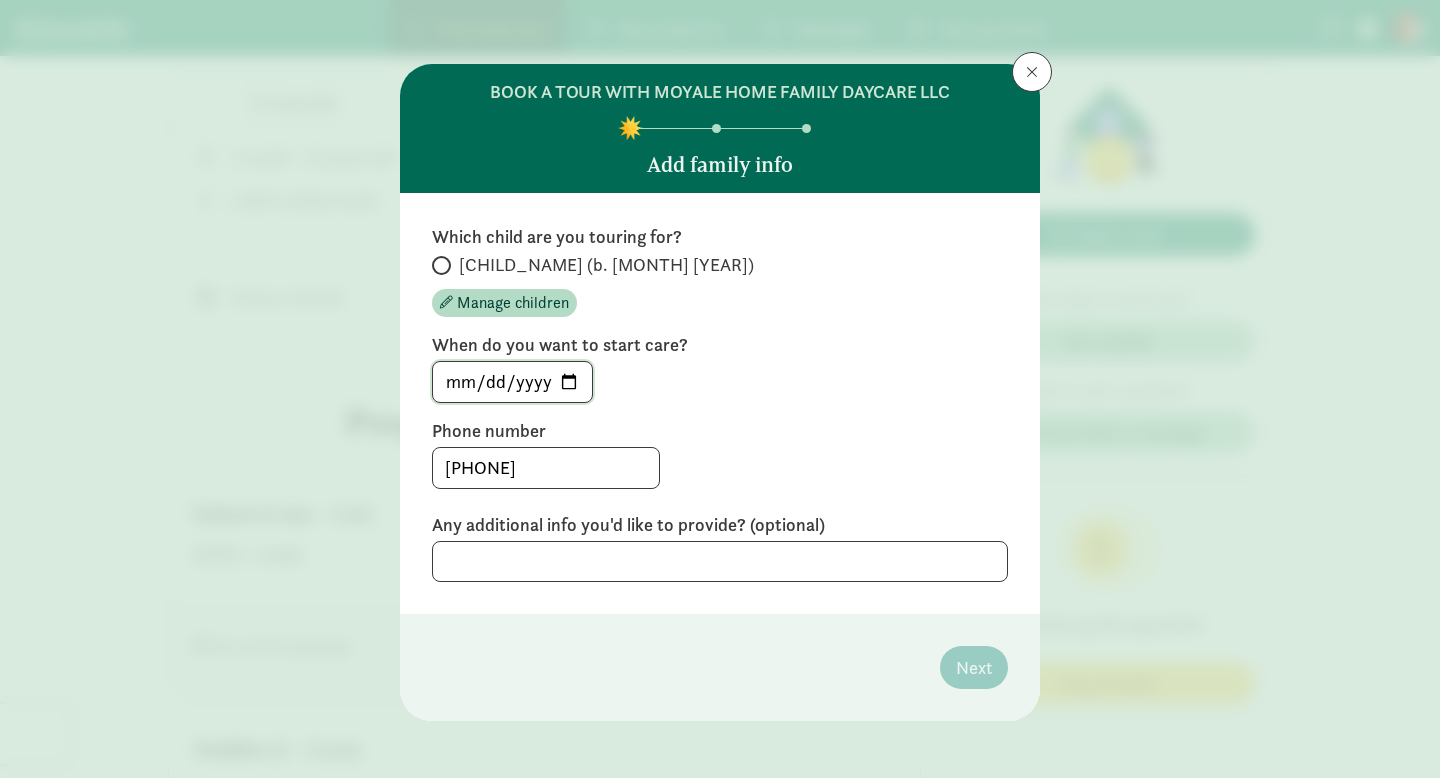 click on "[DATE]" 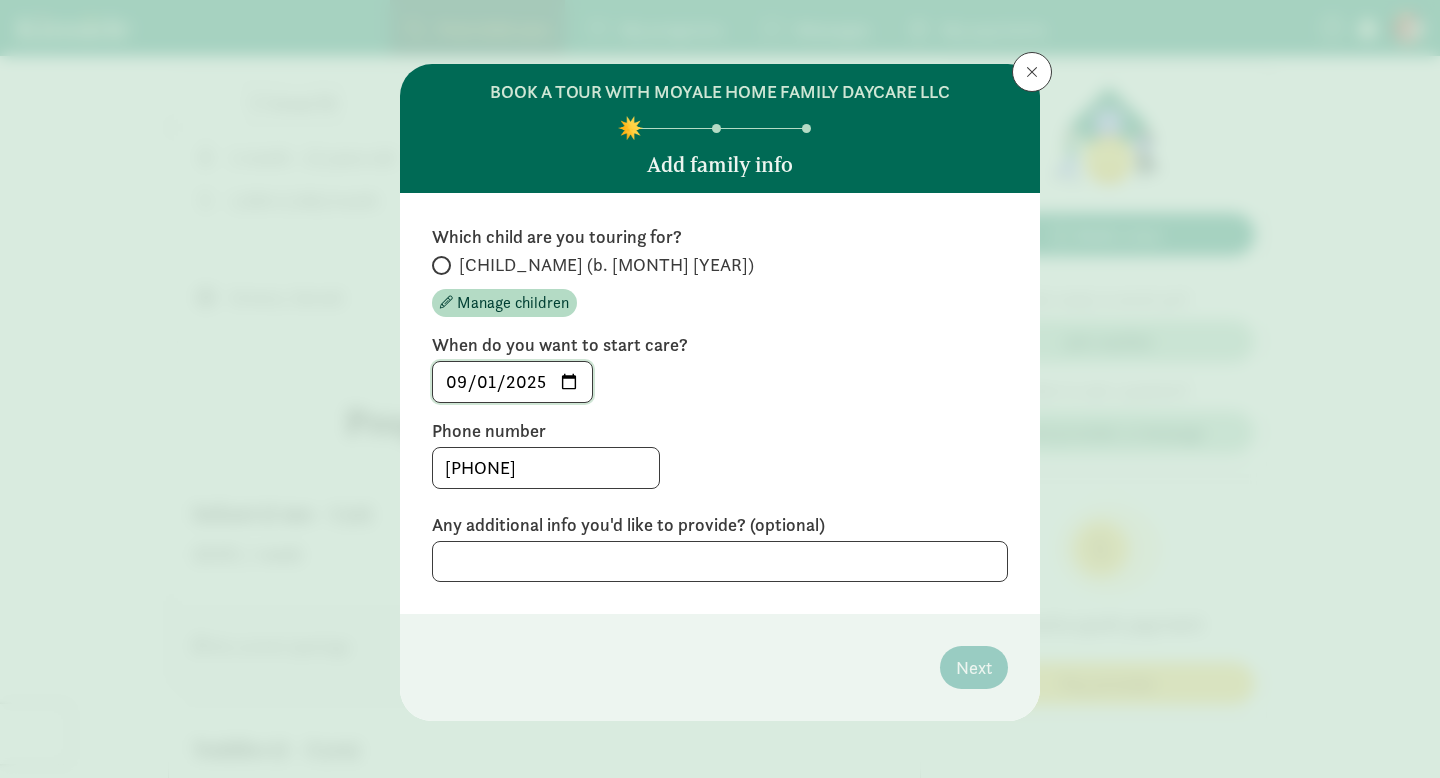 scroll, scrollTop: 7, scrollLeft: 0, axis: vertical 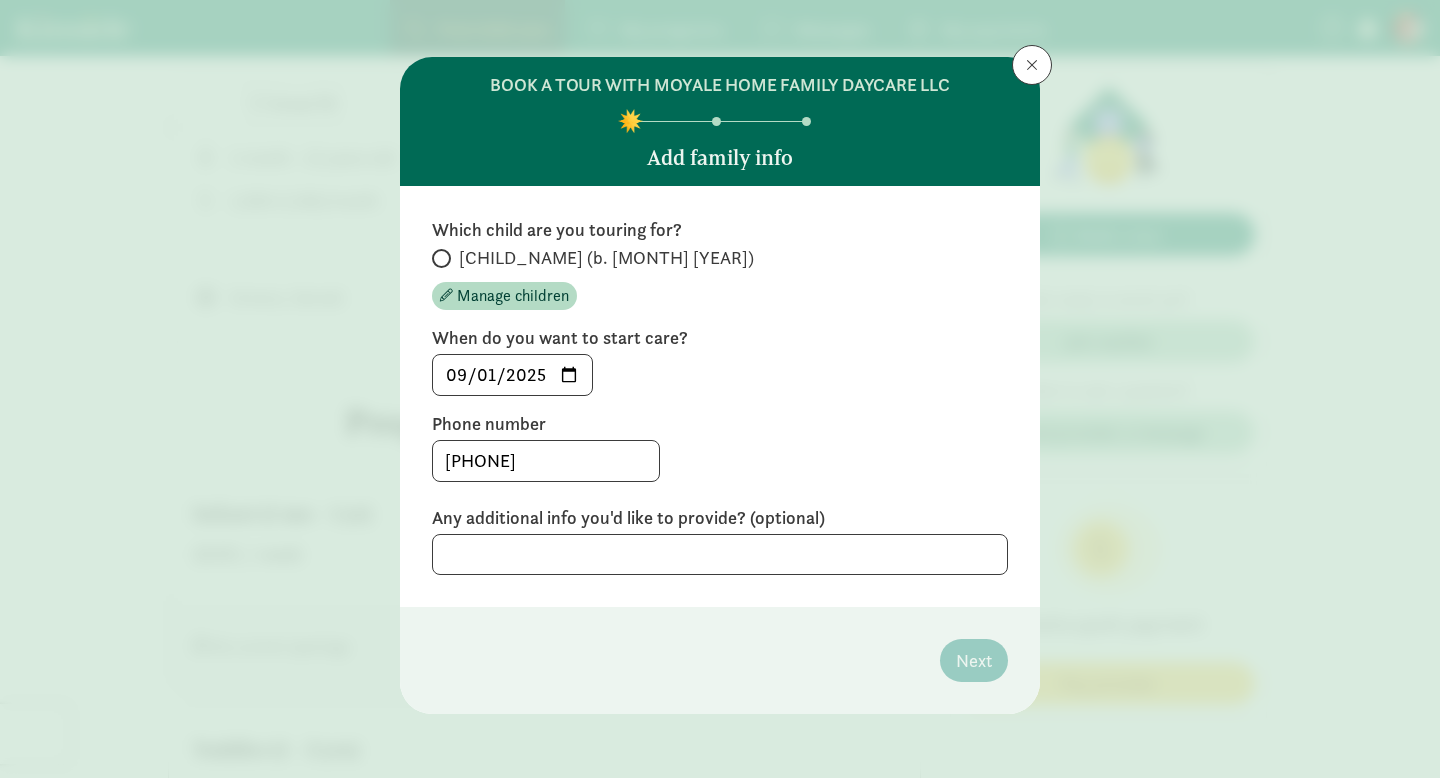 click on "[PHONE]" at bounding box center (720, 461) 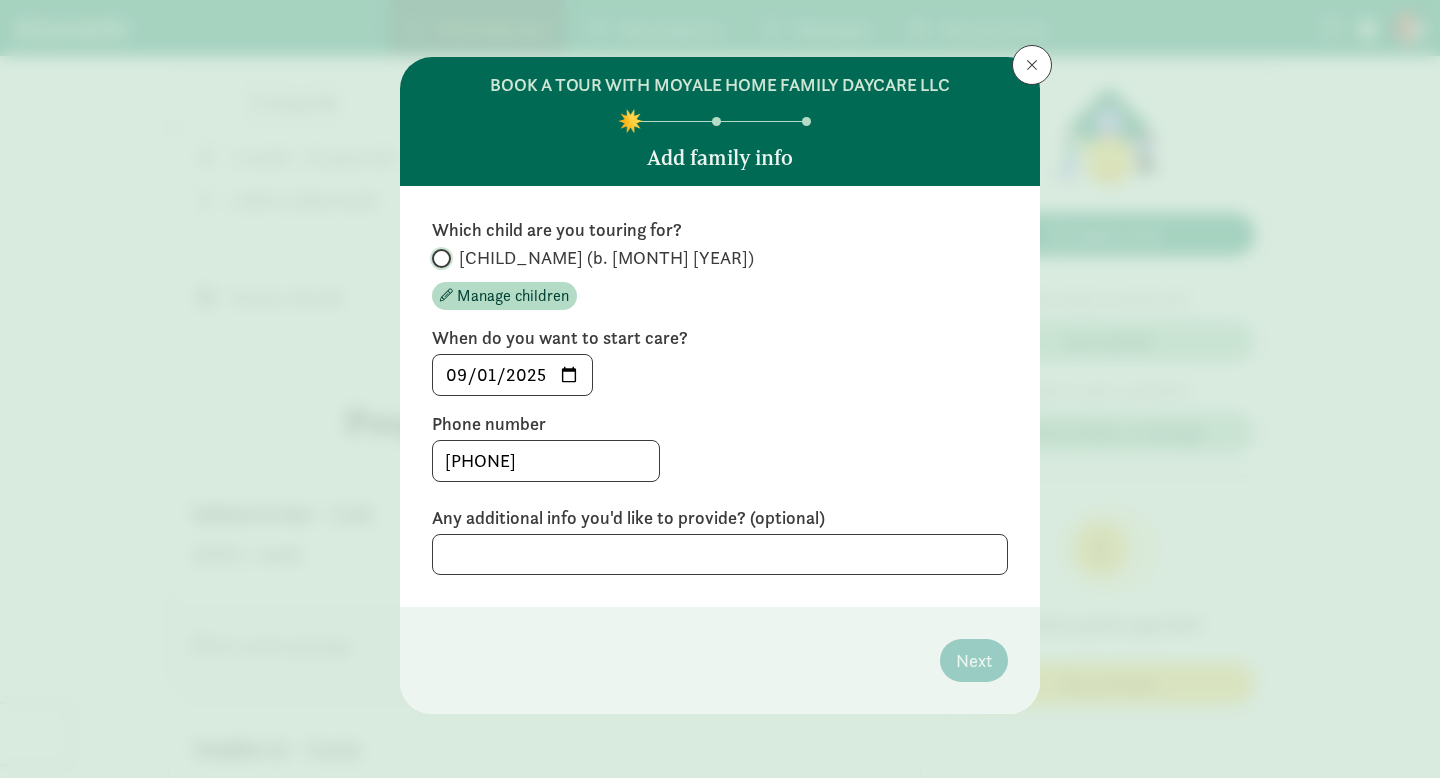 click on "[CHILD_NAME] (b. [MONTH] [YEAR])" at bounding box center (438, 258) 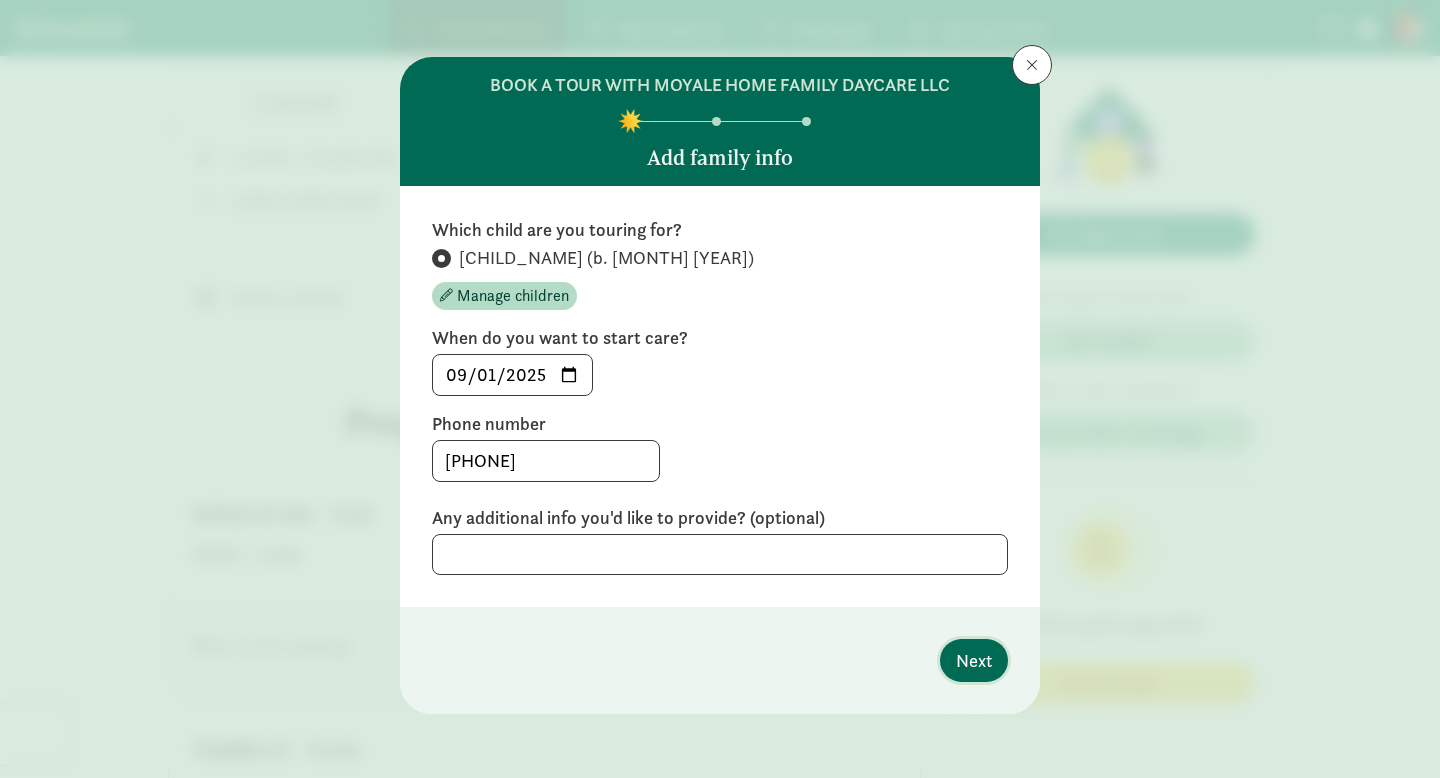 click on "Next" at bounding box center [974, 660] 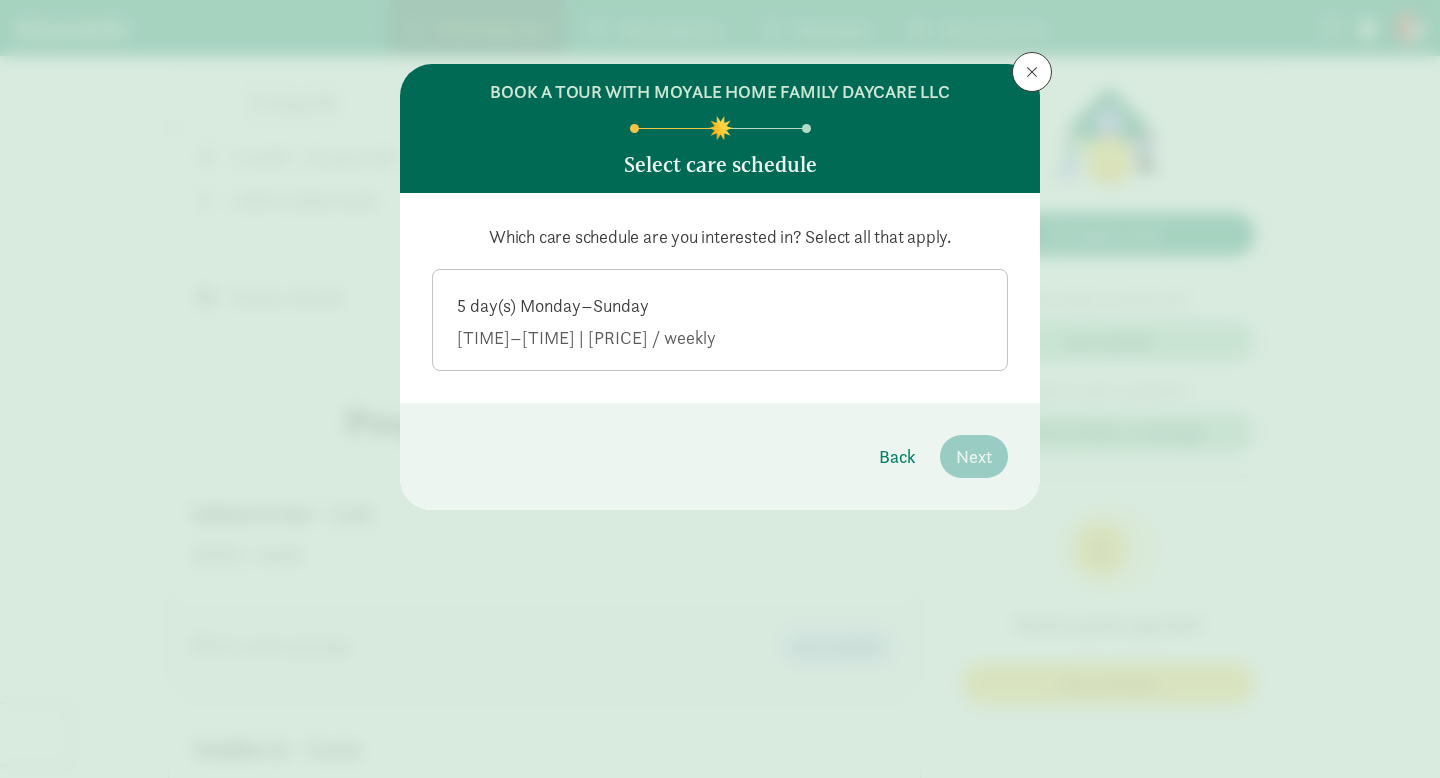 scroll, scrollTop: 0, scrollLeft: 0, axis: both 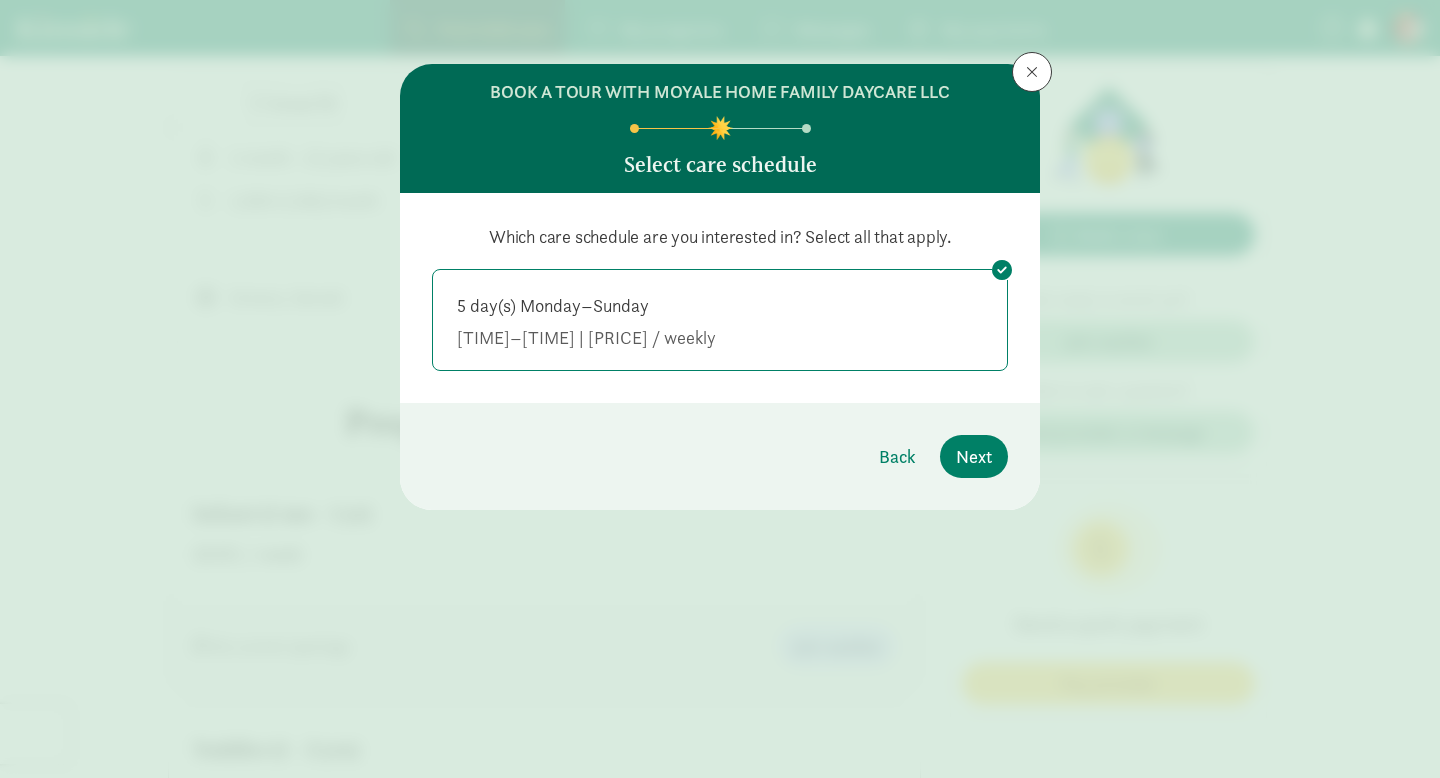 click on "[NUMBER] day(s) Monday–Sunday [TIME]–[TIME] | [PRICE] / weekly" at bounding box center [720, 322] 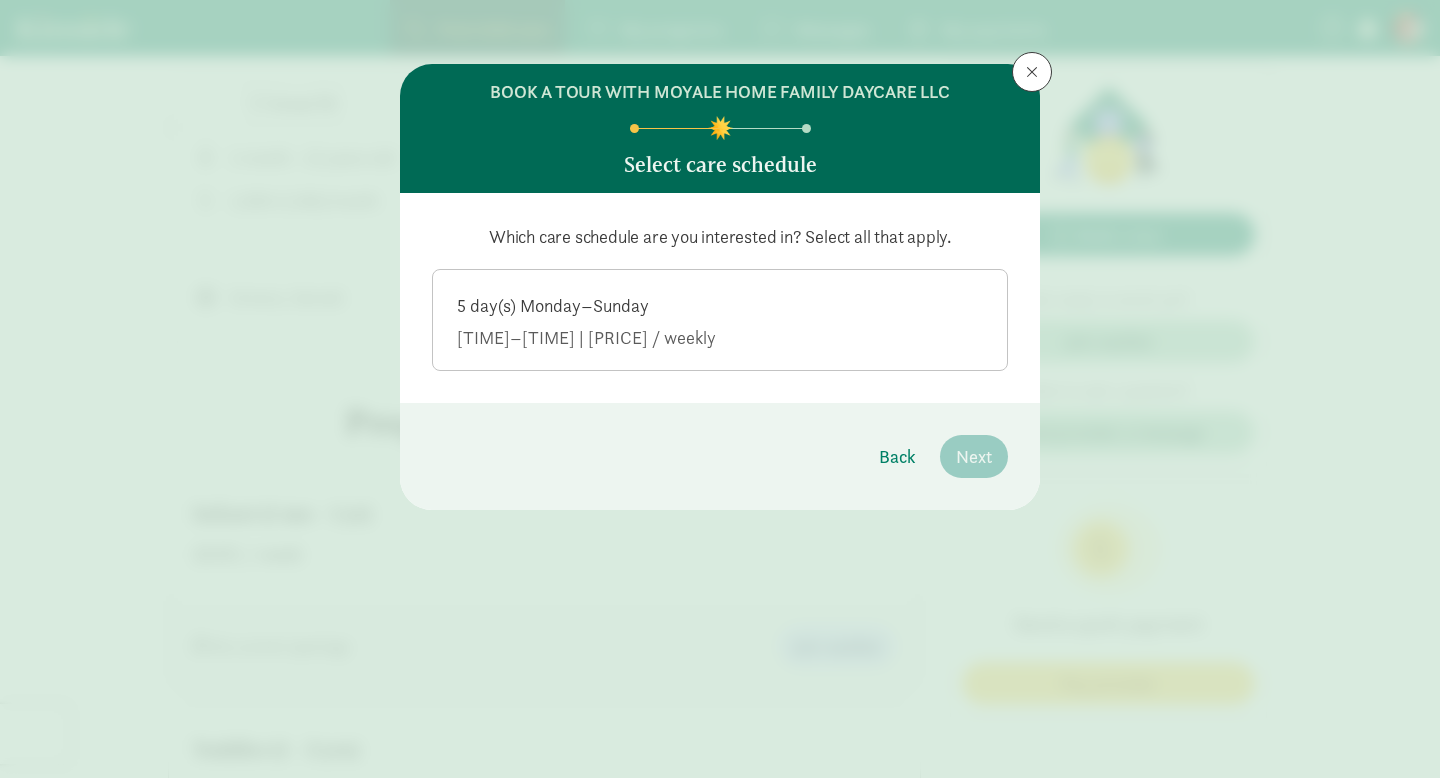 click on "[NUMBER] day(s) Monday–Sunday [TIME]–[TIME] | [PRICE] / weekly" at bounding box center (720, 322) 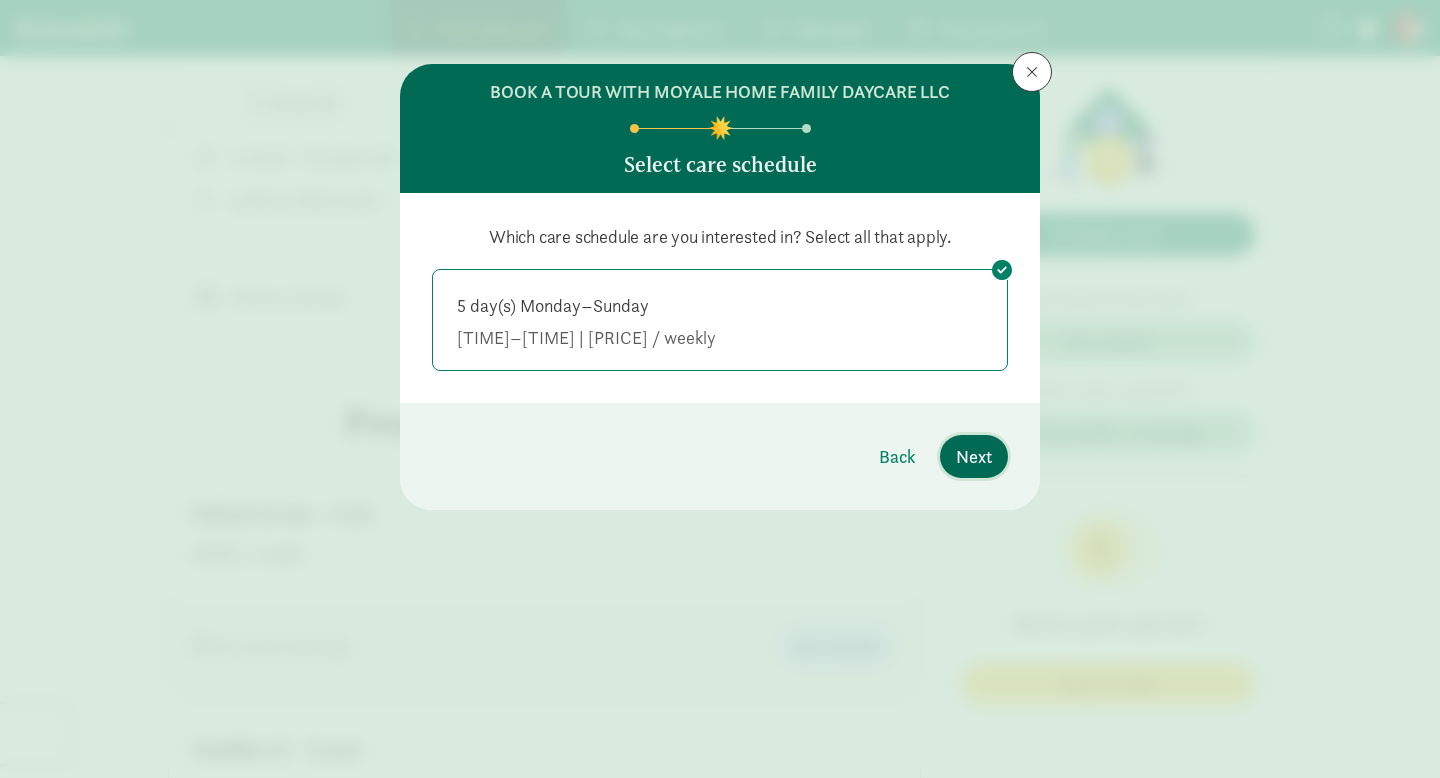 click on "Next" 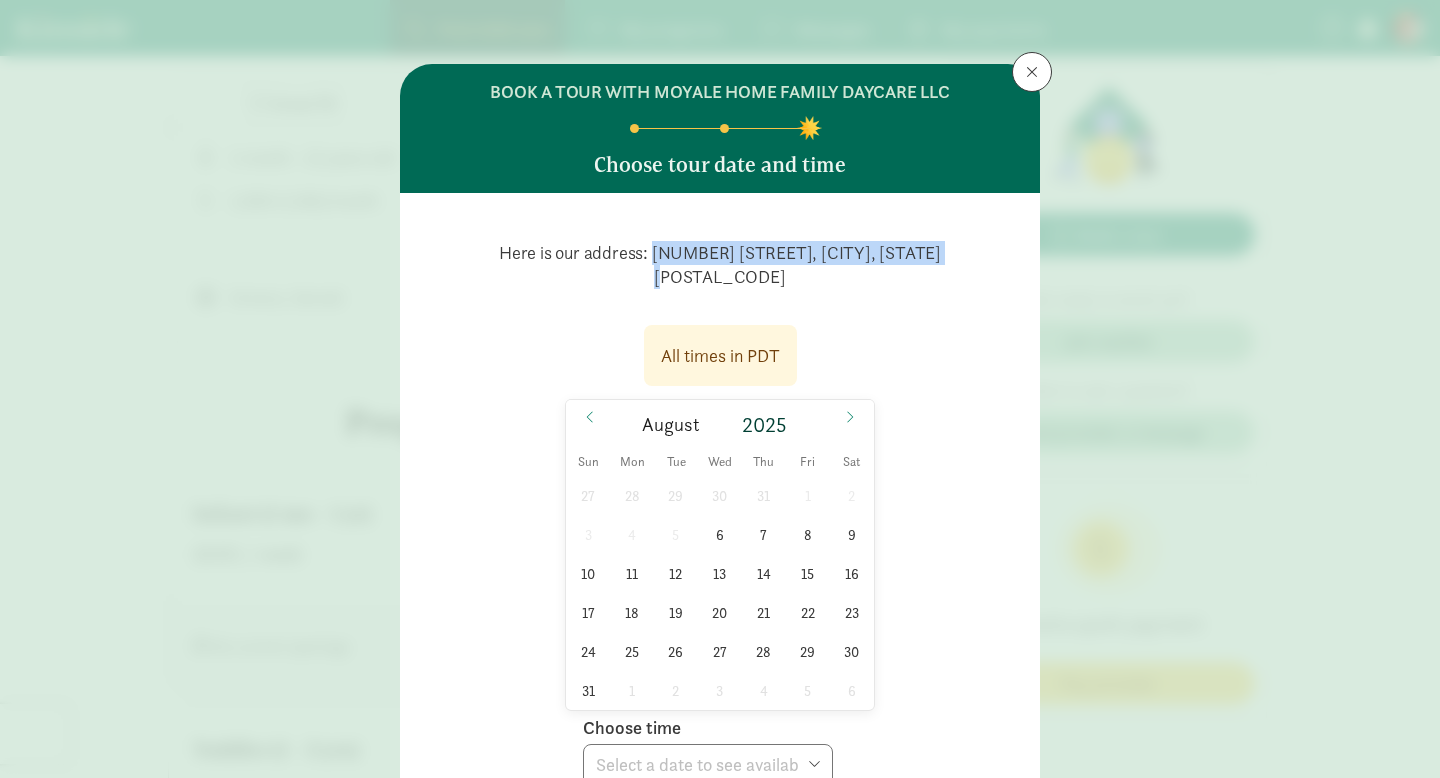 drag, startPoint x: 939, startPoint y: 252, endPoint x: 661, endPoint y: 244, distance: 278.11508 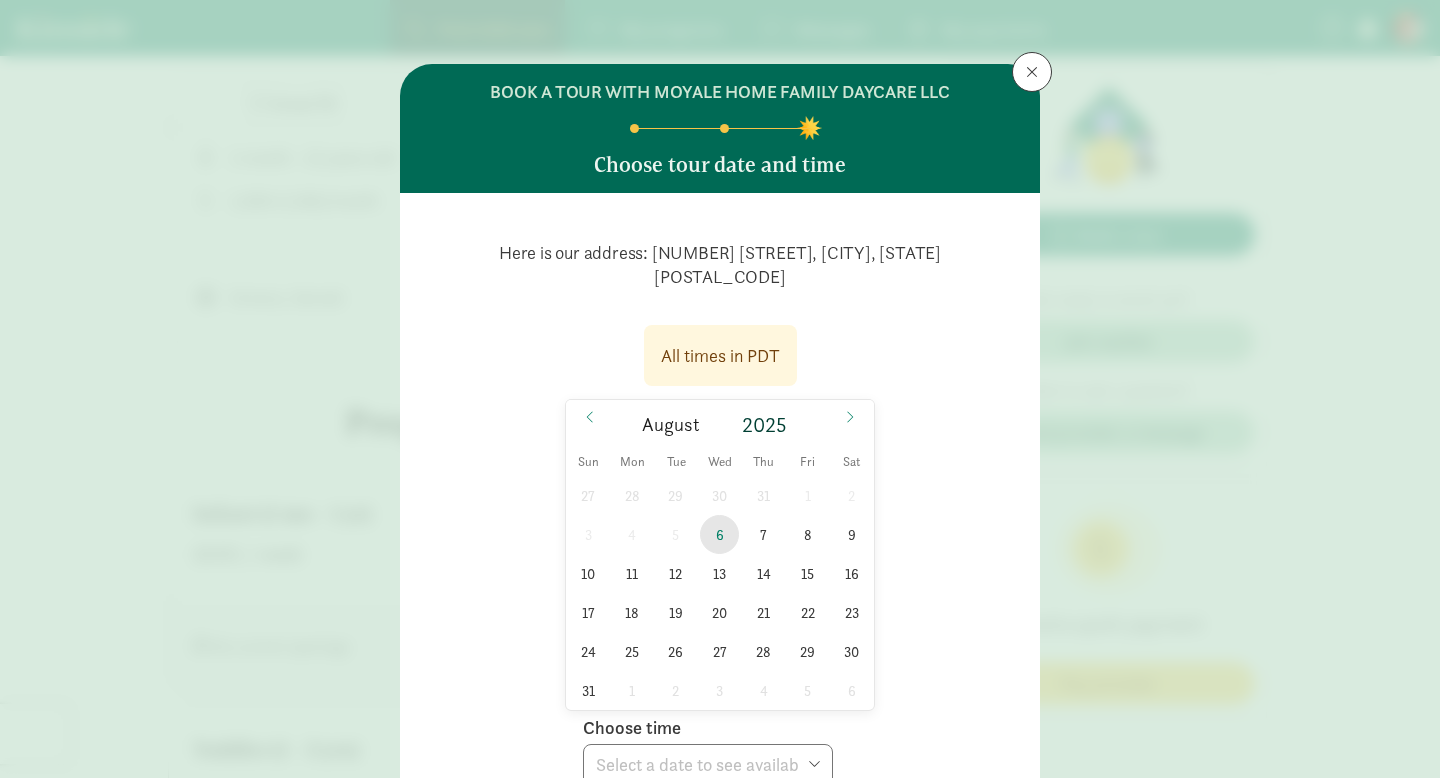click on "6" at bounding box center [719, 534] 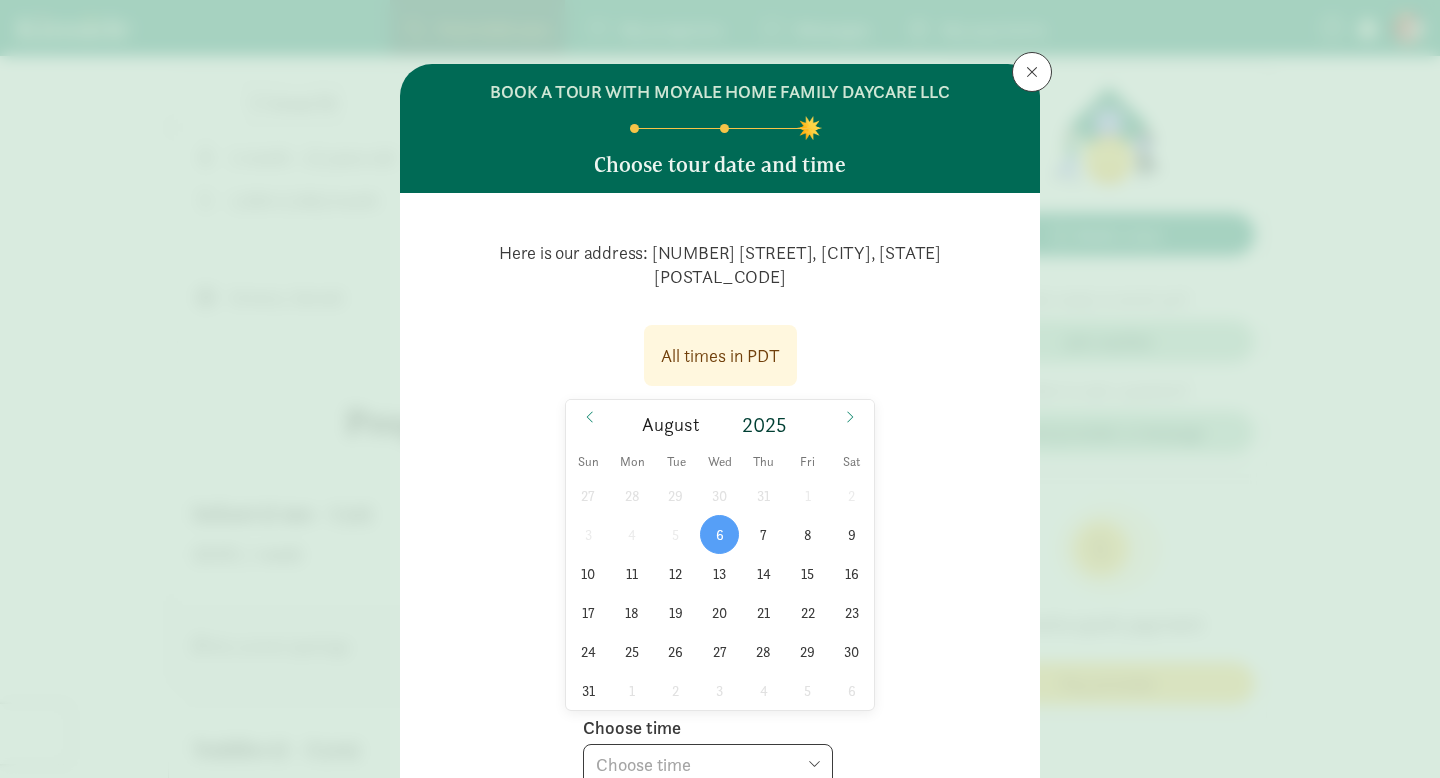 scroll, scrollTop: 122, scrollLeft: 0, axis: vertical 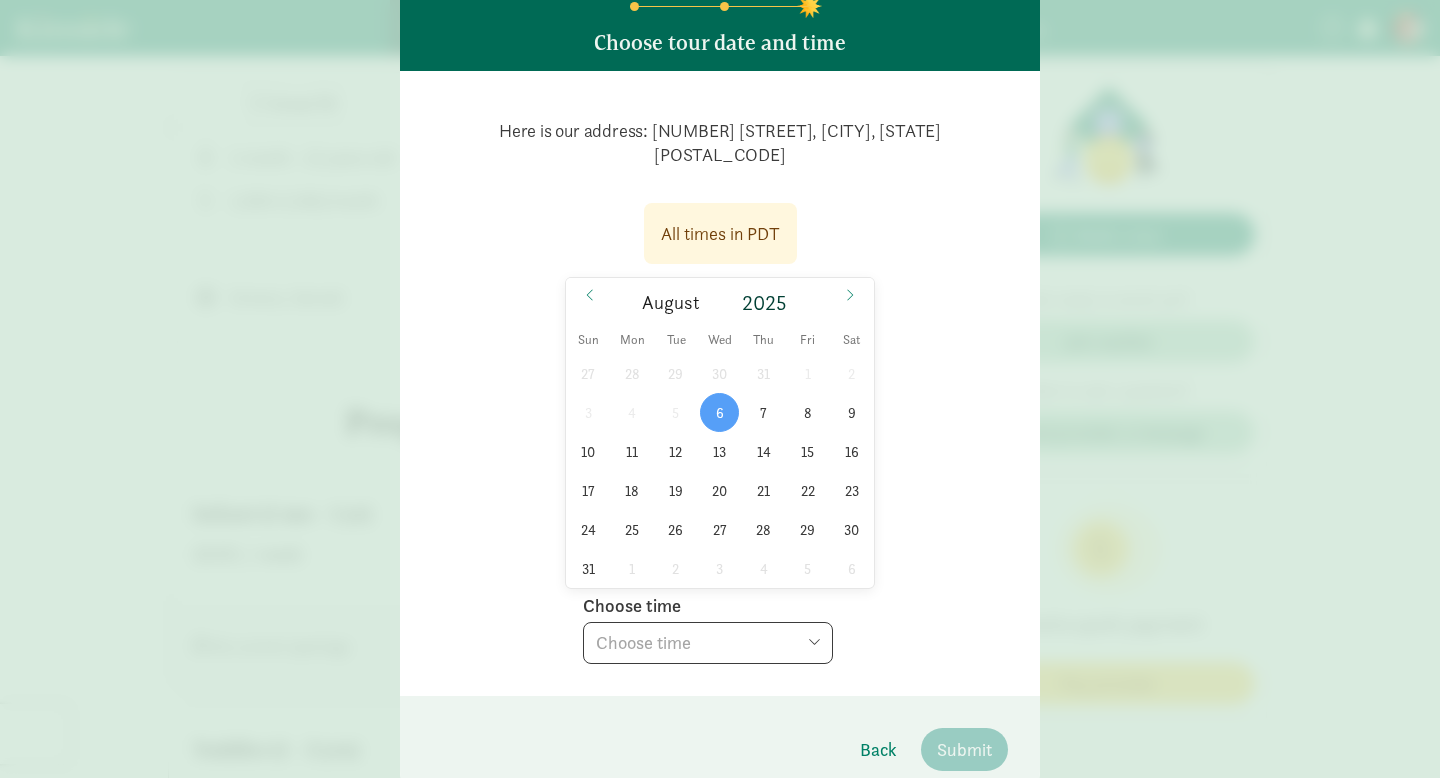 click on "Choose time   [TIME]  [TIME]  [TIME]  [TIME]  [TIME]  [TIME]  [TIME]  [TIME]  [TIME]  [TIME]  [TIME]  [TIME]  [TIME]  [TIME]  [TIME]  [TIME]  [TIME]  [TIME]  [TIME]  [TIME]" at bounding box center [708, 643] 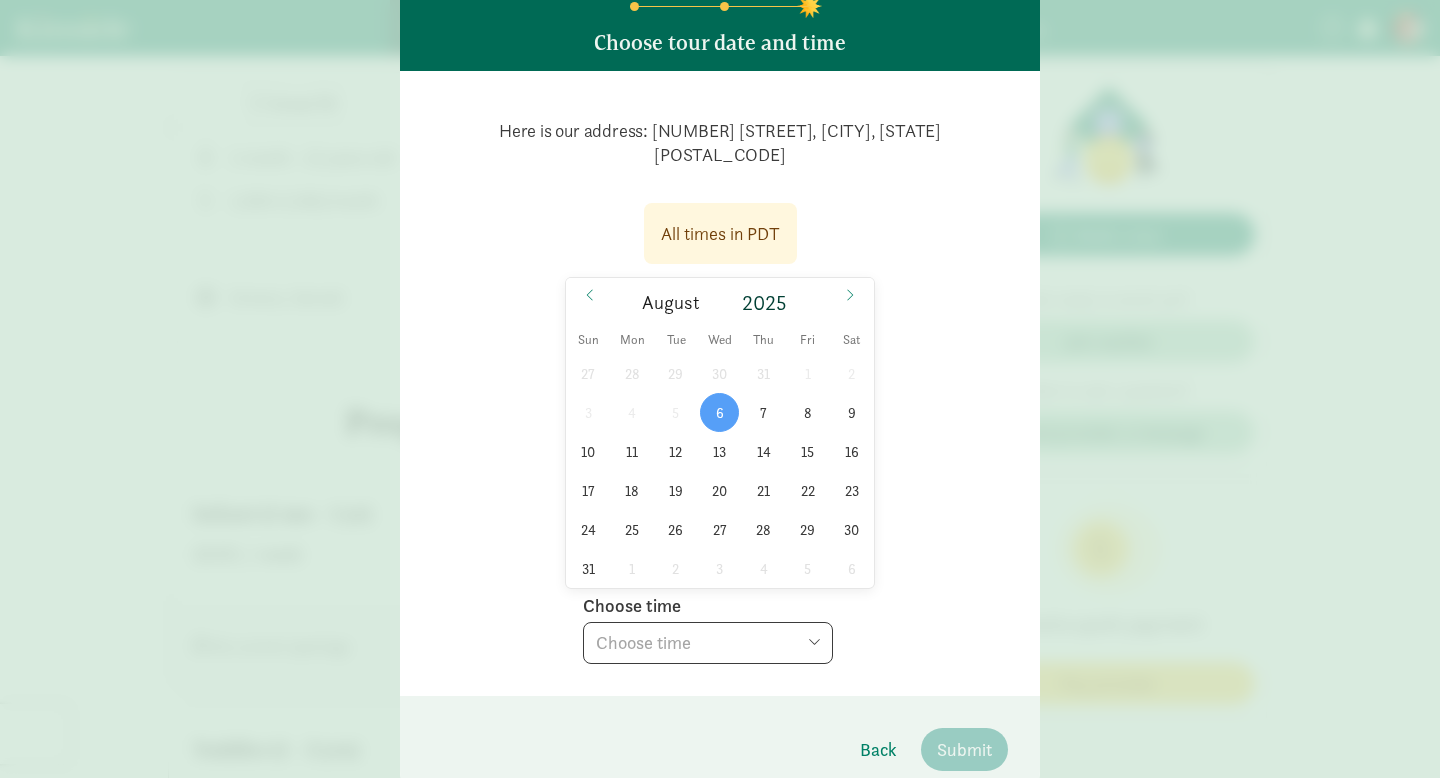 select on "[DATE]T[TIME].000[TIMEZONE]" 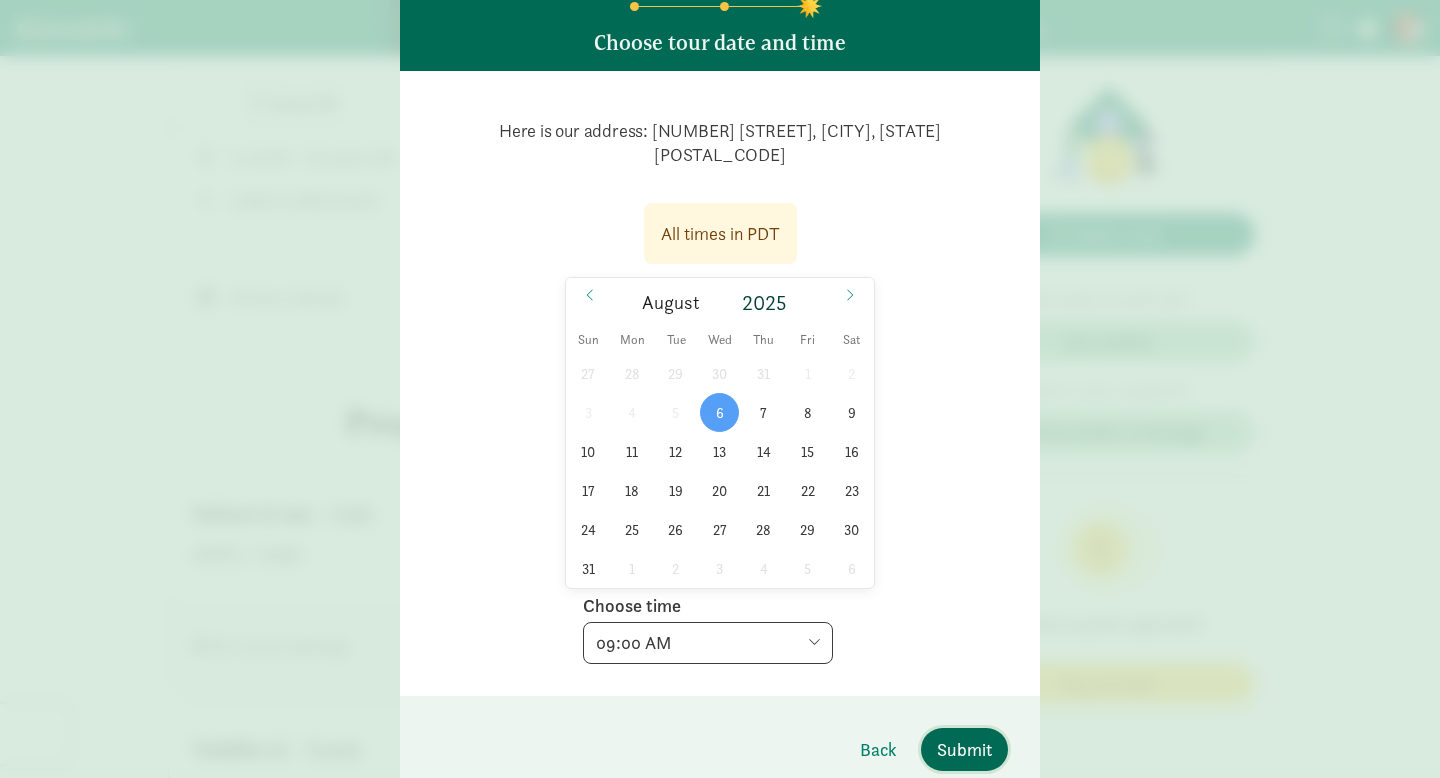 click on "Submit" at bounding box center [964, 749] 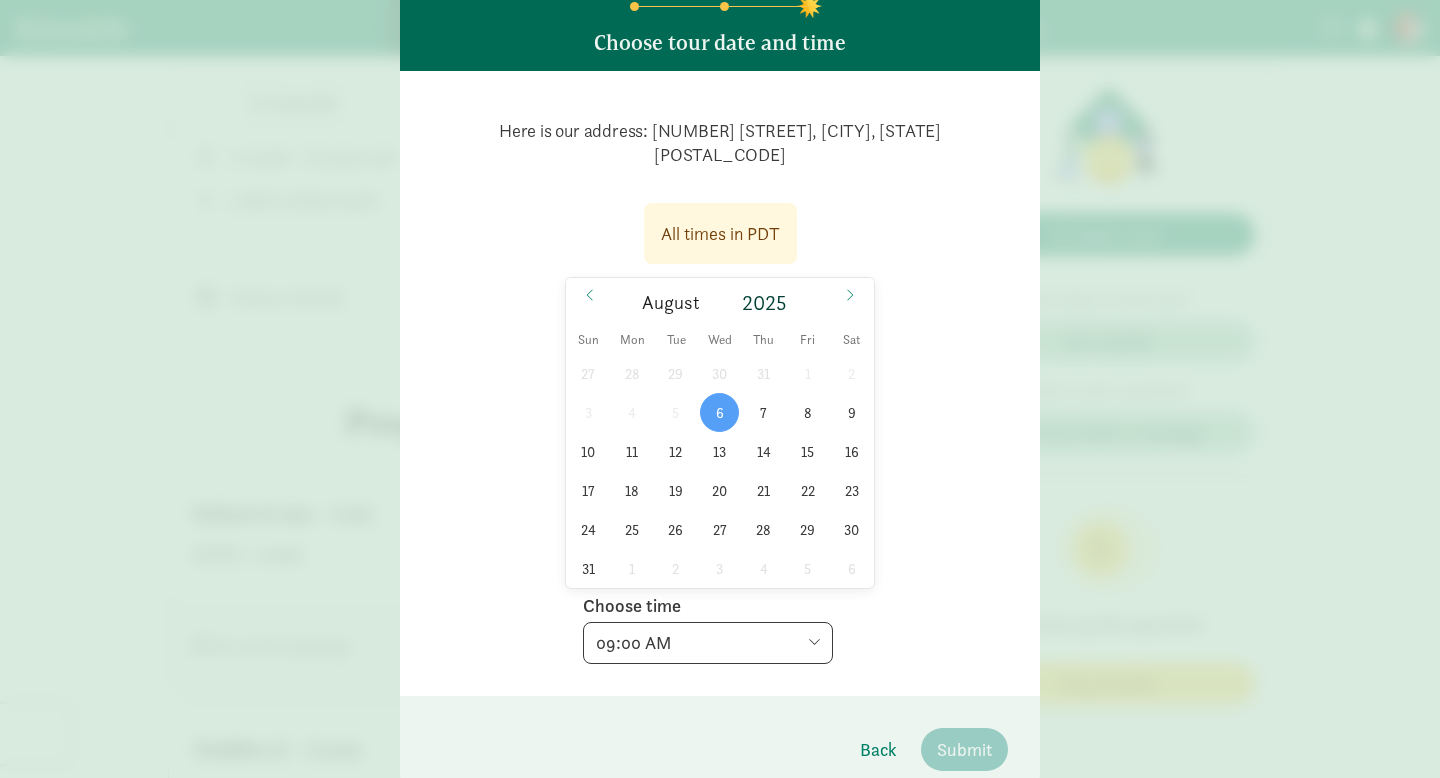 scroll, scrollTop: 0, scrollLeft: 0, axis: both 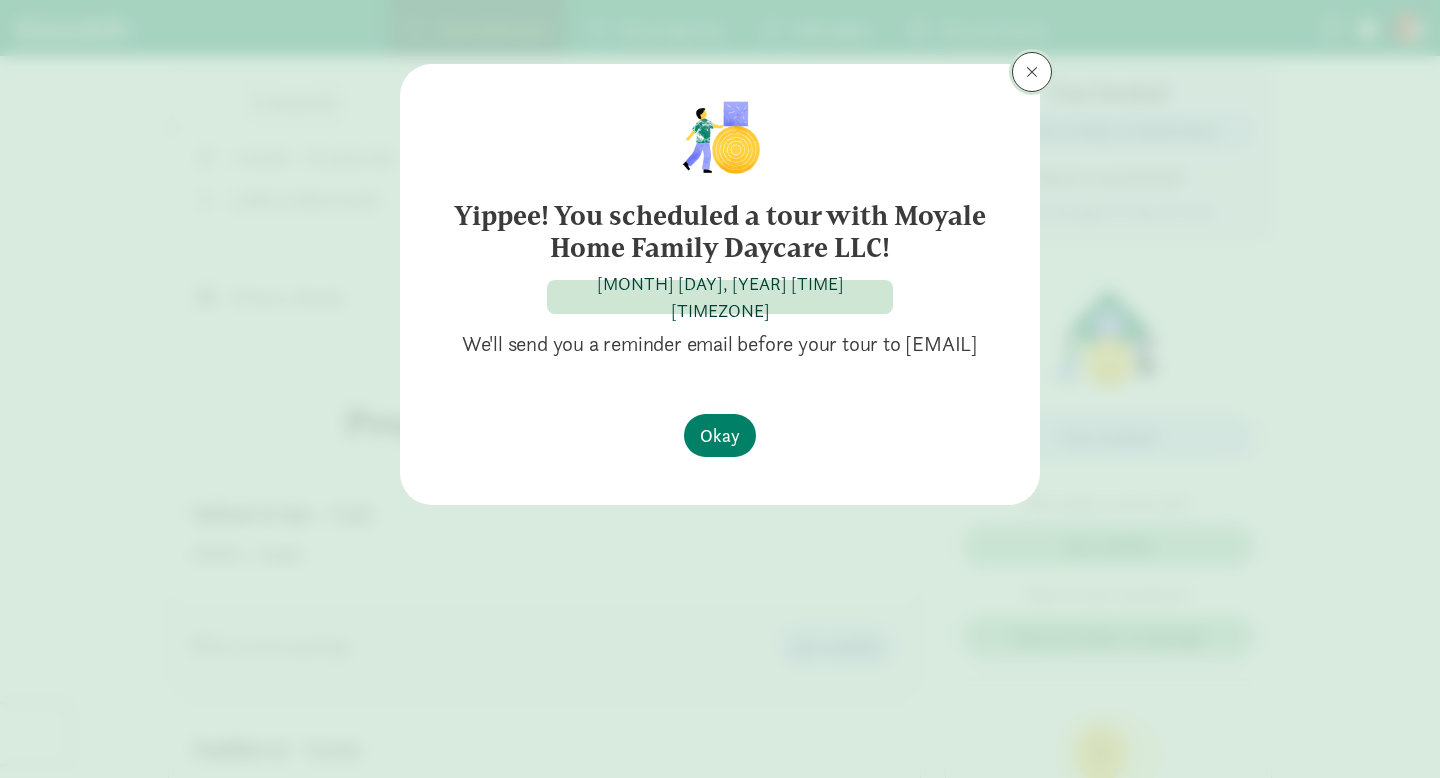 click at bounding box center (1032, 72) 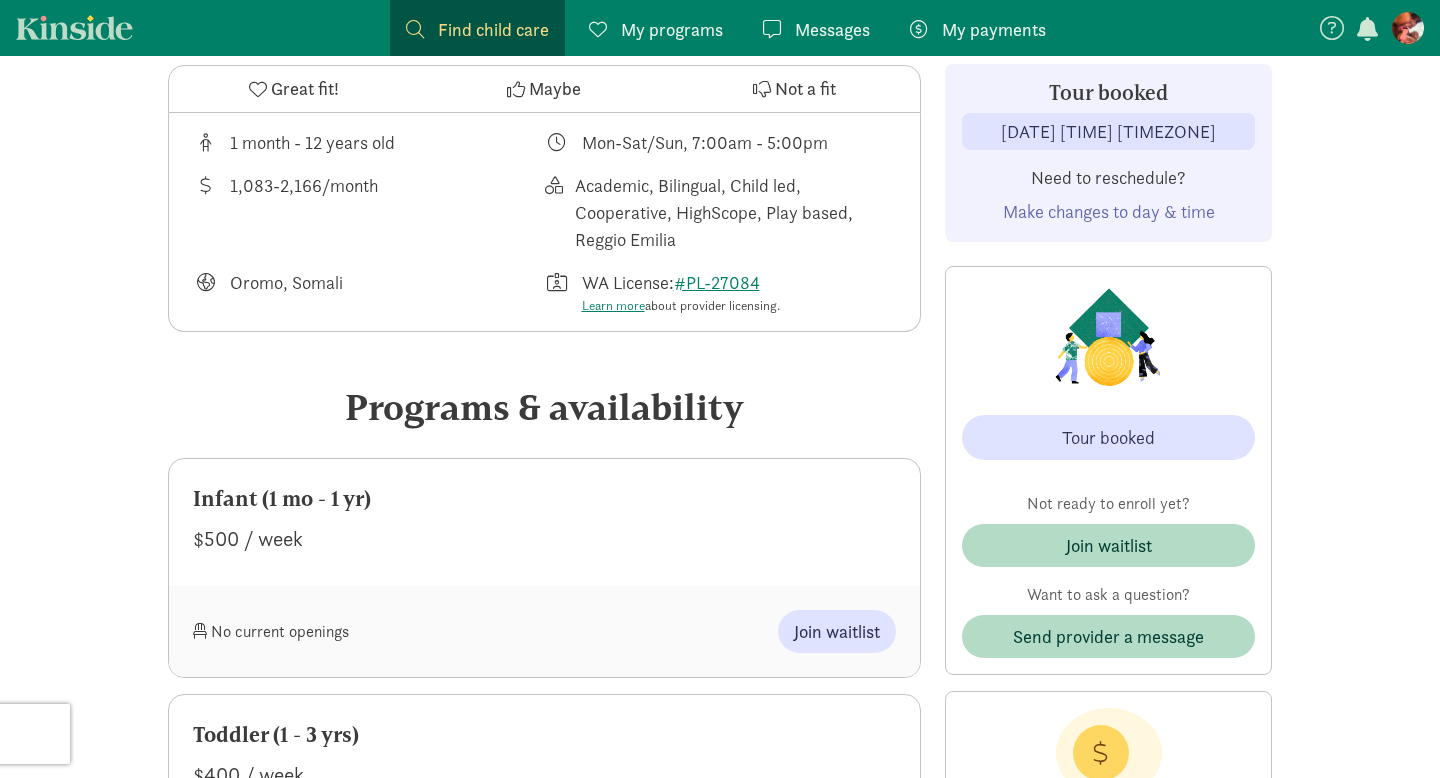 scroll, scrollTop: 614, scrollLeft: 0, axis: vertical 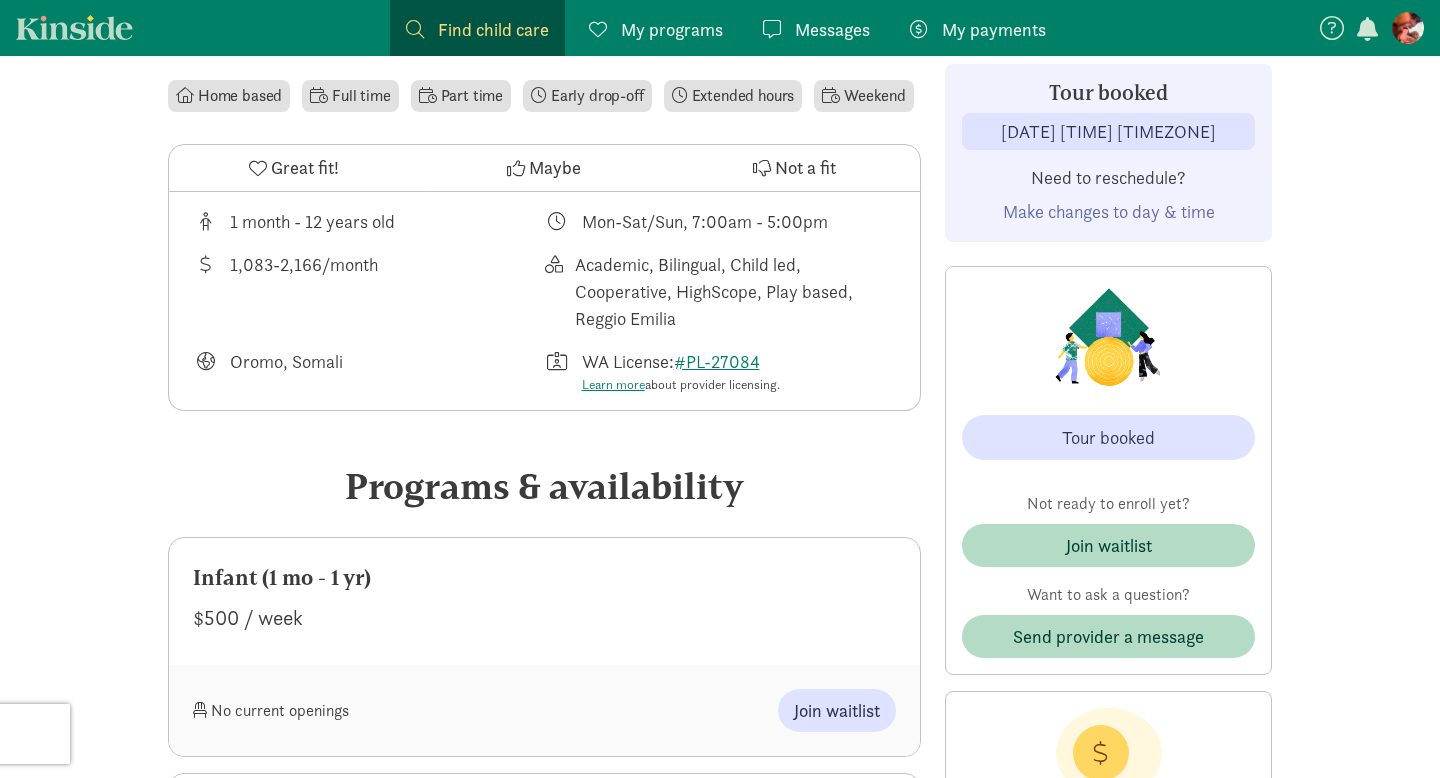 click on "Maybe" at bounding box center [555, 167] 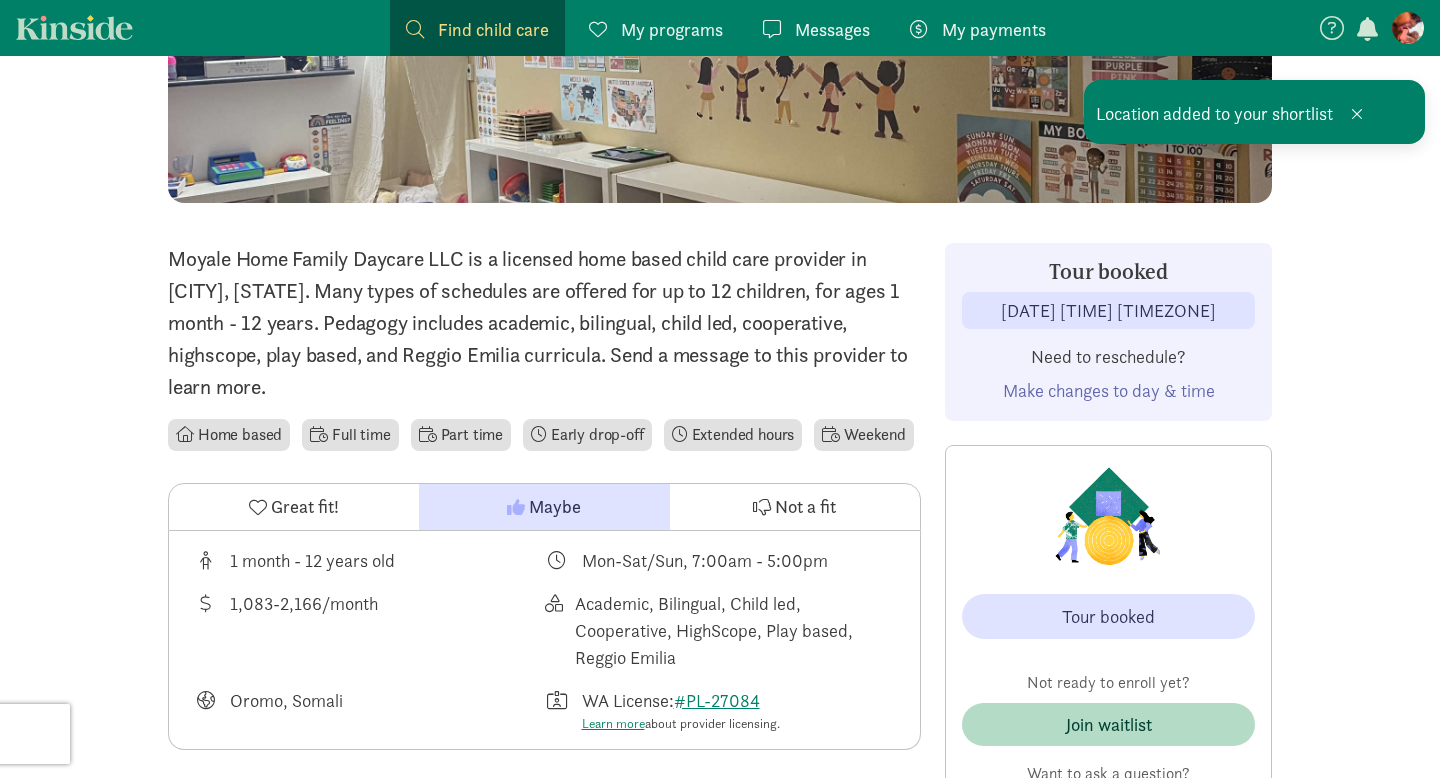 scroll, scrollTop: 255, scrollLeft: 0, axis: vertical 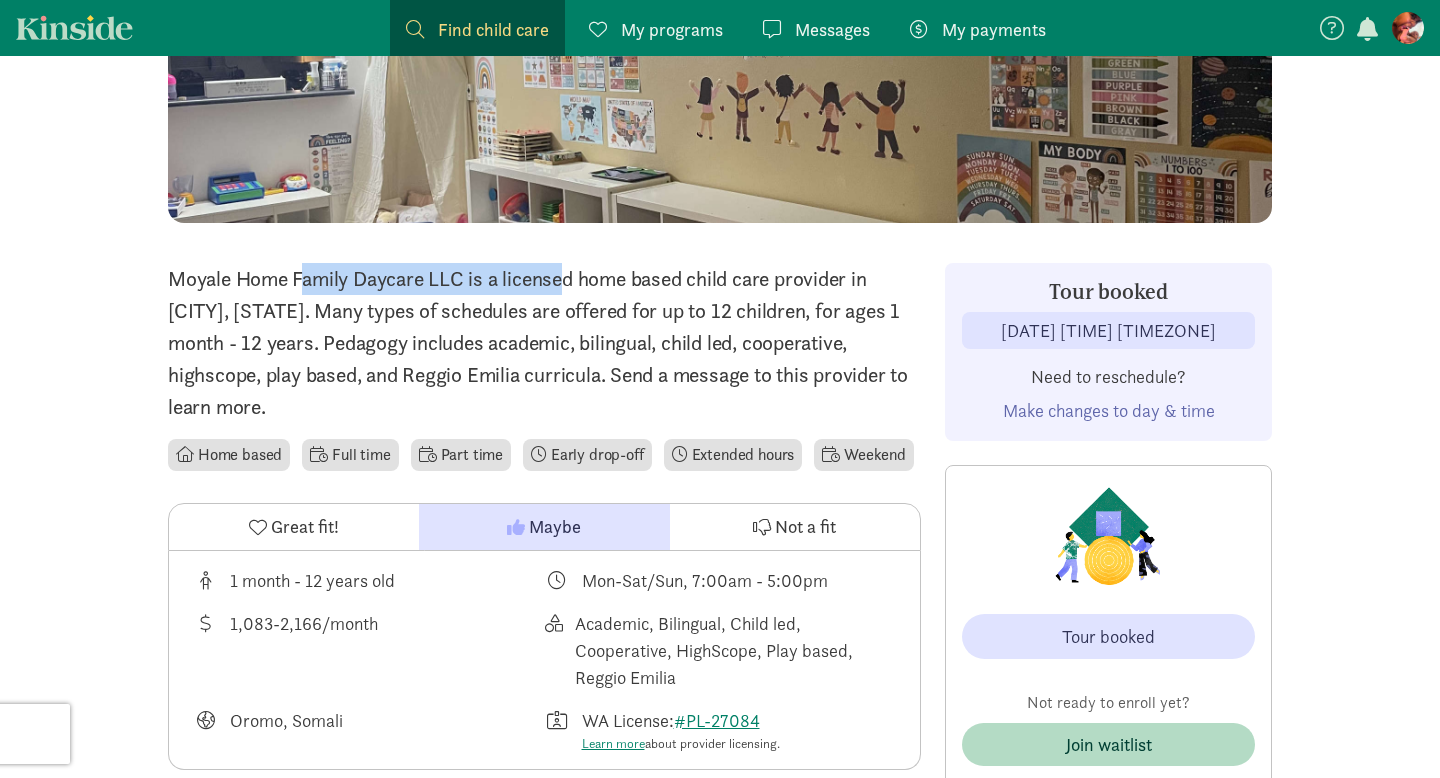 drag, startPoint x: 464, startPoint y: 280, endPoint x: 176, endPoint y: 272, distance: 288.11108 